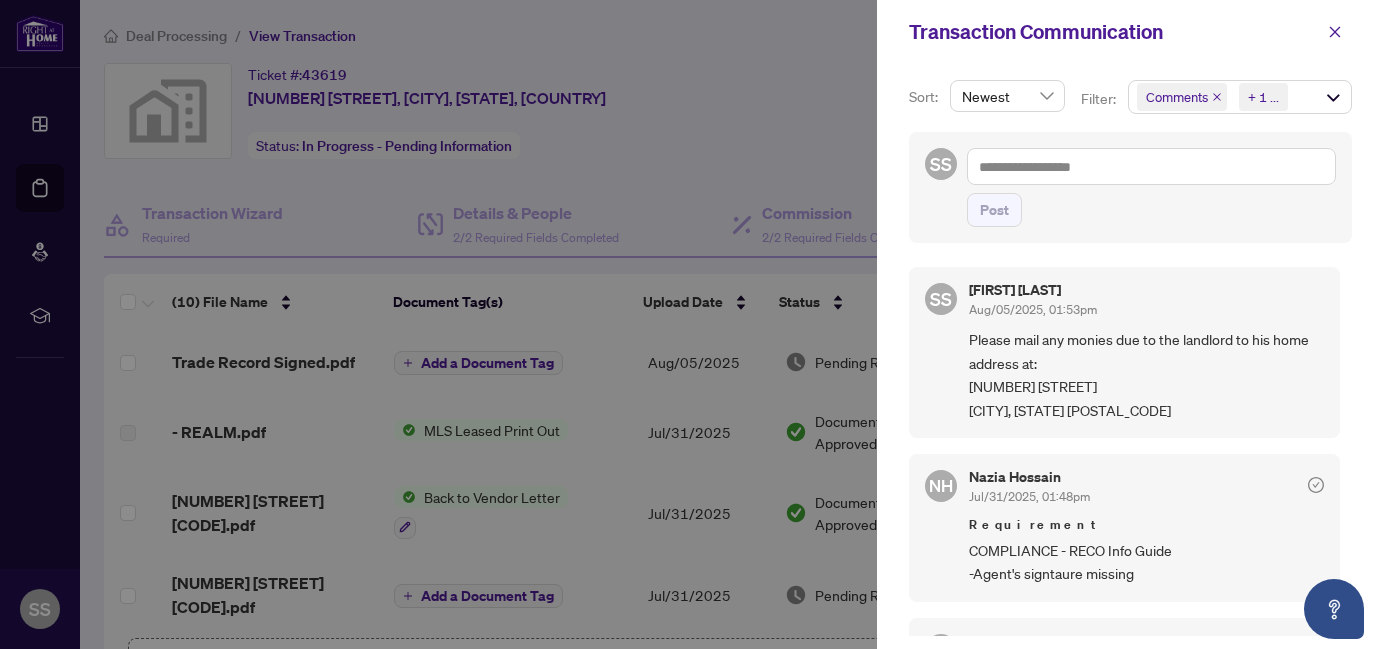 scroll, scrollTop: 0, scrollLeft: 0, axis: both 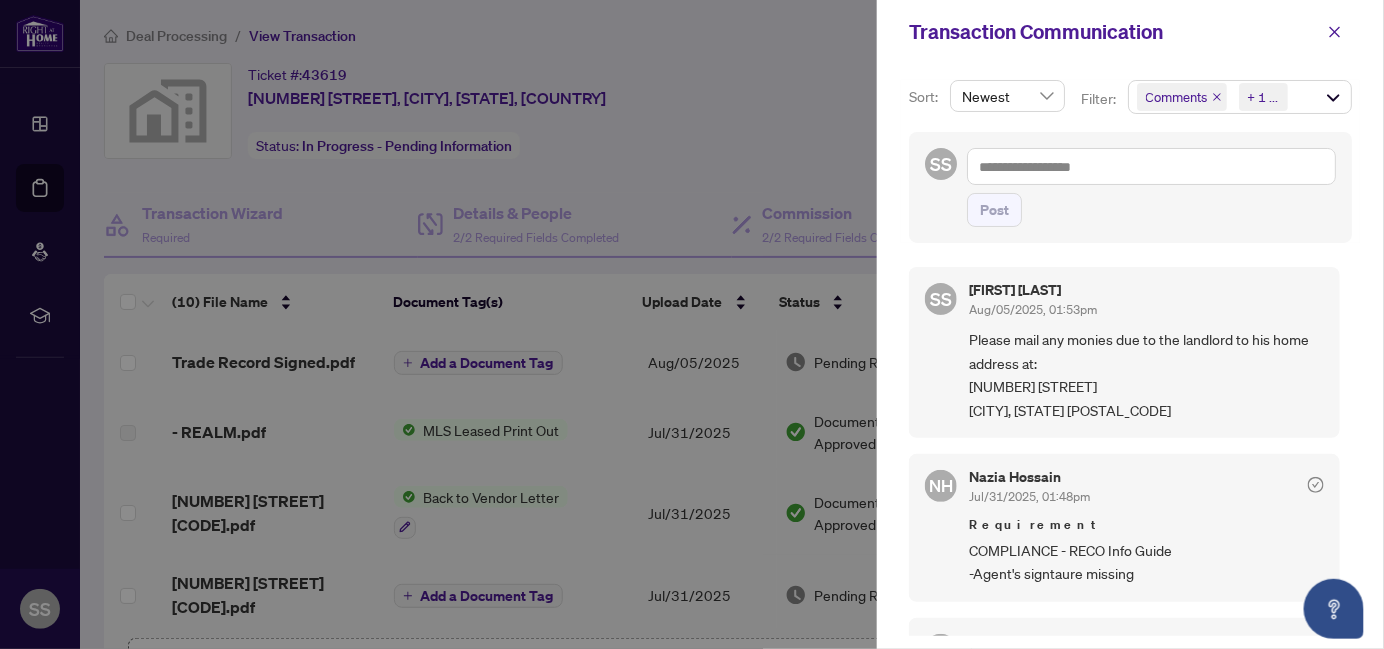 drag, startPoint x: 1347, startPoint y: 356, endPoint x: 1334, endPoint y: 244, distance: 112.75194 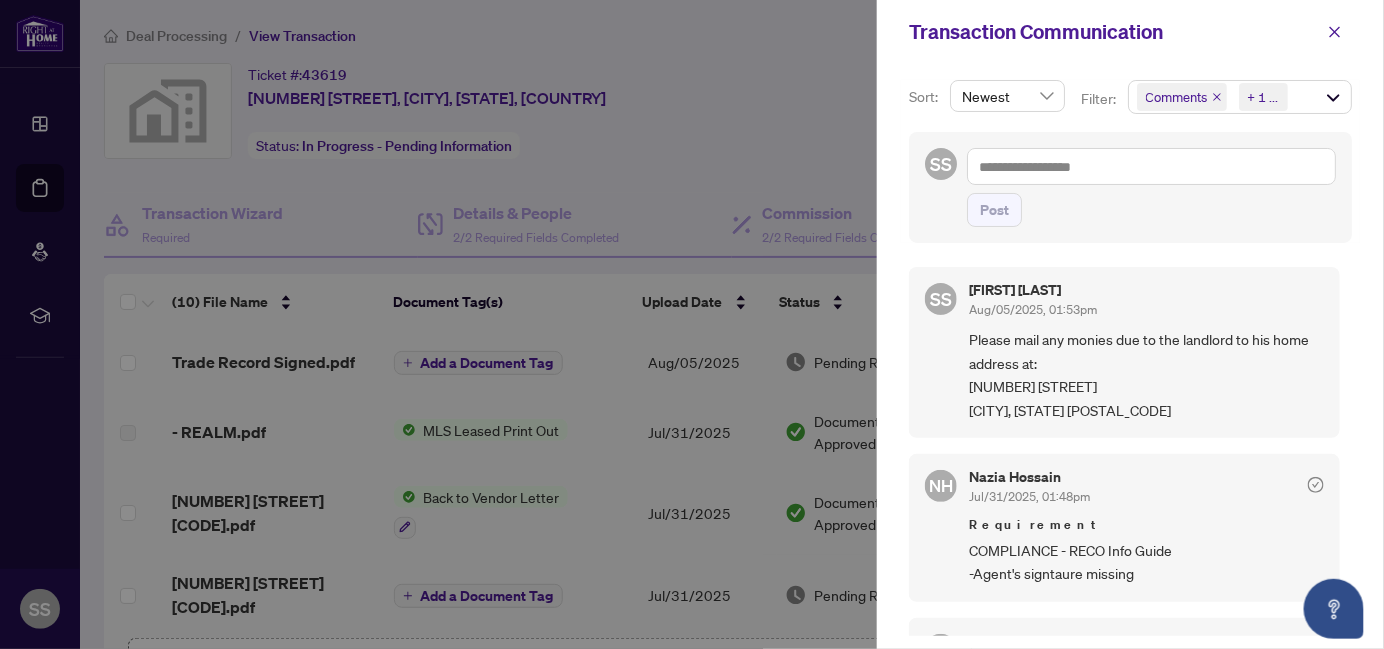 click on "Please mail any monies due to the landlord to his home address at:
[NUMBER] [STREET]
[CITY], [STATE] [POSTAL_CODE]" at bounding box center (1146, 375) 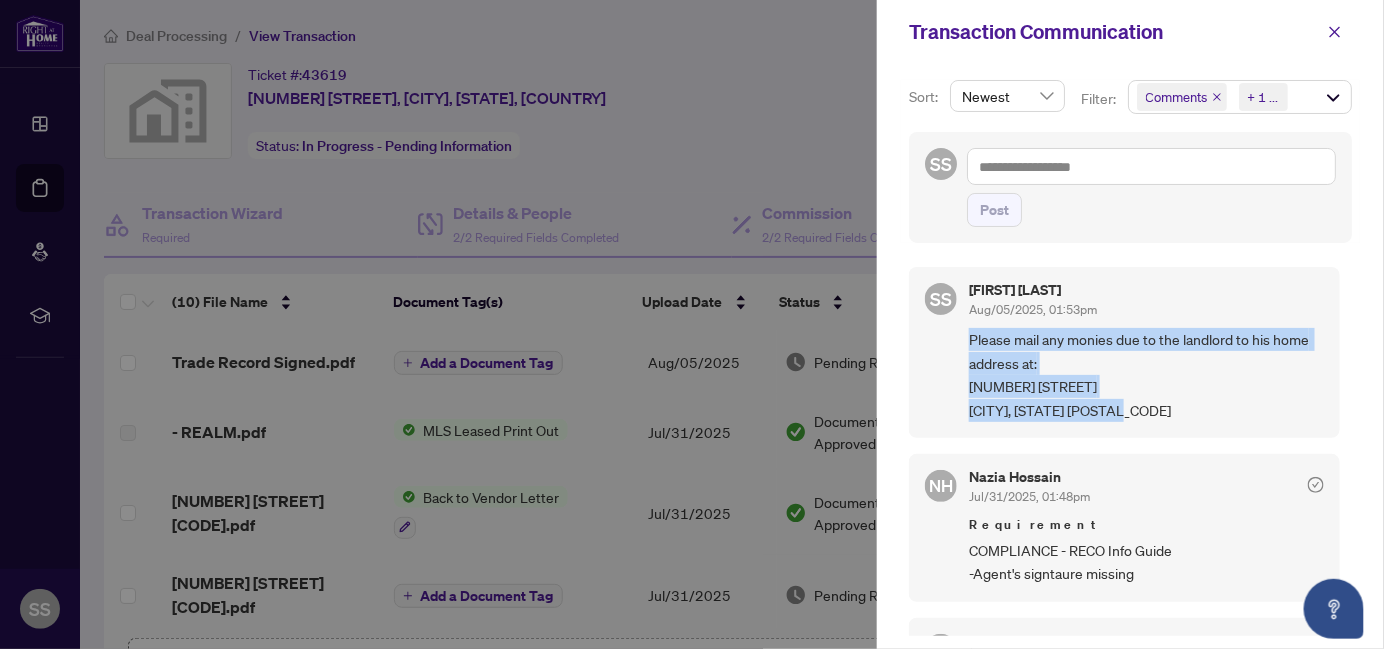 drag, startPoint x: 1163, startPoint y: 405, endPoint x: 962, endPoint y: 342, distance: 210.64188 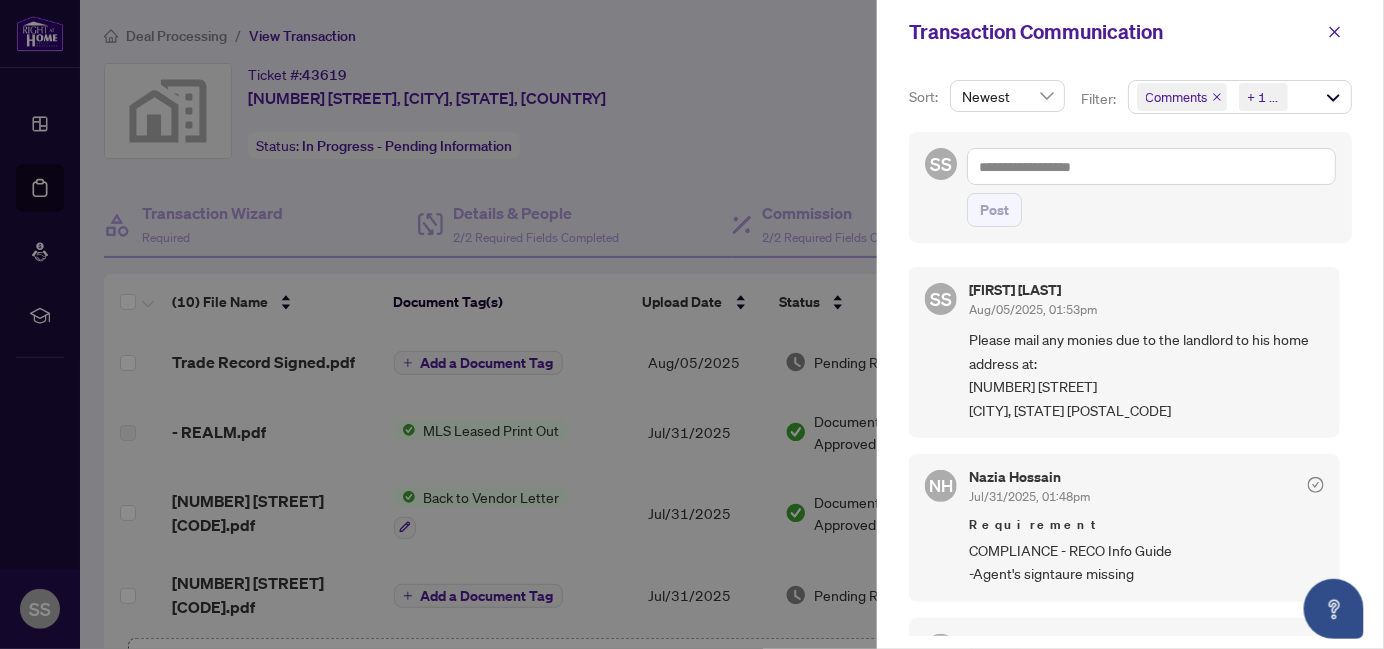click at bounding box center [692, 324] 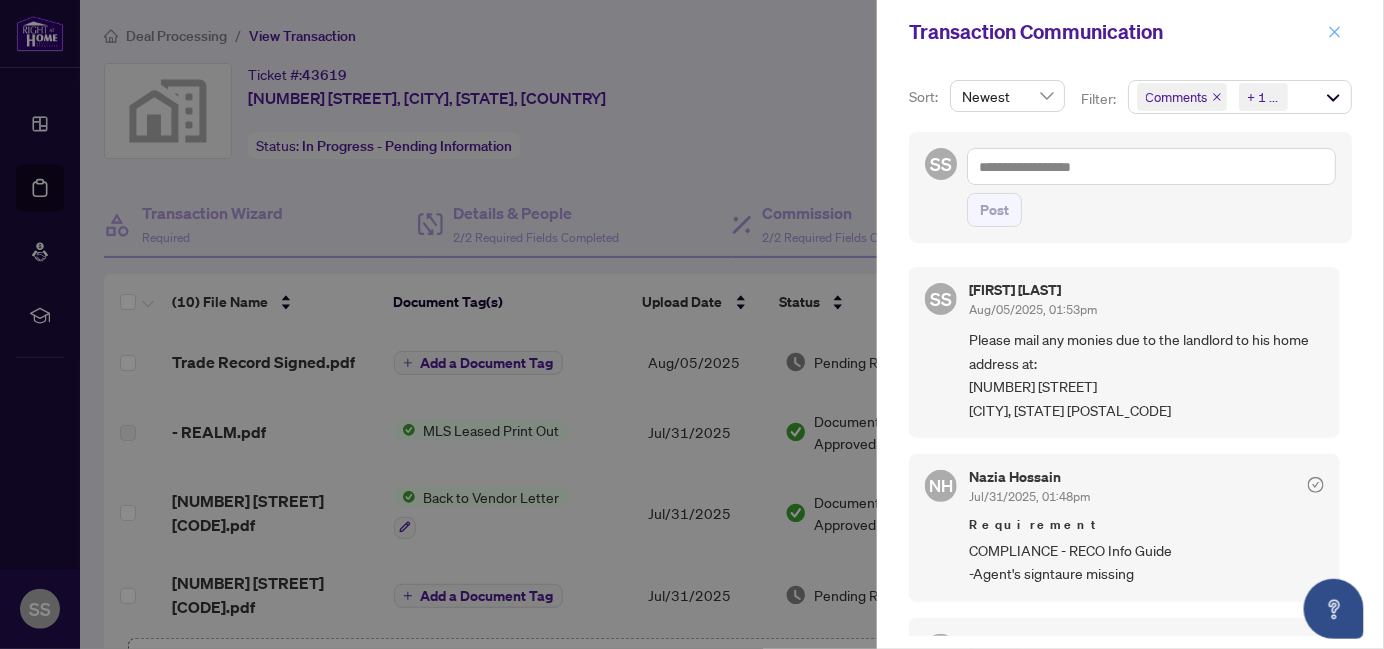 click 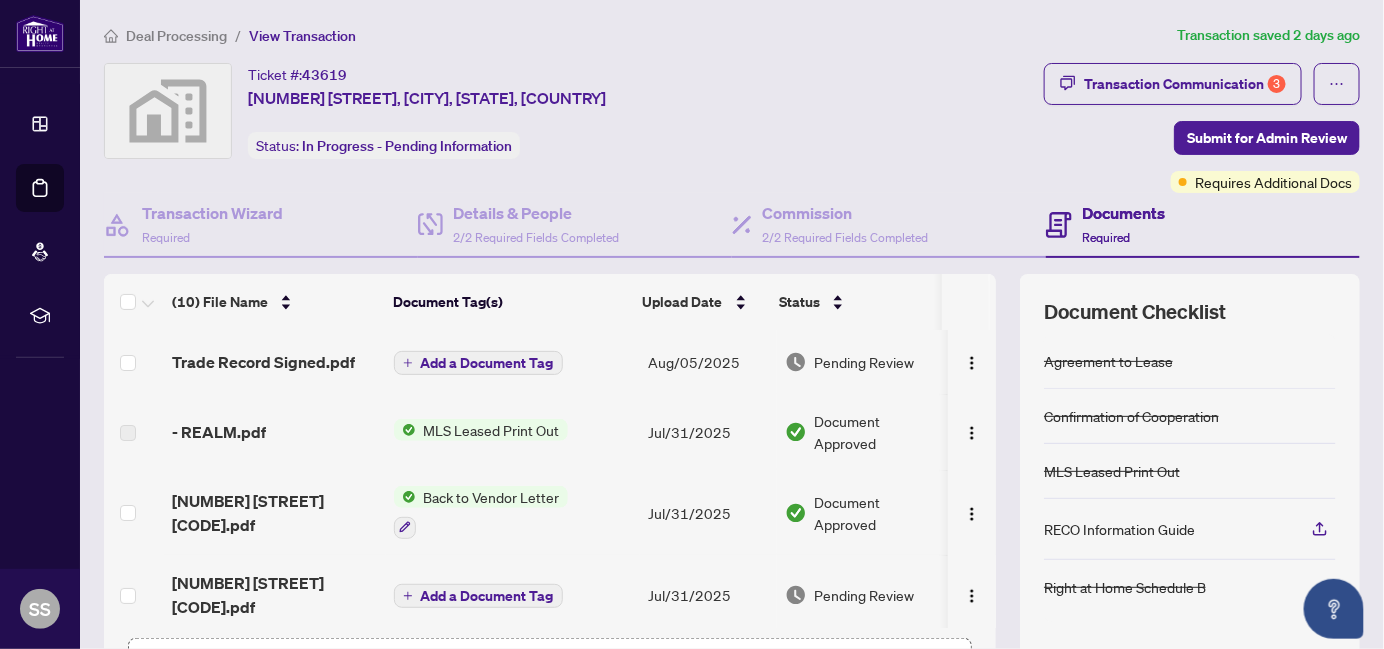 click on "Documents Required" at bounding box center [1123, 224] 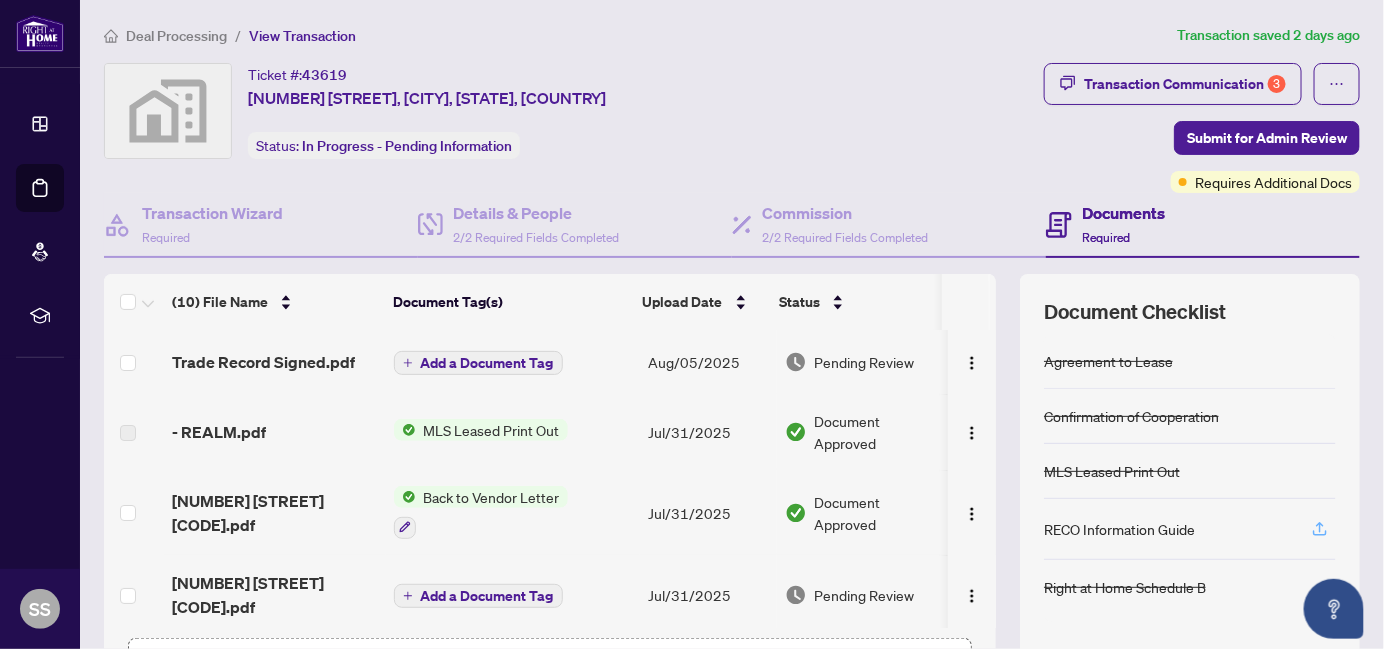 click 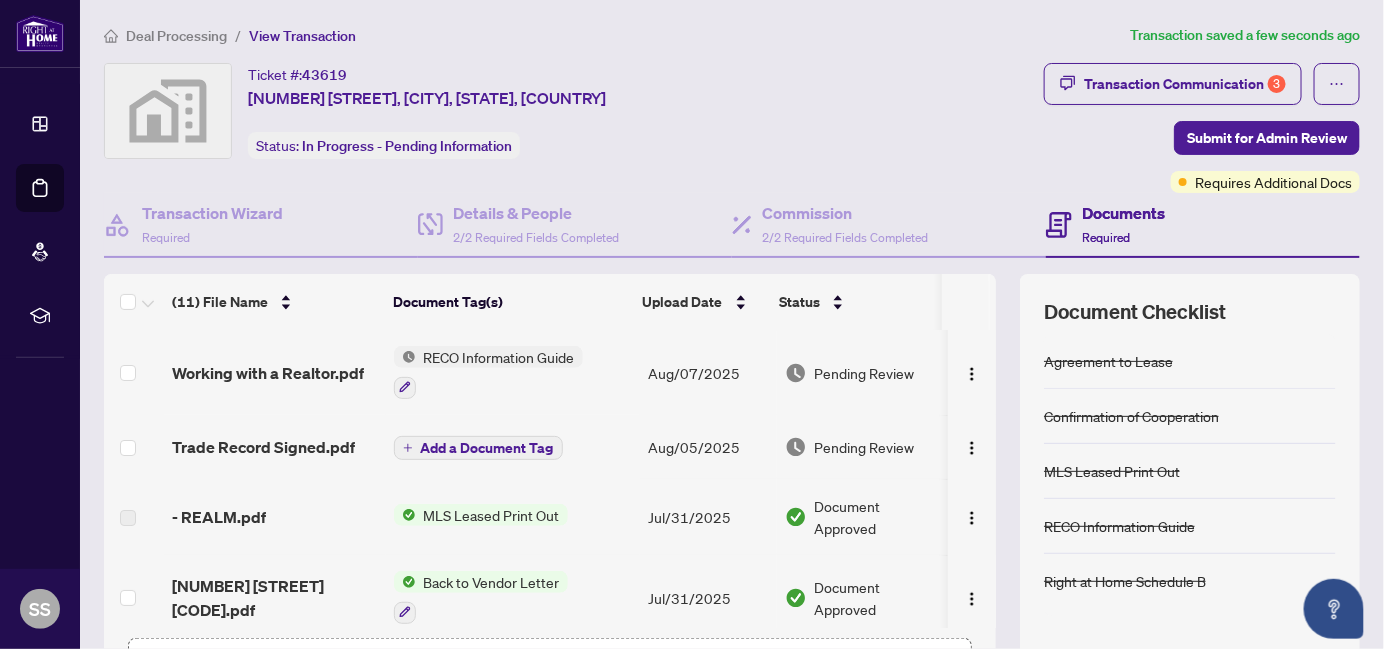 click on "Ticket #:  43619 [PHONE], [CITY], [STATE], [COUNTRY] Status:   In Progress - Pending Information" at bounding box center (570, 128) 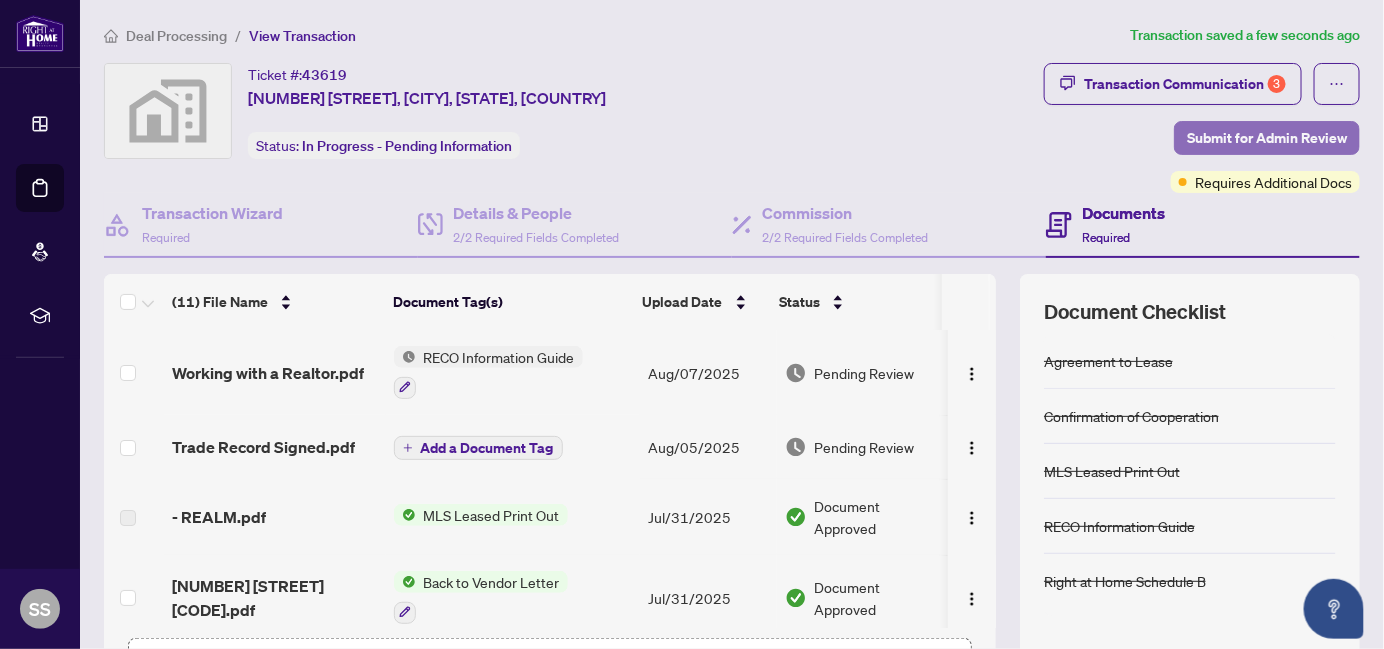 click on "Submit for Admin Review" at bounding box center (1267, 138) 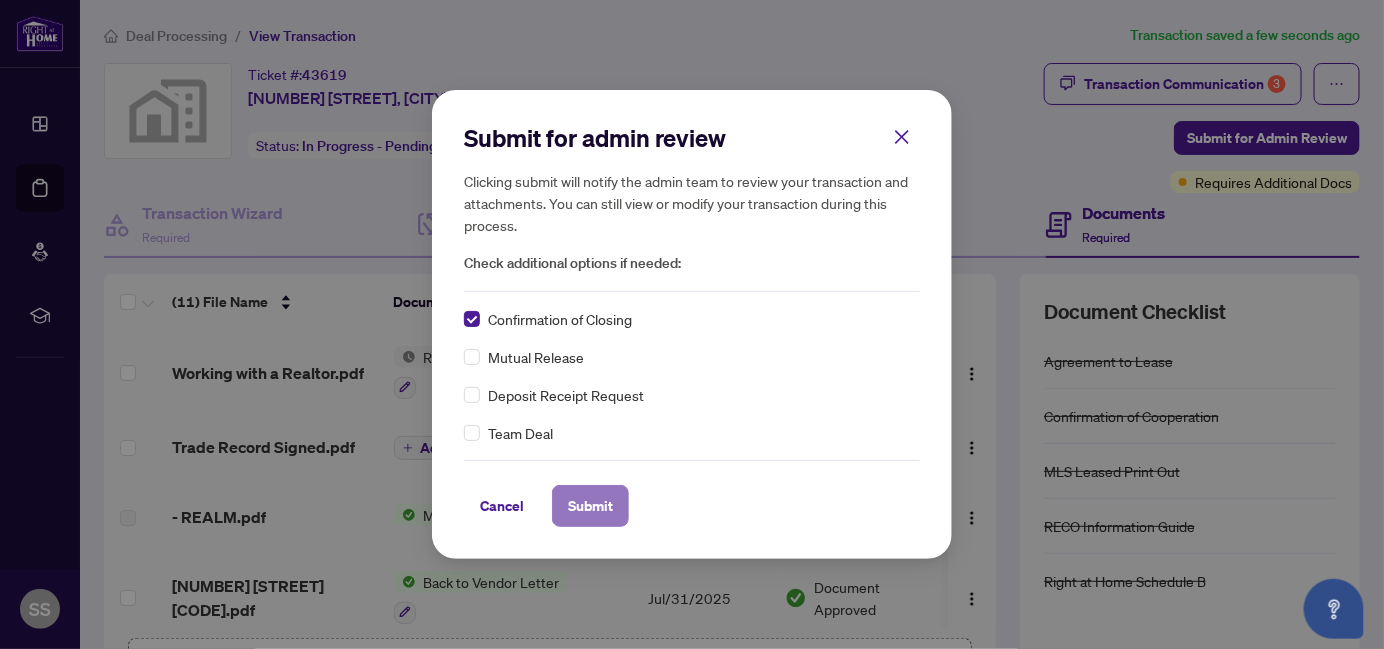 click on "Submit" at bounding box center (590, 506) 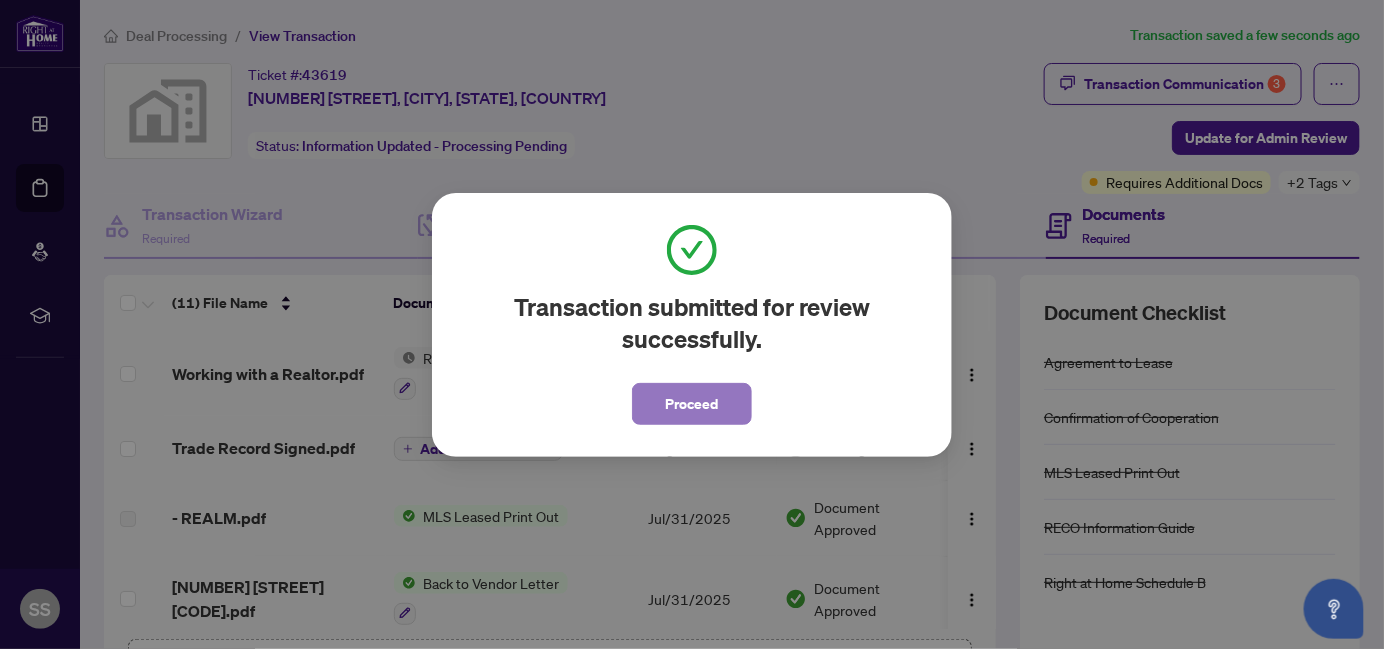 click on "Proceed" at bounding box center [692, 404] 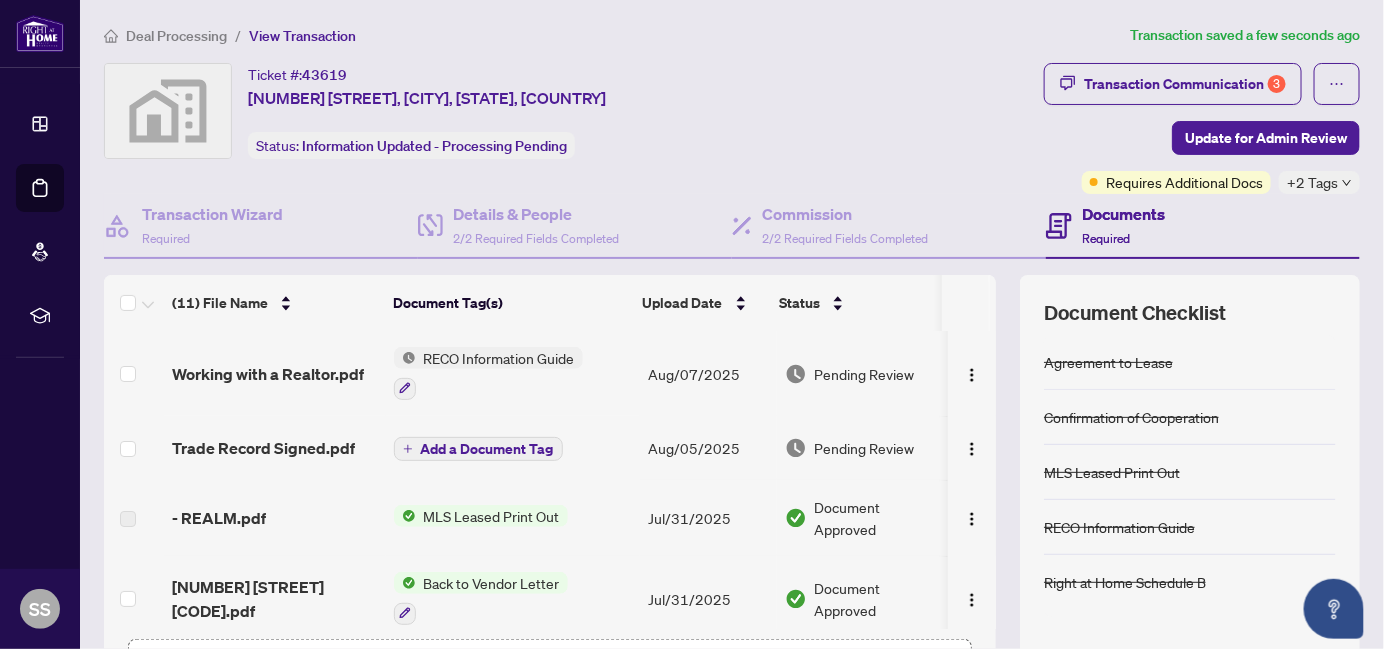 click on "Ticket #:  43619 [PHONE], [CITY], [STATE], [COUNTRY] Status:   Information Updated - Processing Pending" at bounding box center [570, 128] 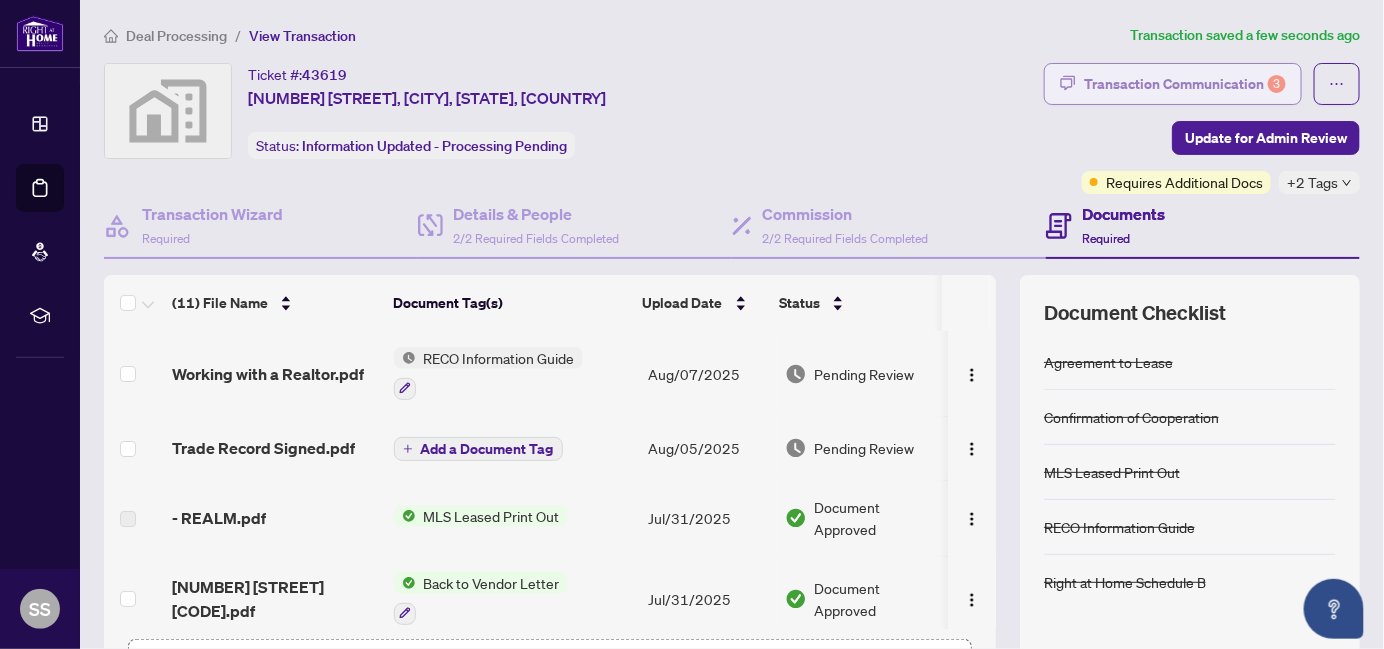 click on "Transaction Communication 3" at bounding box center (1185, 84) 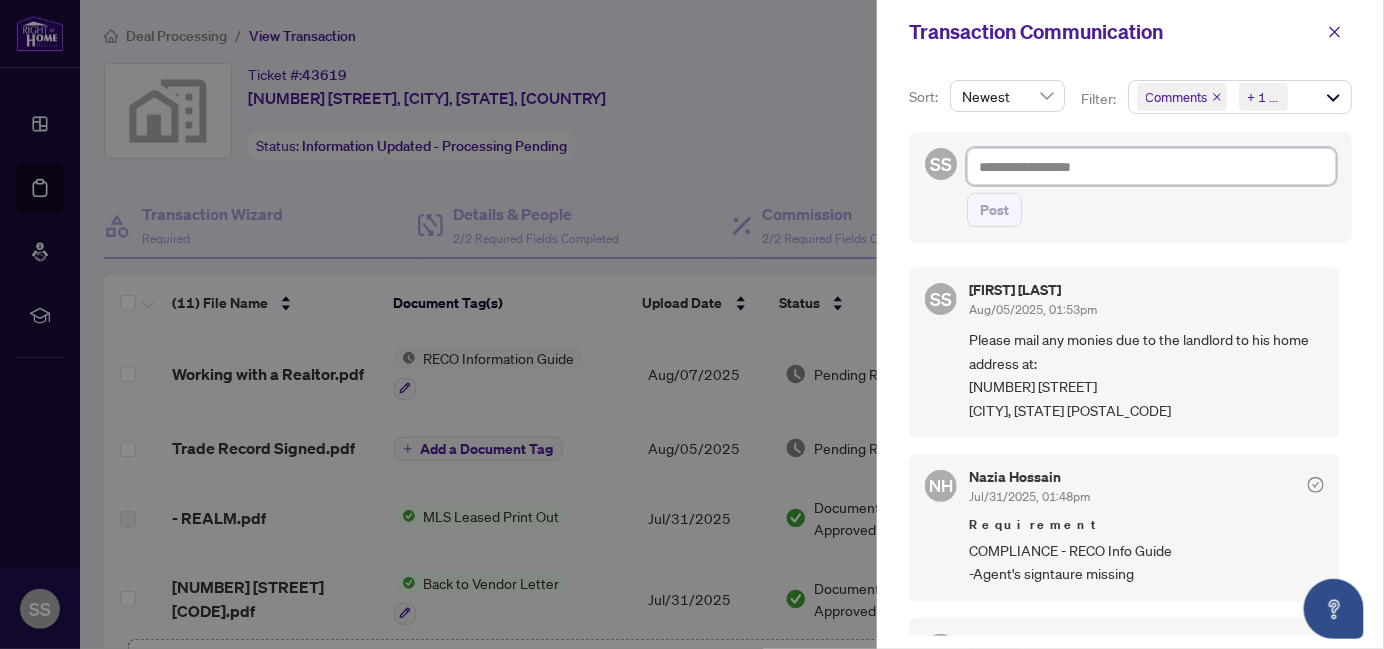 click at bounding box center (1151, 166) 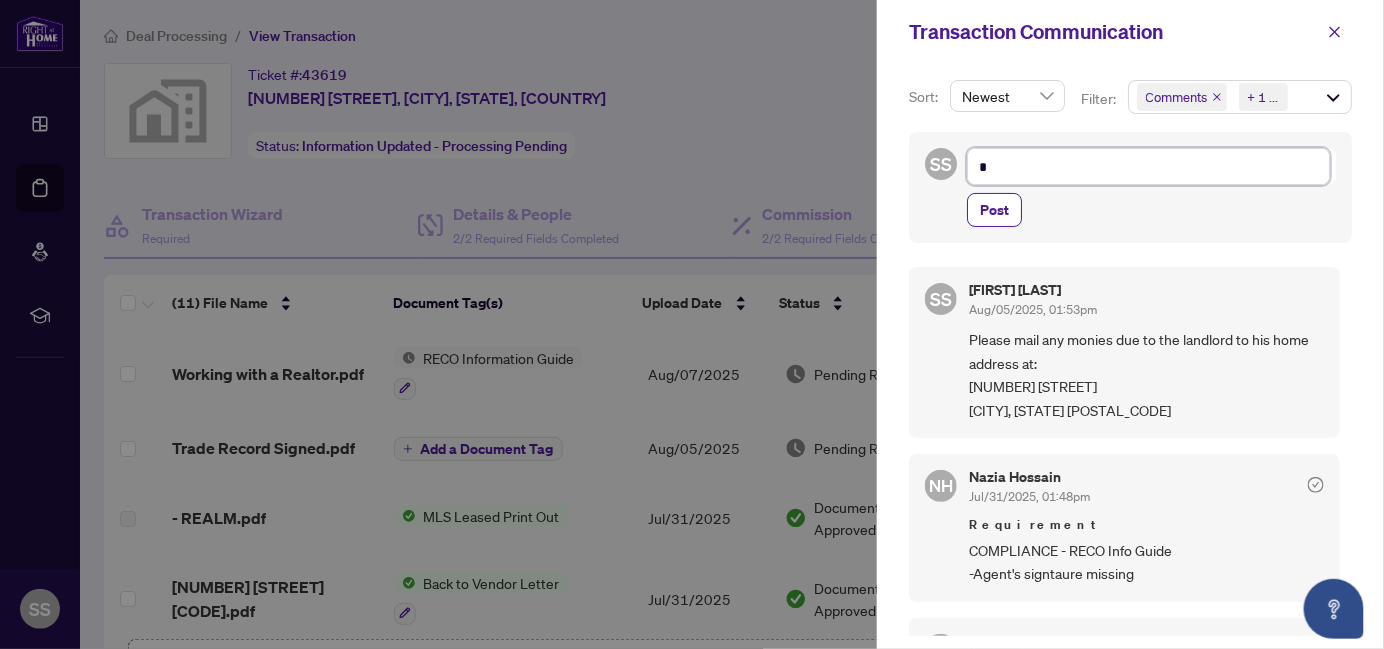 type on "**" 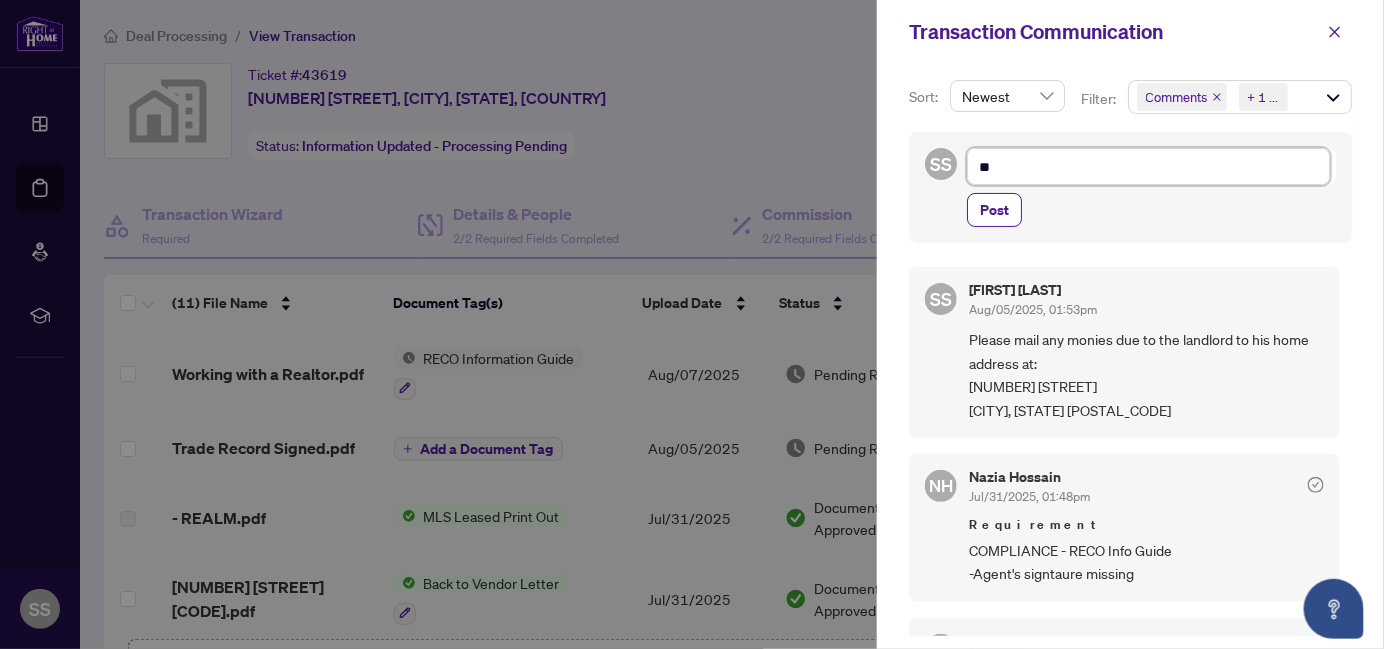 type on "***" 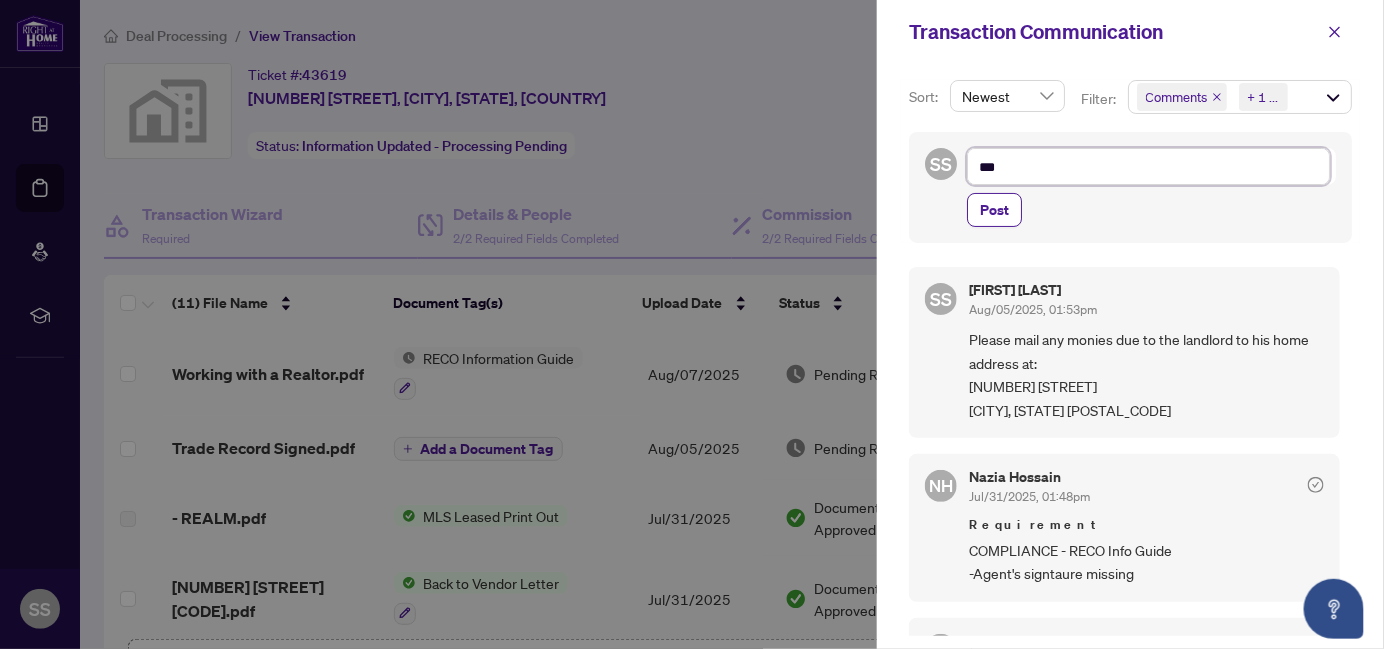 type on "****" 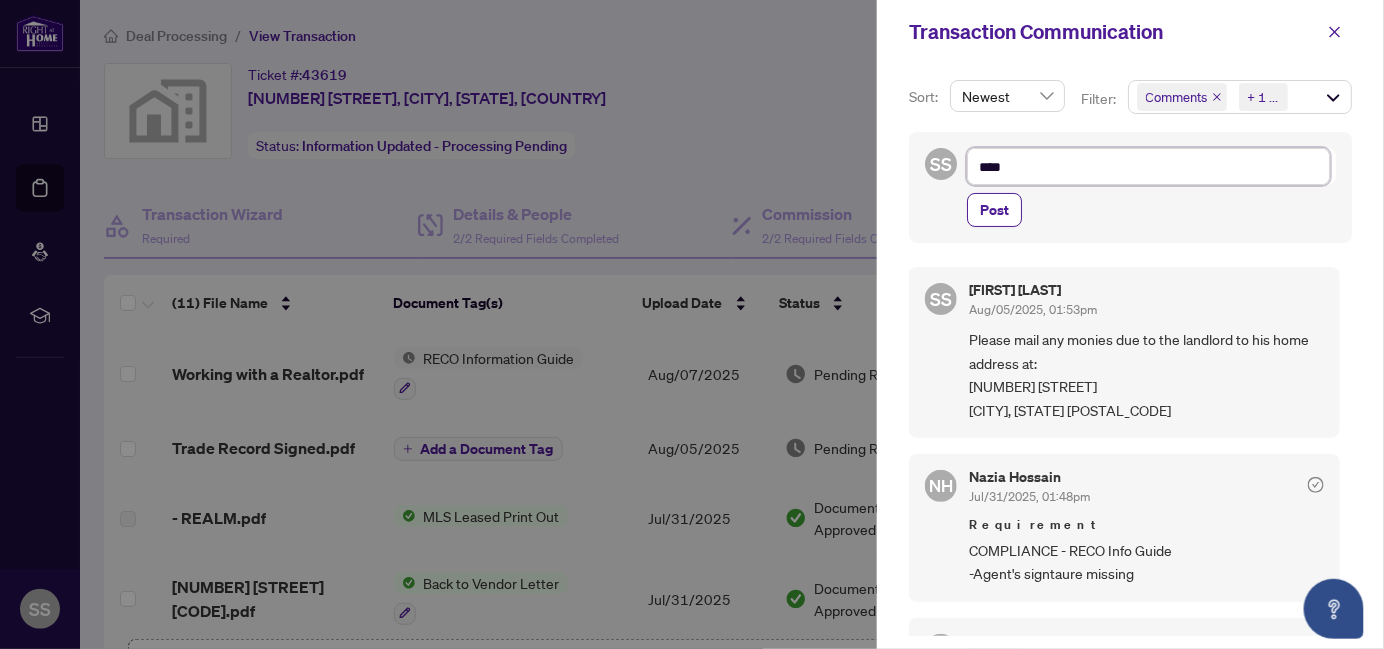 type on "*****" 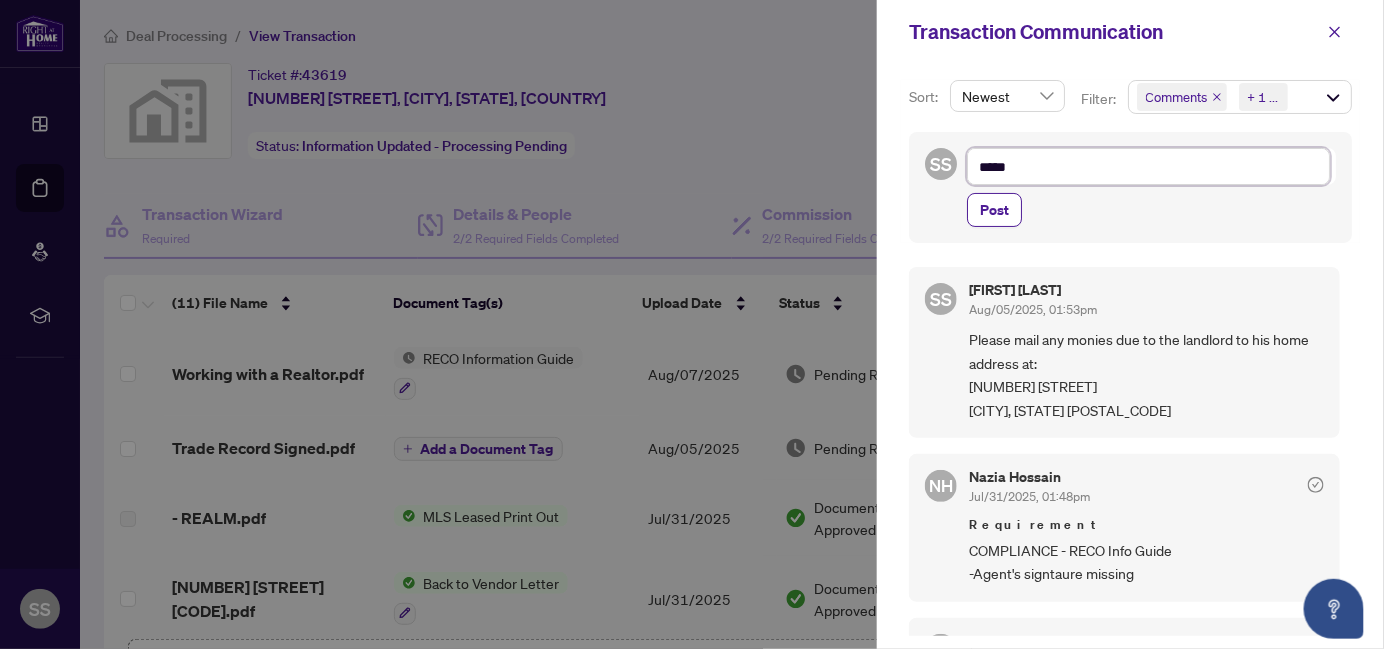 type on "******" 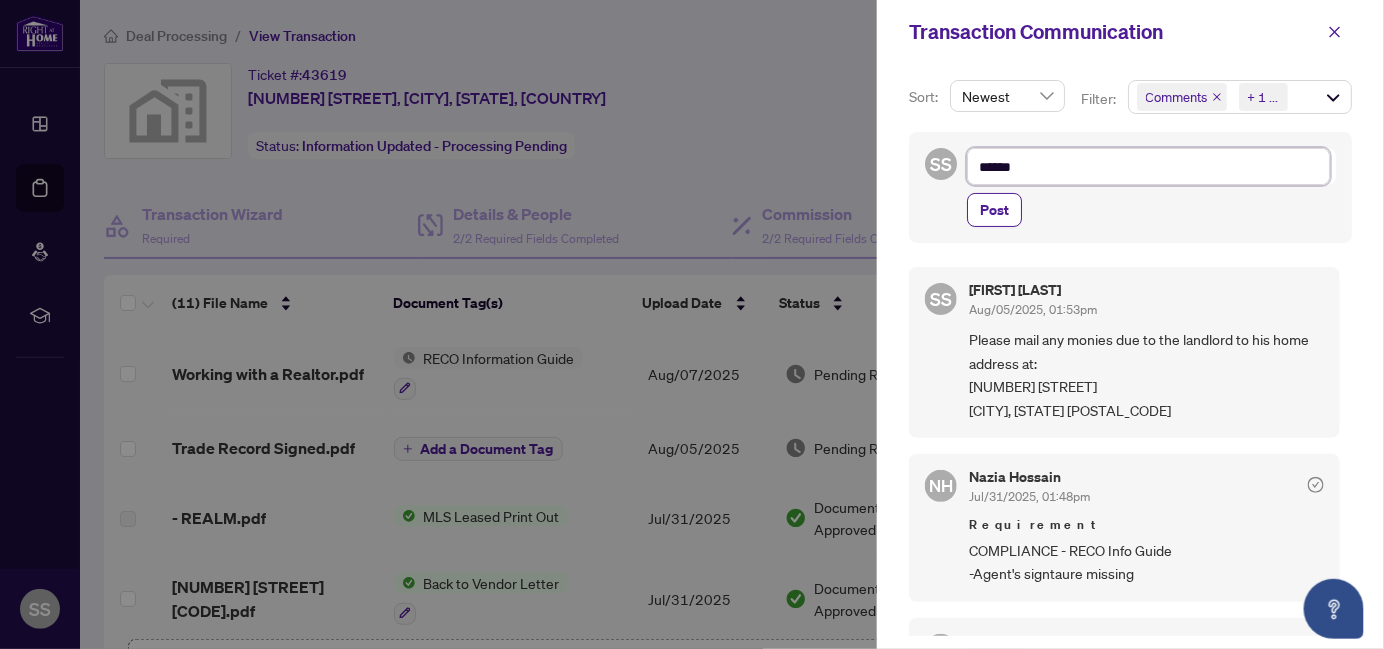 type on "******" 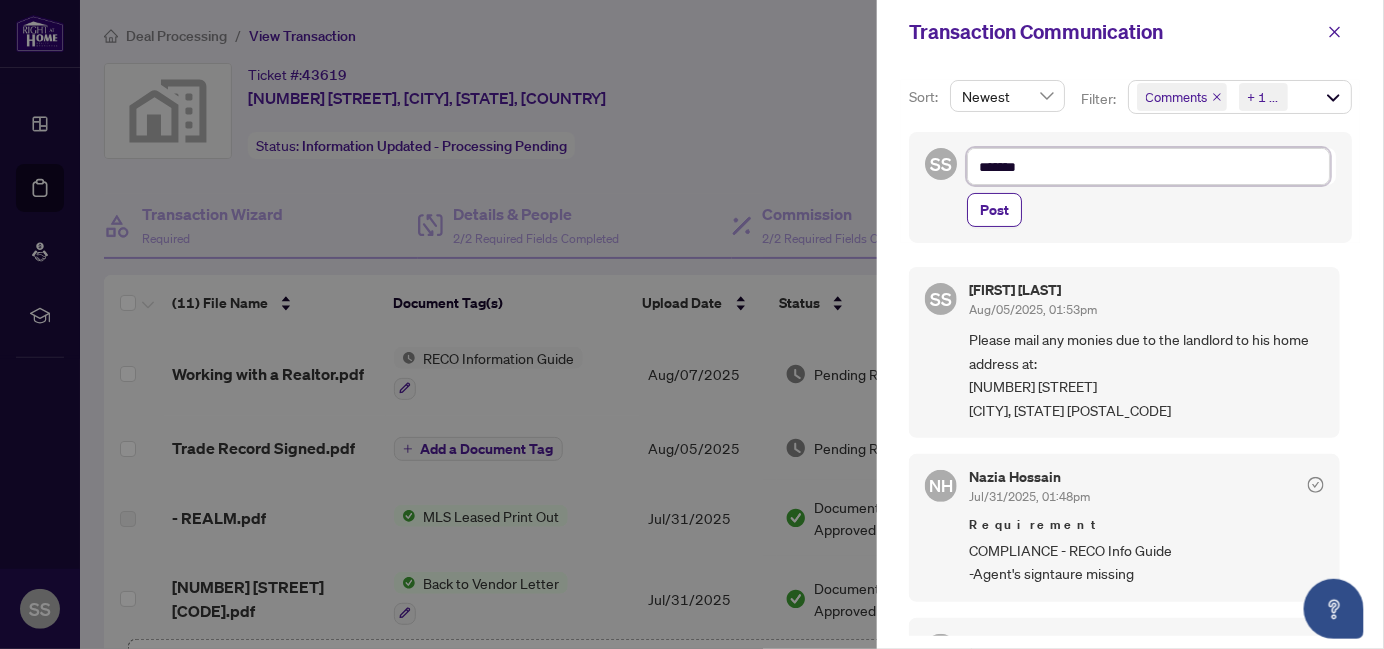type on "********" 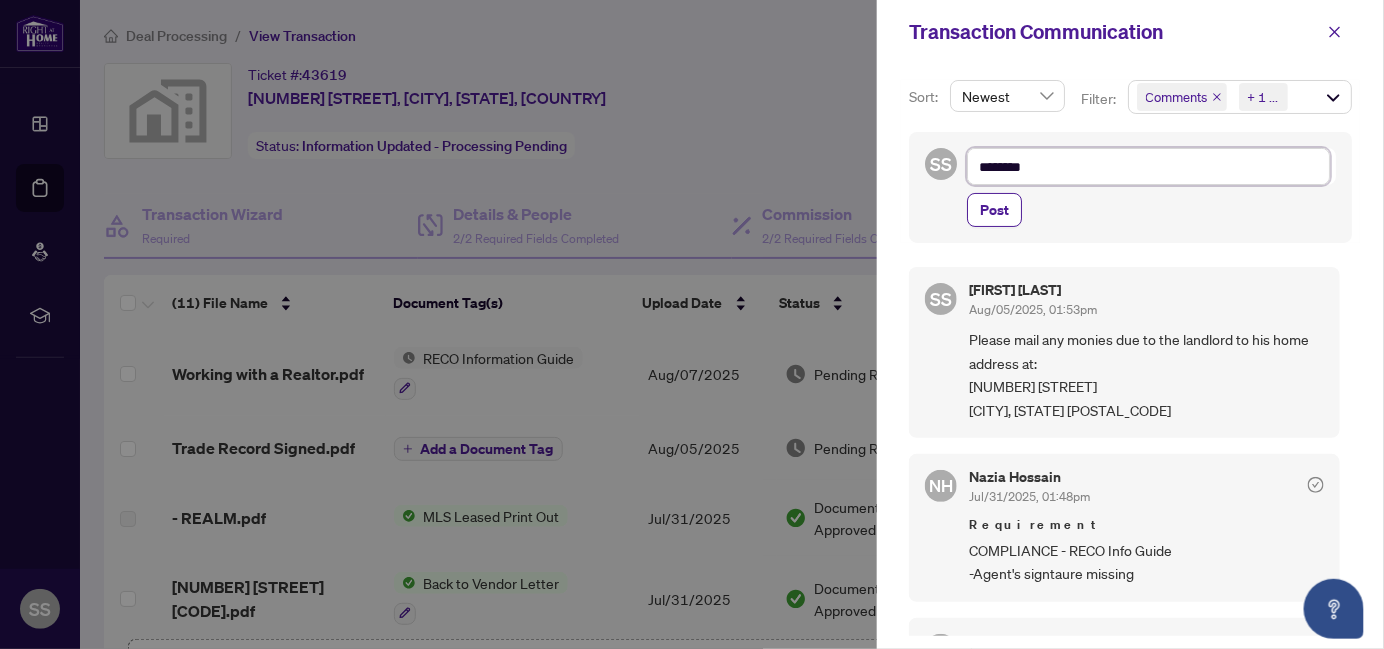 type on "*********" 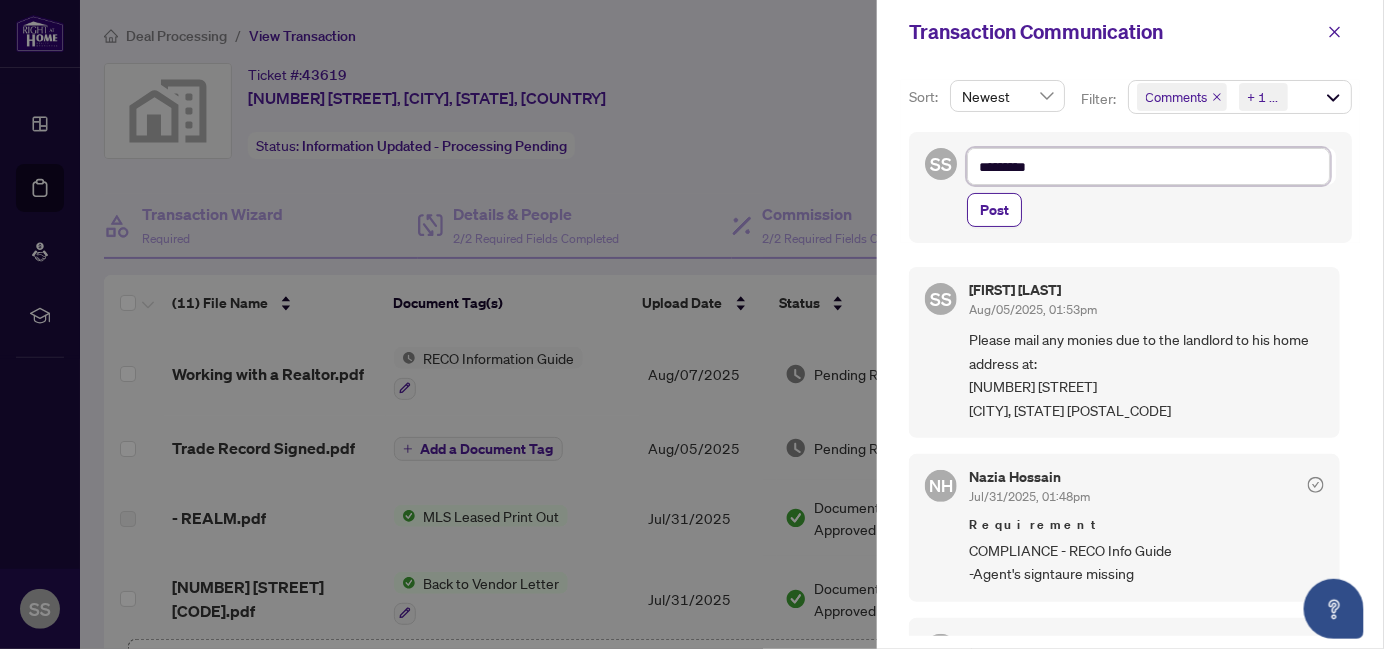 type on "**********" 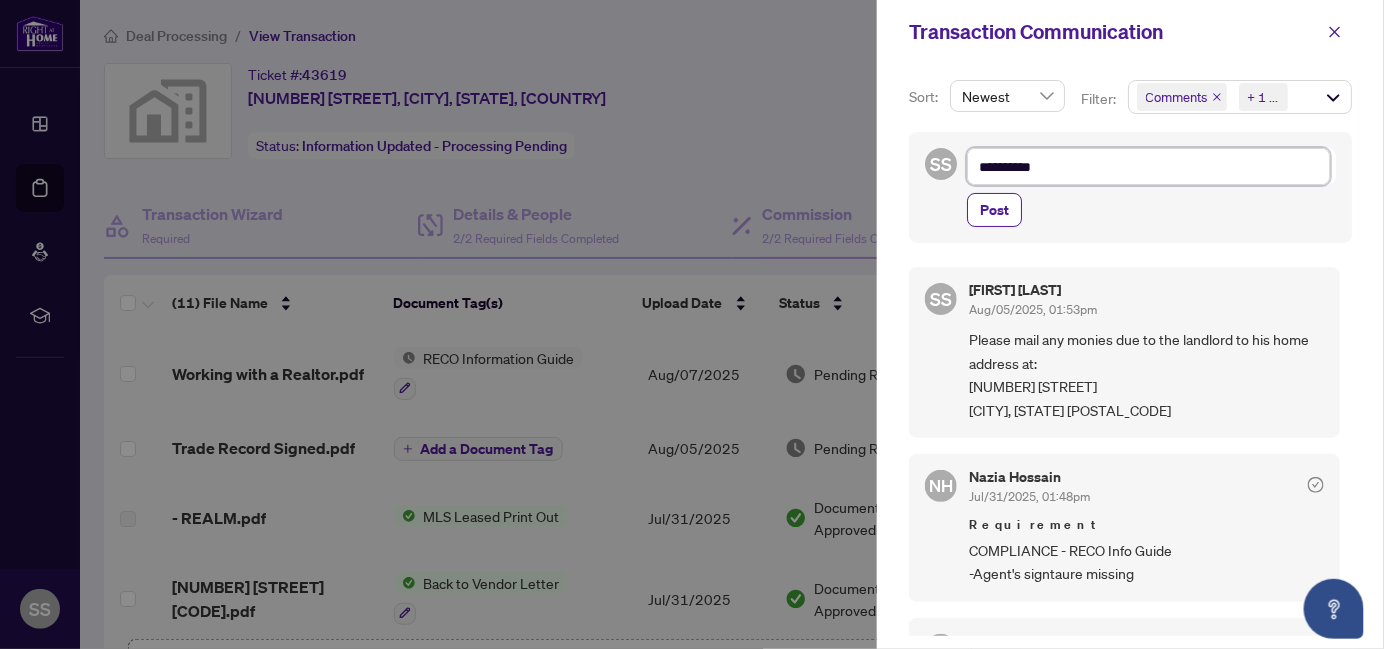 type on "**********" 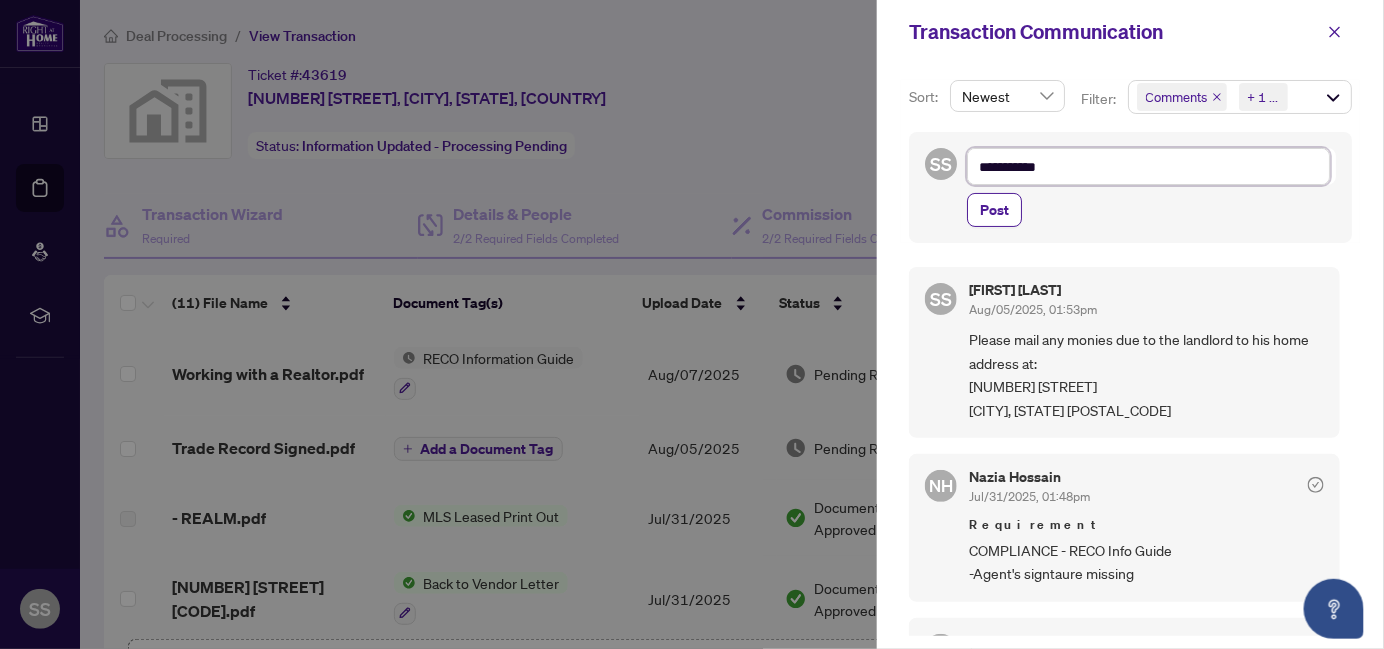 type on "**********" 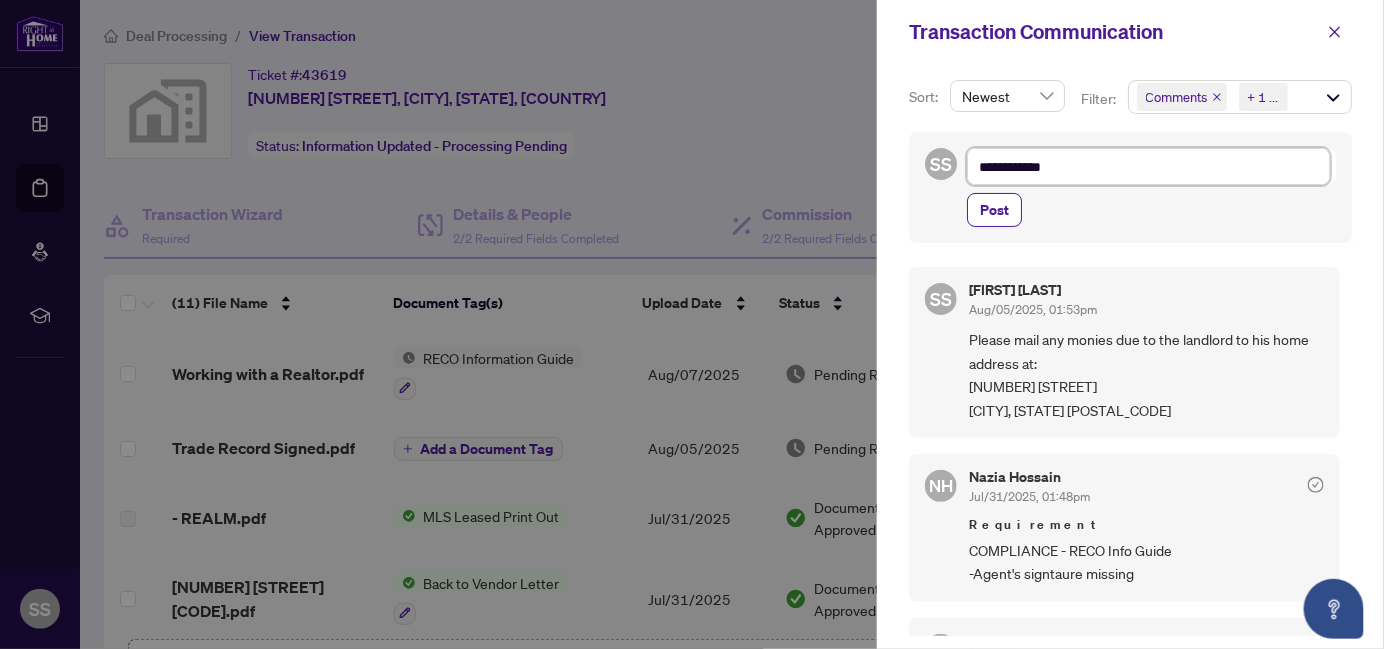 type on "**********" 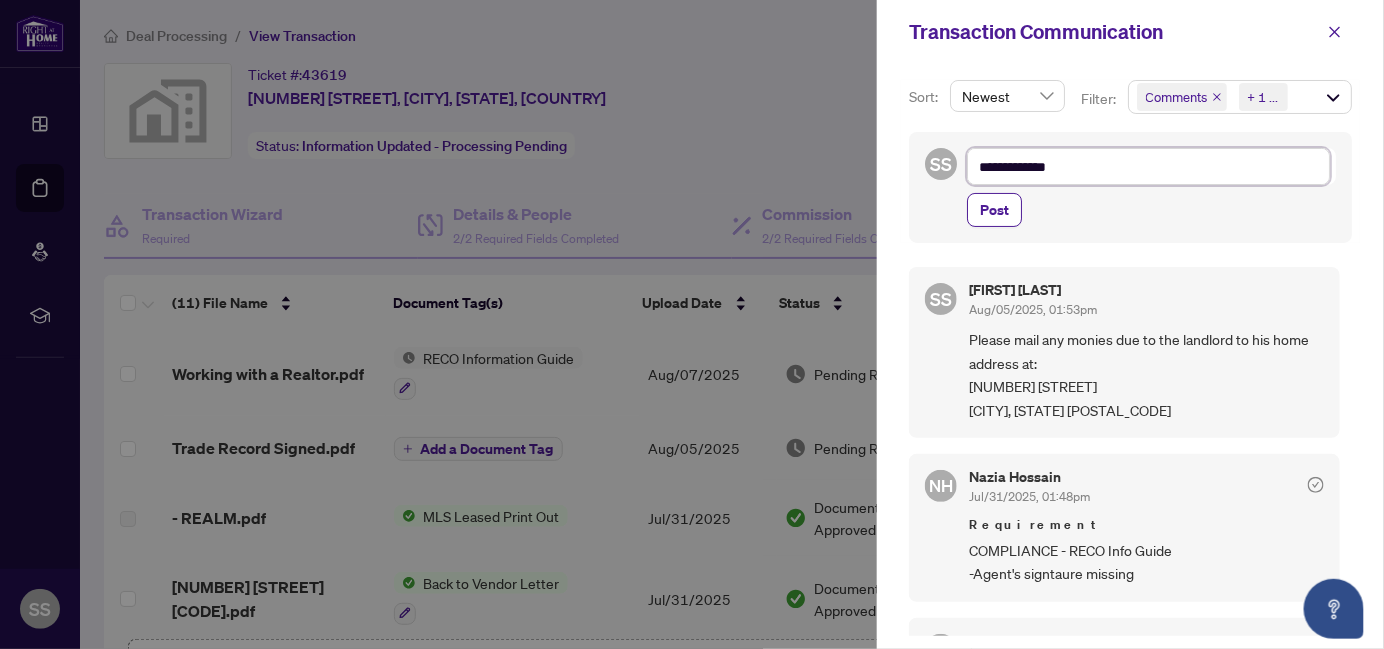 type on "**********" 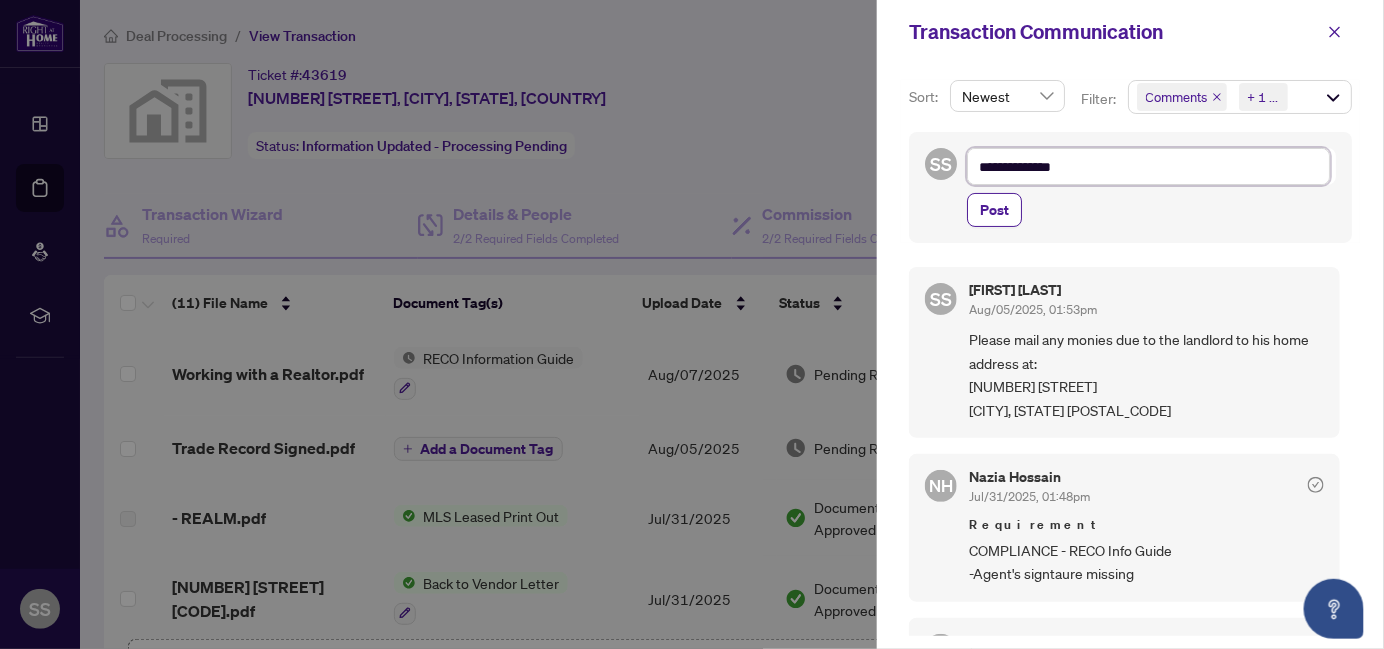 type on "**********" 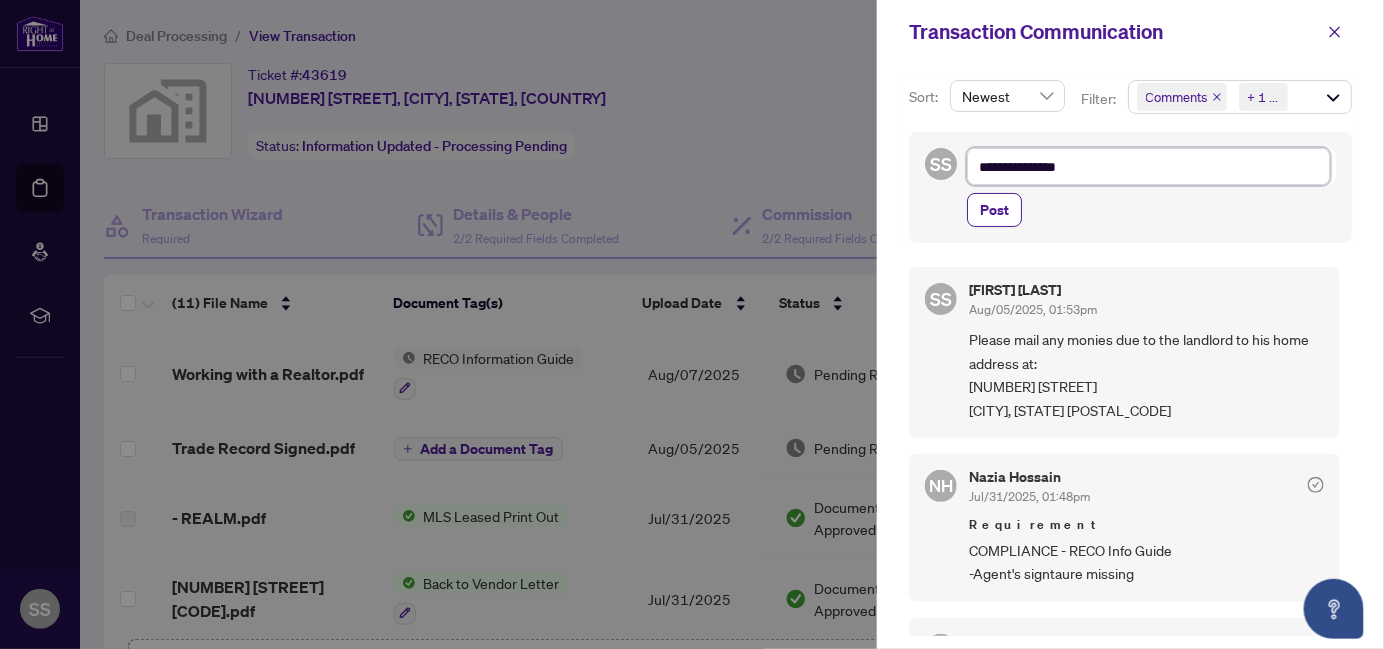 type on "**********" 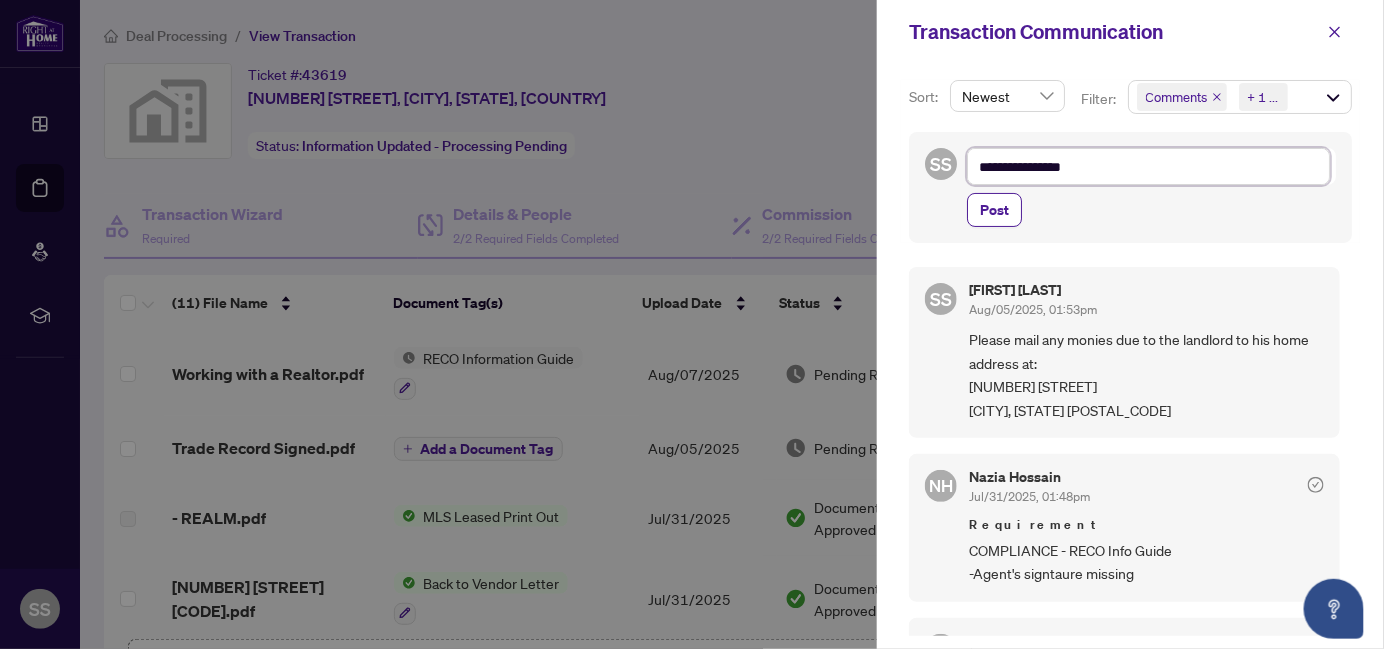 type on "**********" 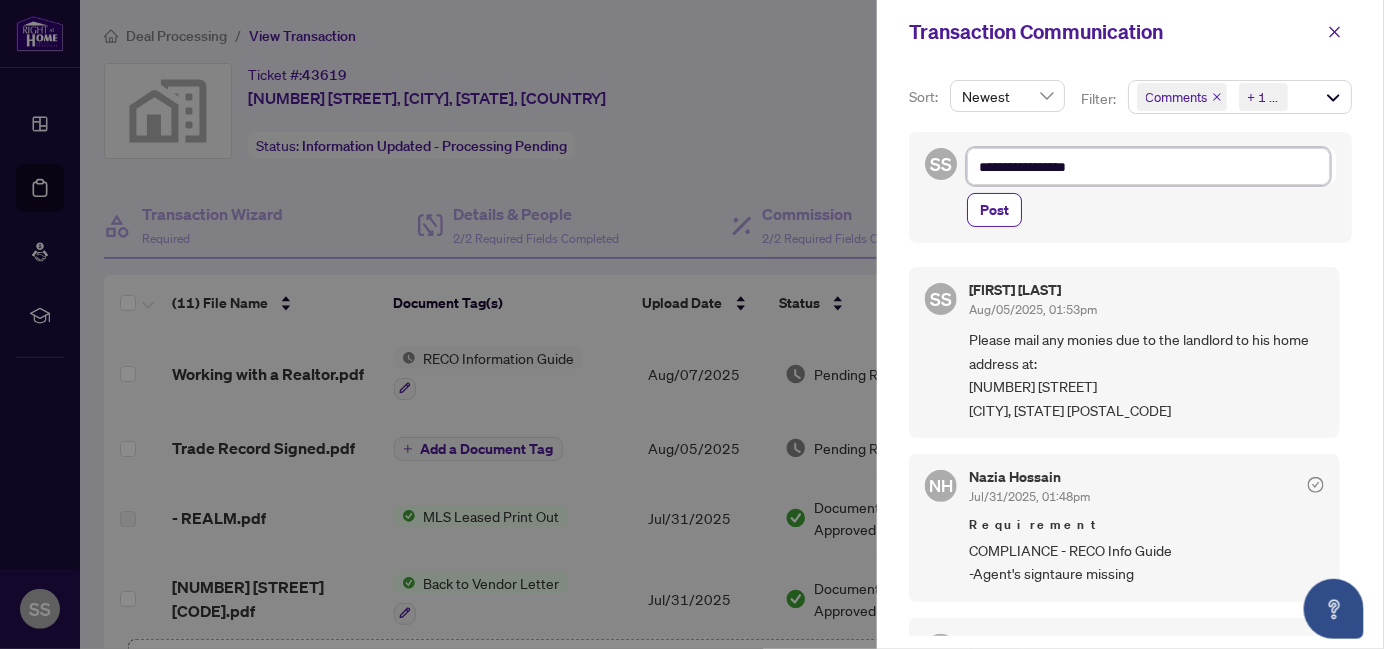 type on "**********" 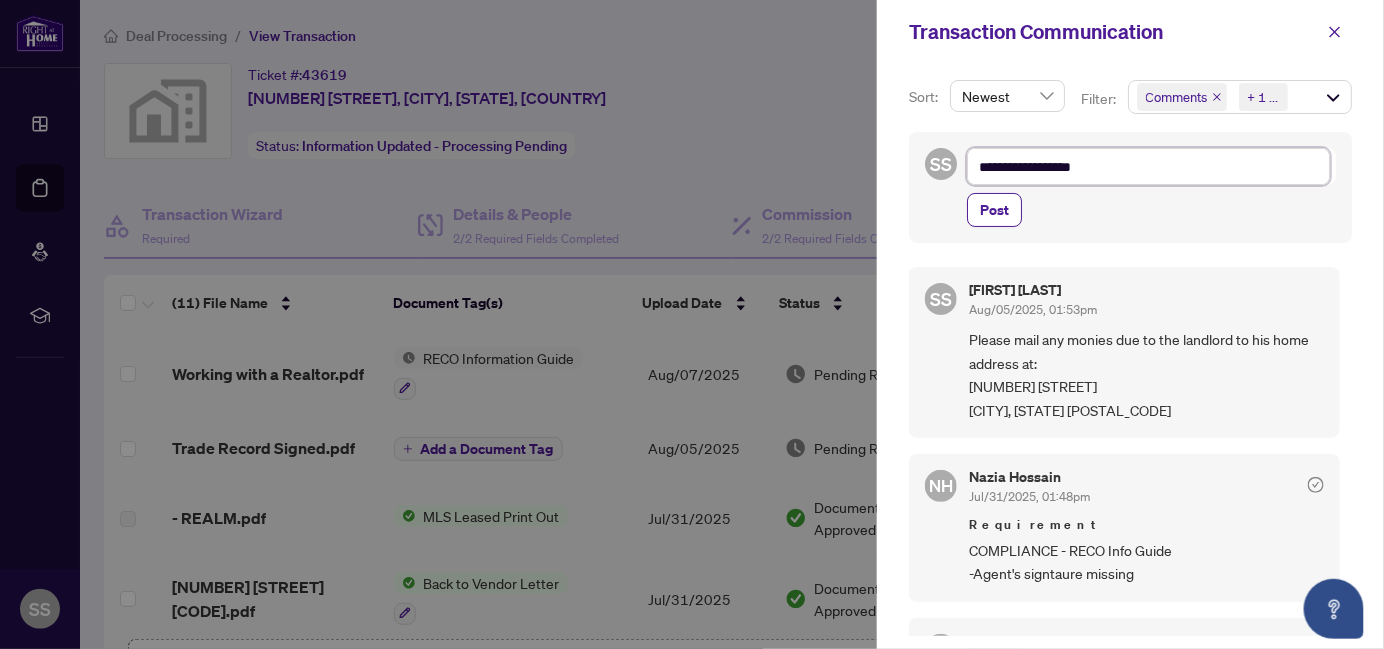 type on "**********" 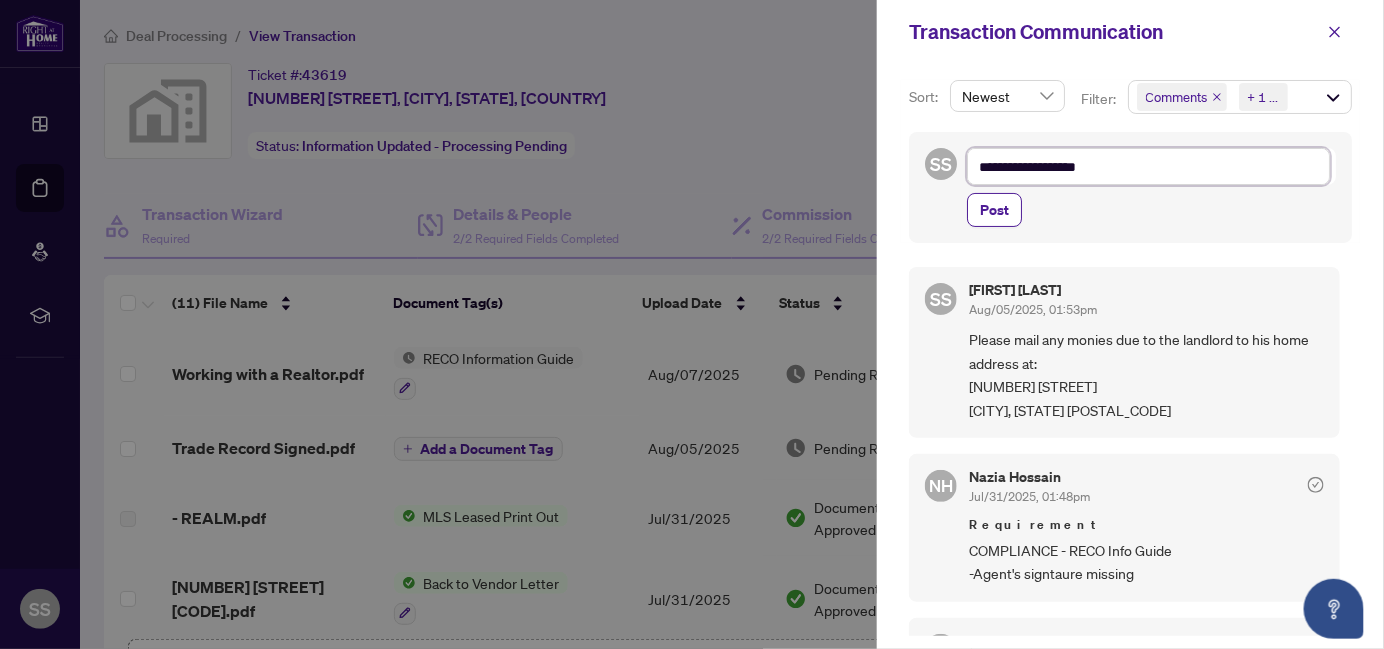 type on "**********" 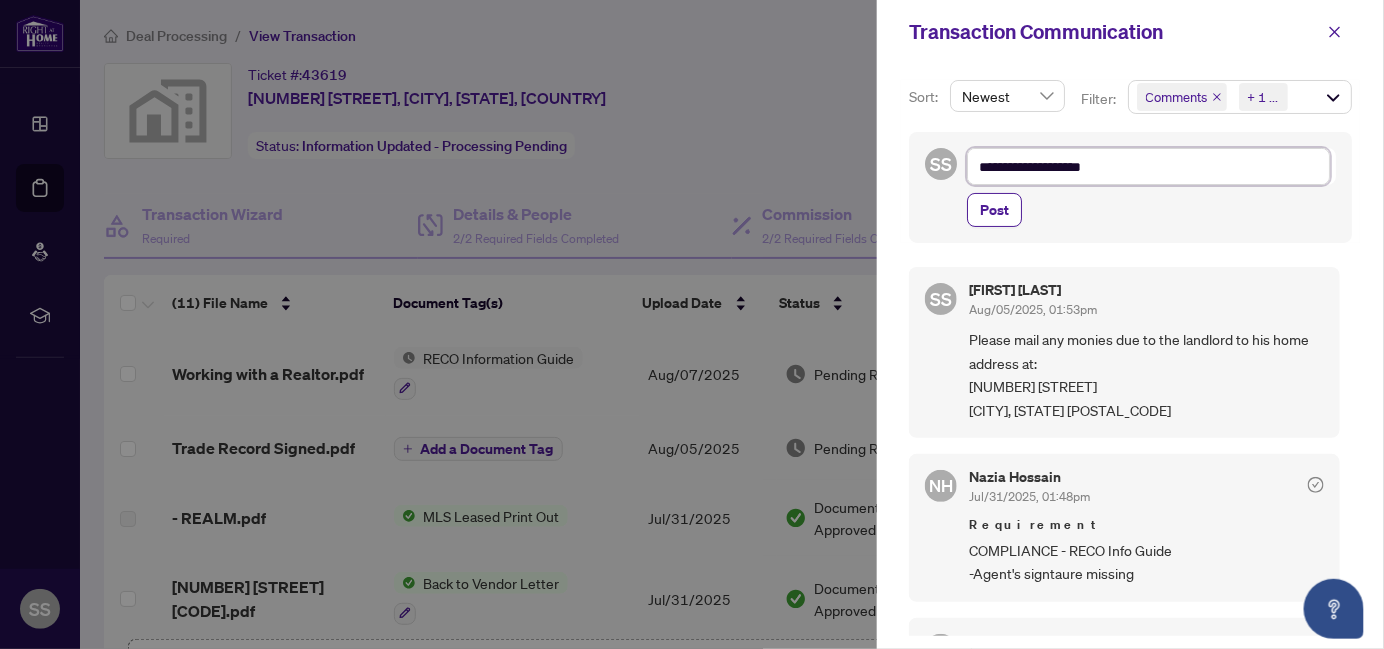 type on "**********" 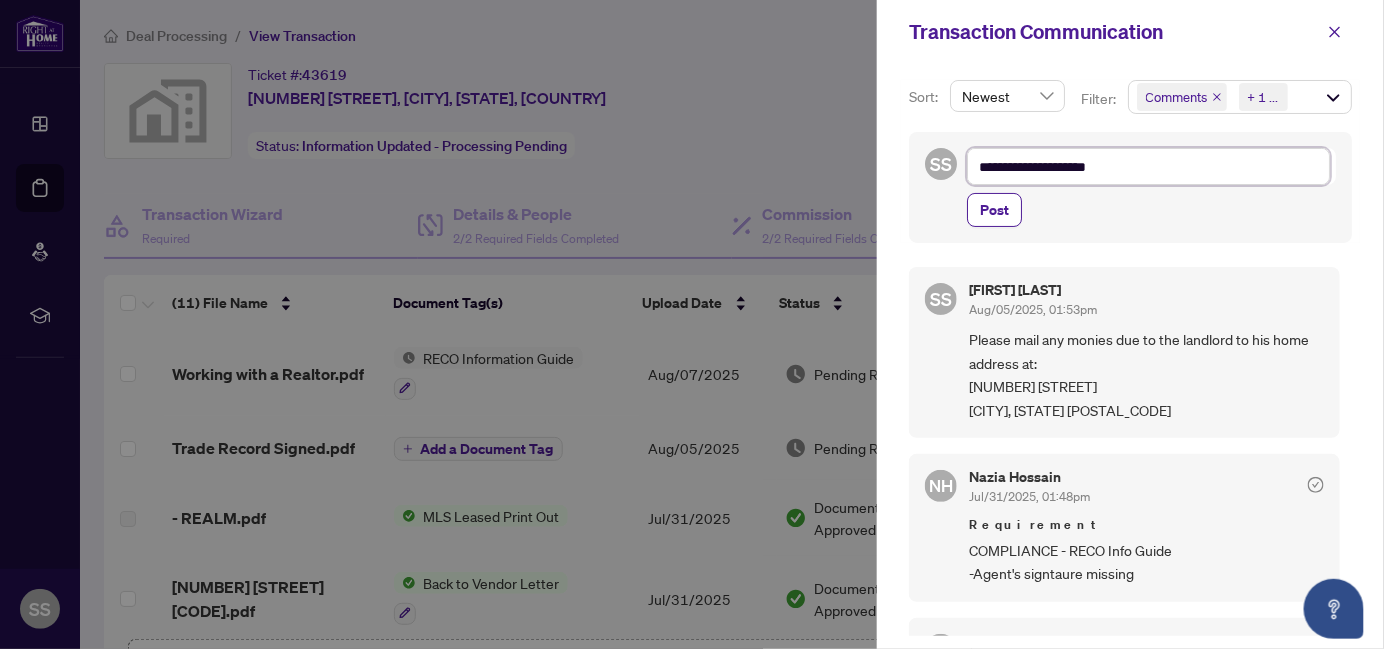 type on "**********" 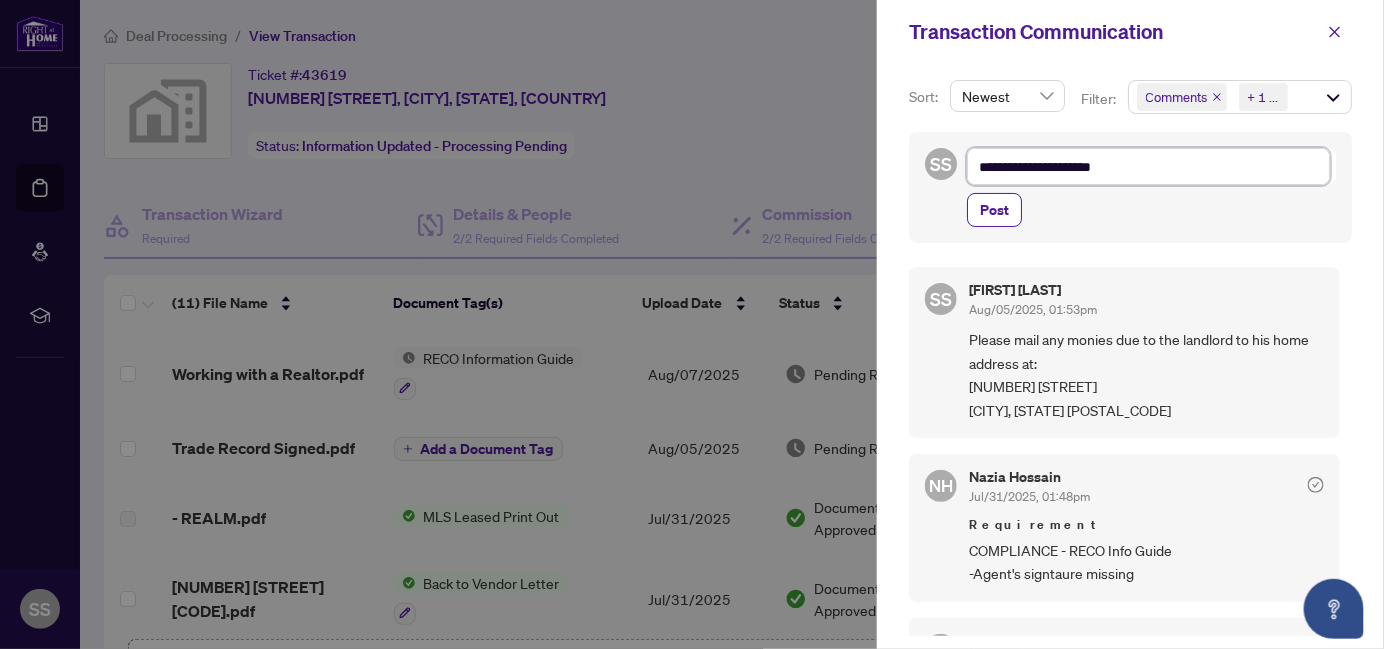 type on "**********" 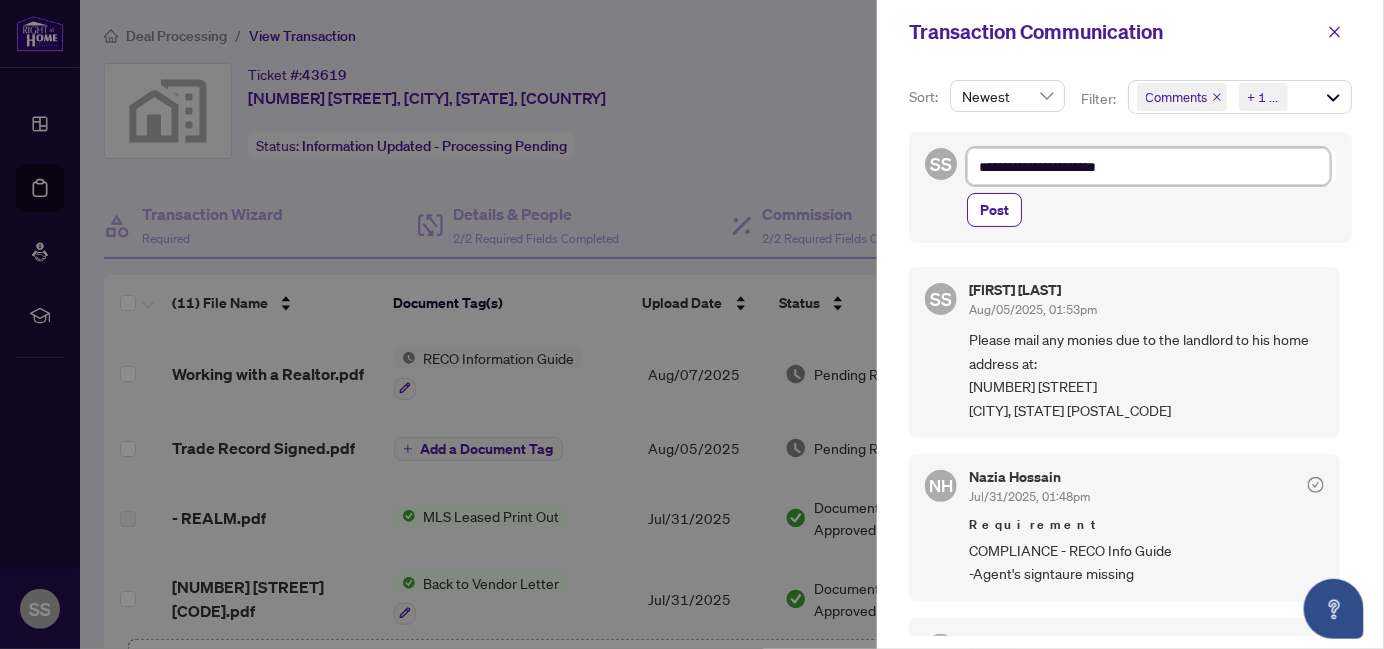 type on "**********" 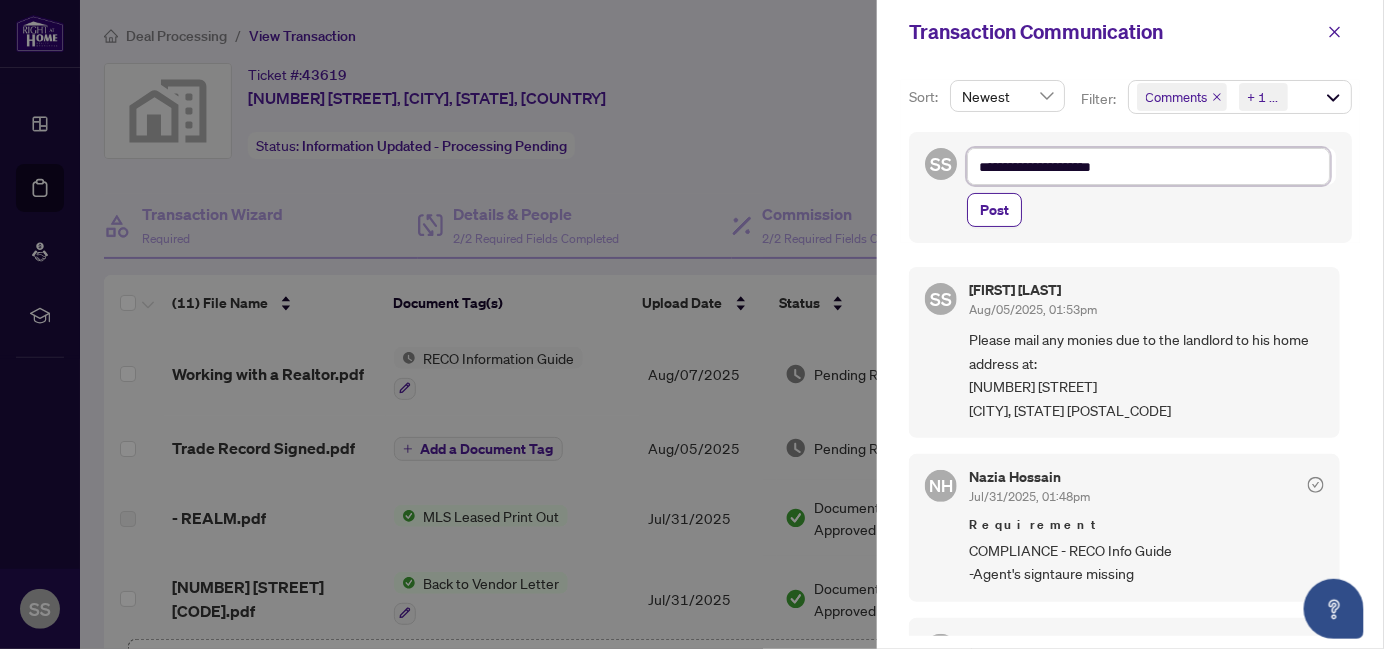 type on "**********" 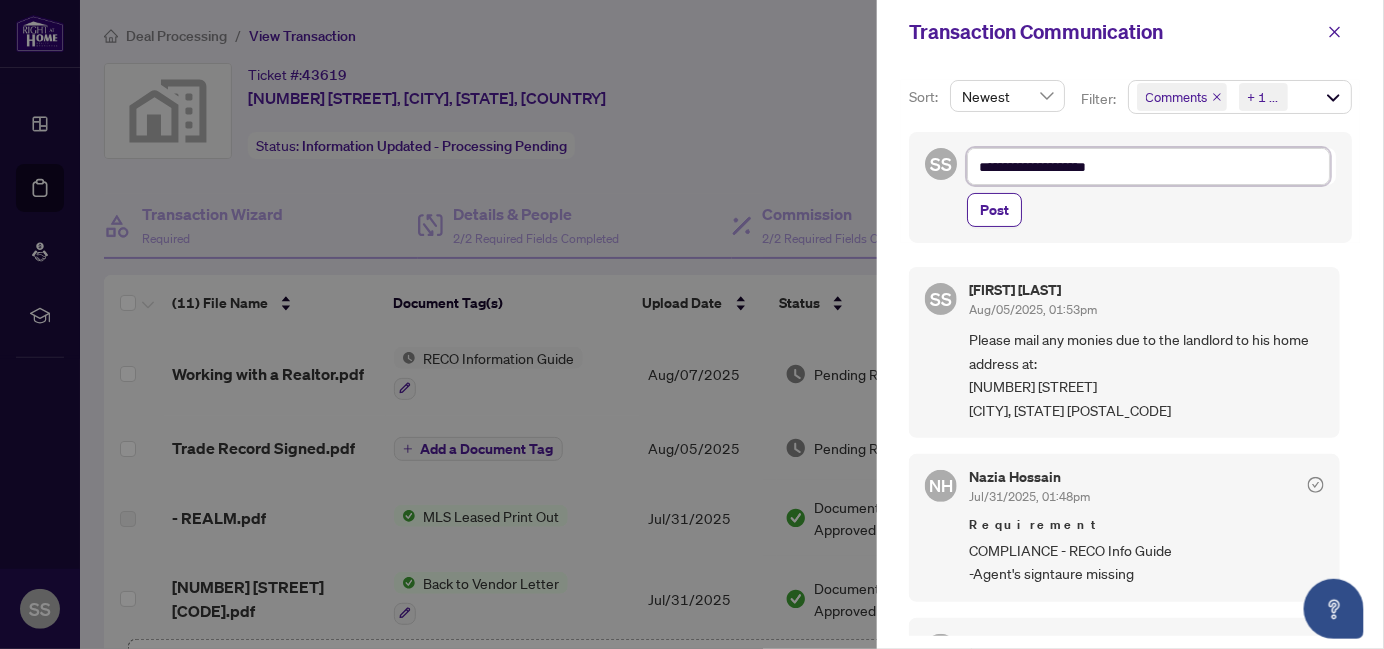 type on "**********" 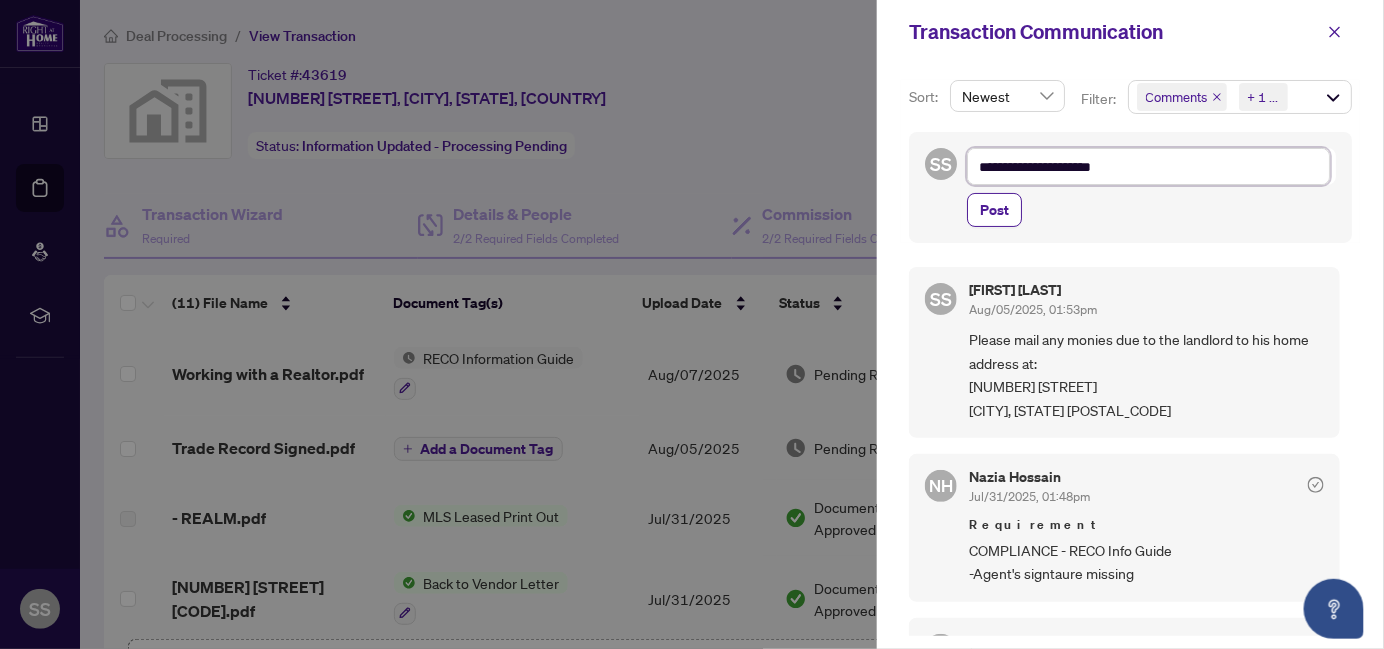 type on "**********" 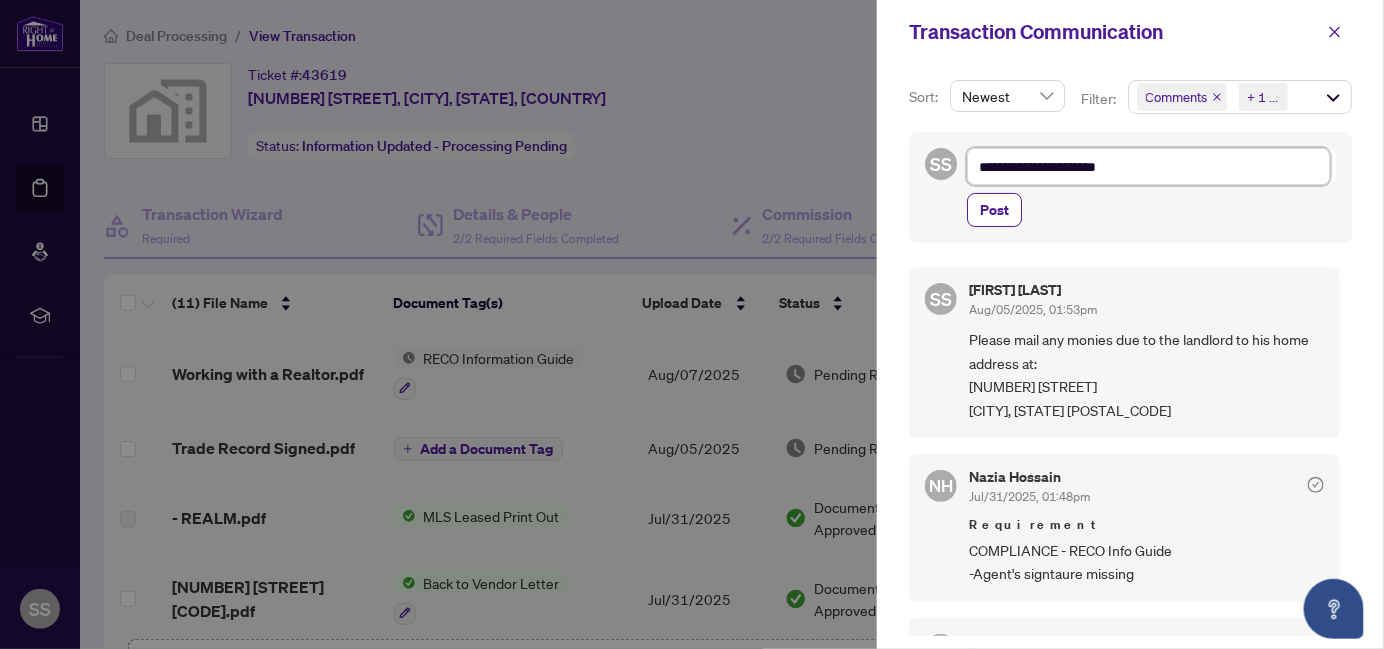 type on "**********" 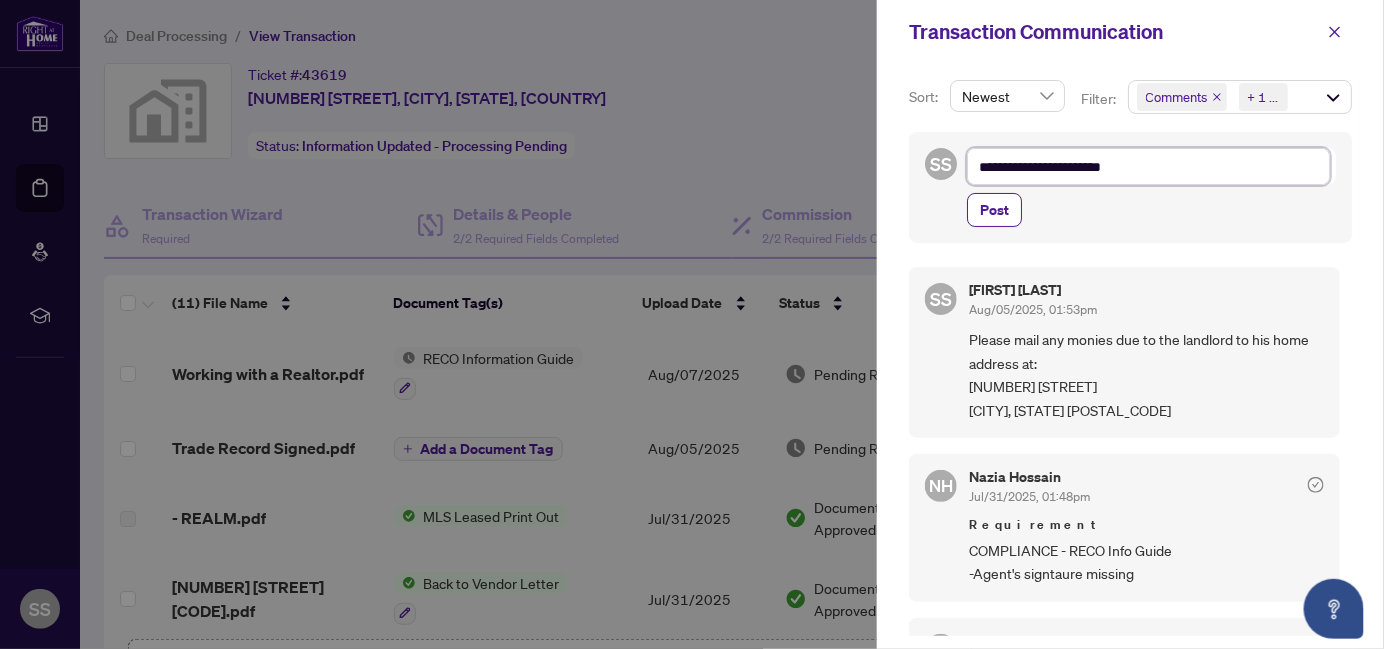 type on "**********" 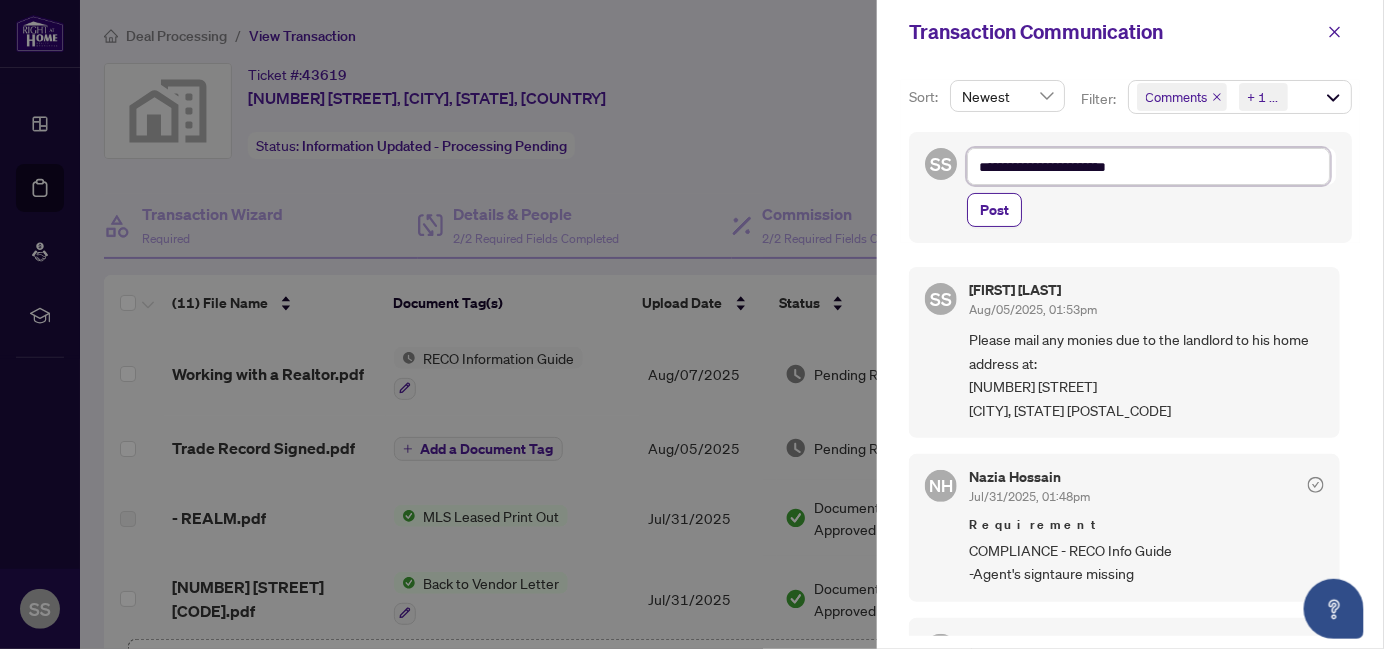 type on "**********" 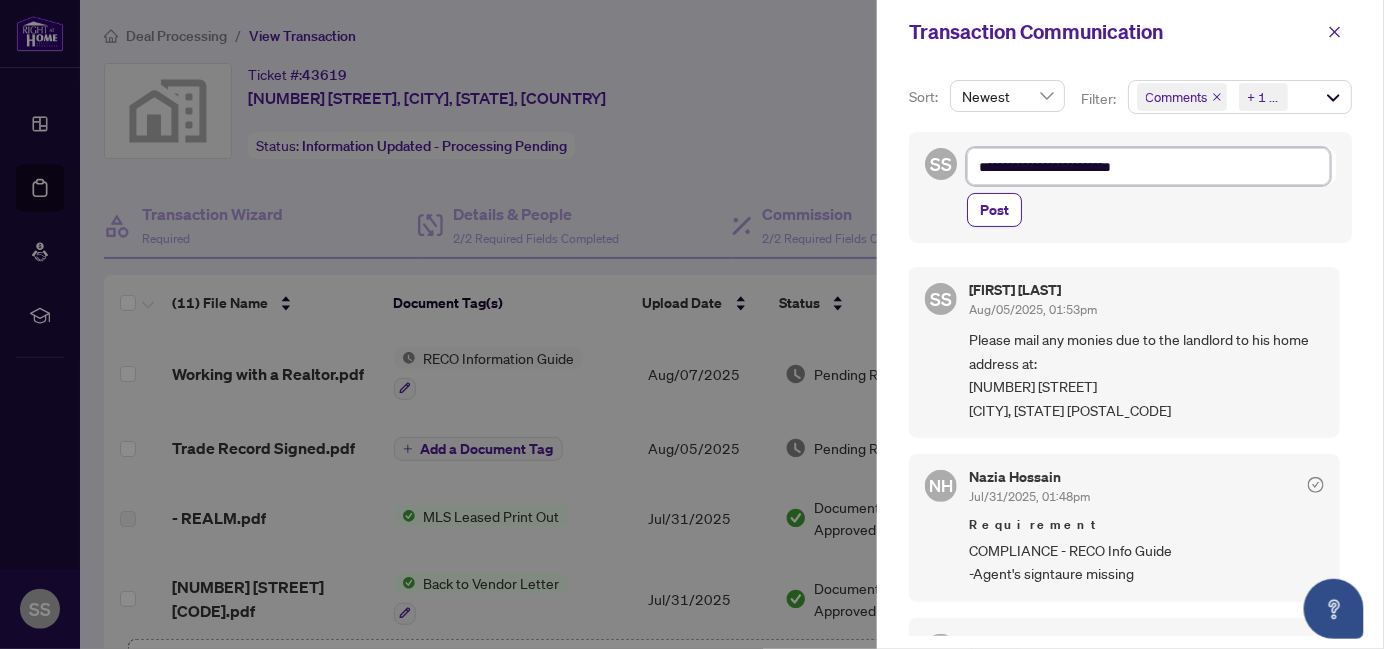 type on "**********" 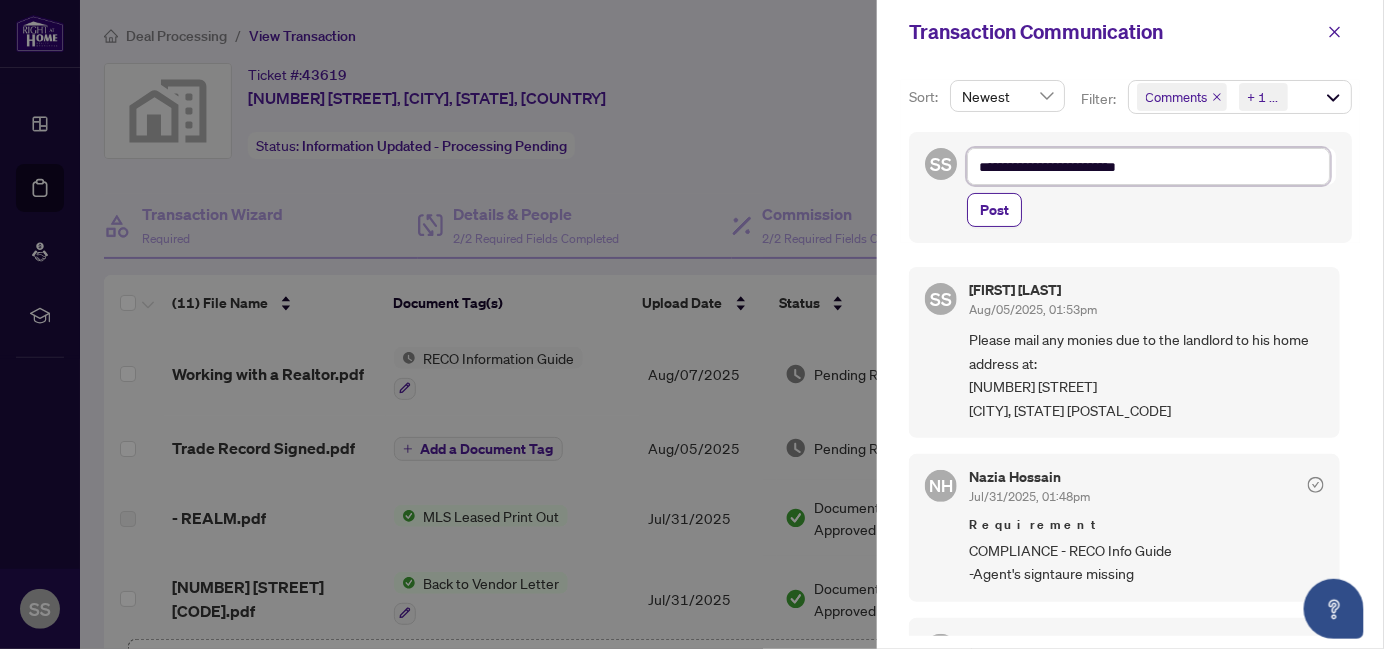 type on "**********" 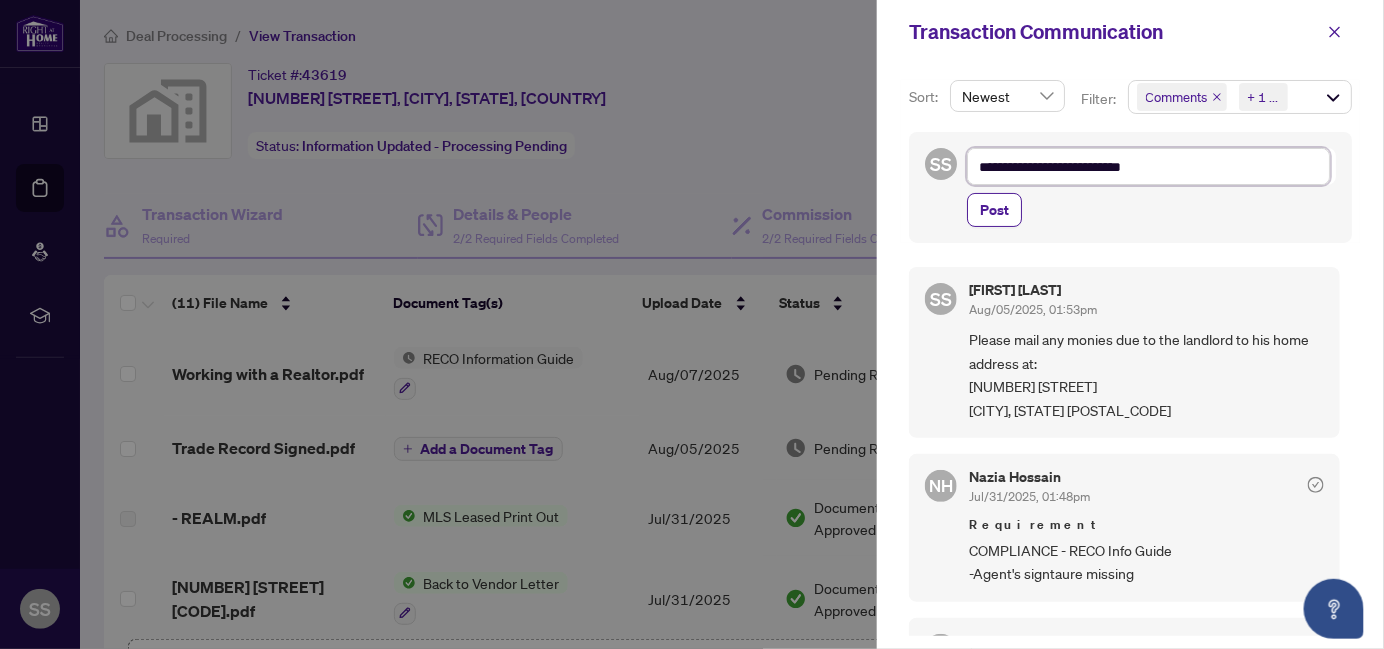 type on "**********" 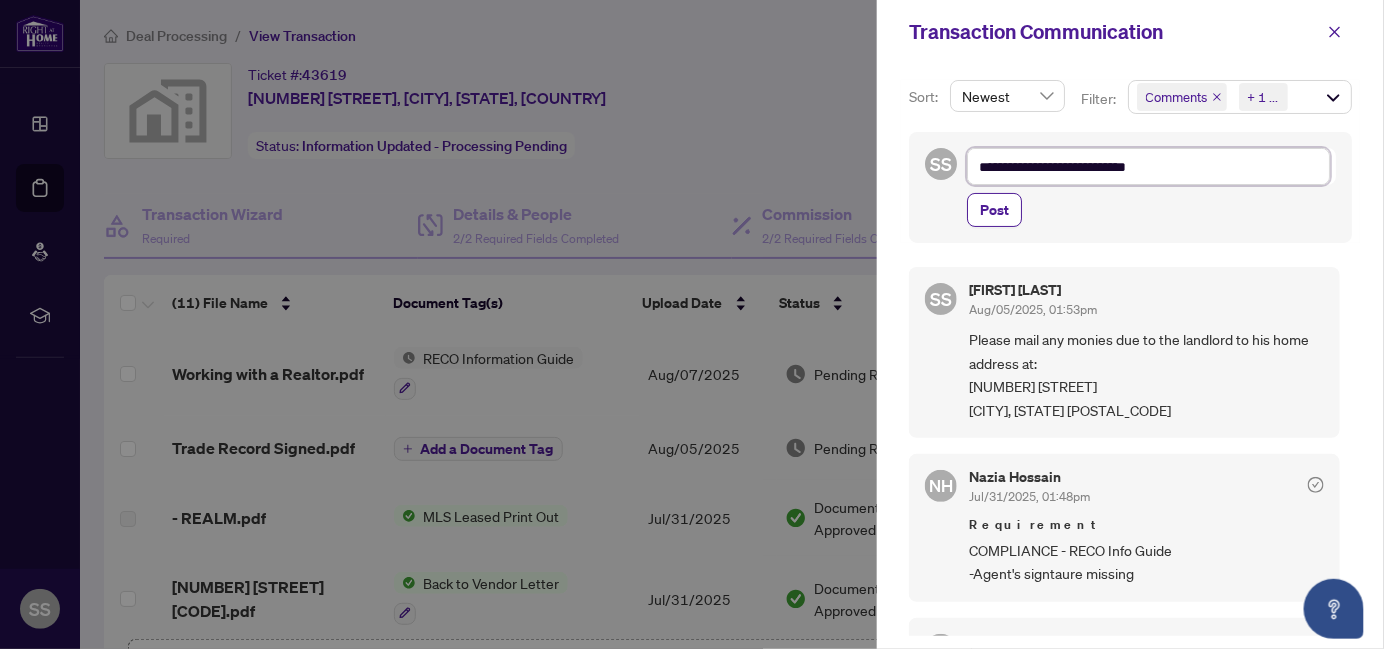 type on "**********" 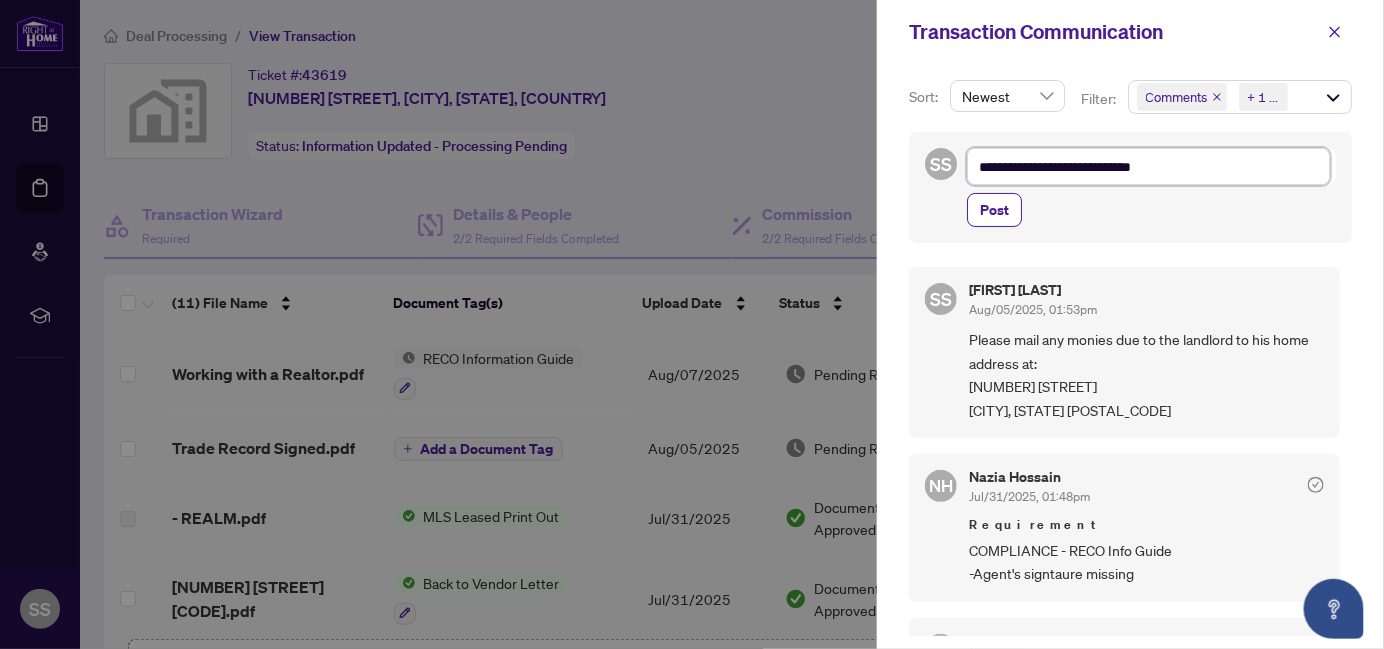 type on "**********" 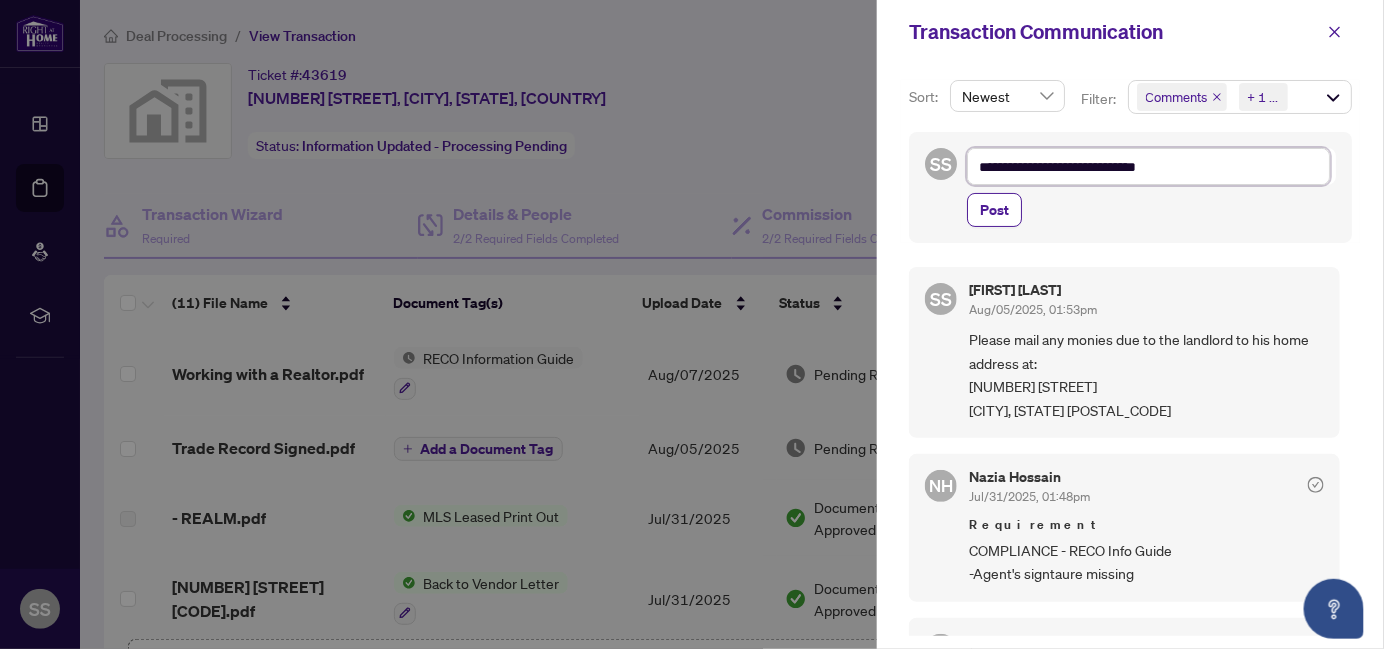 type on "**********" 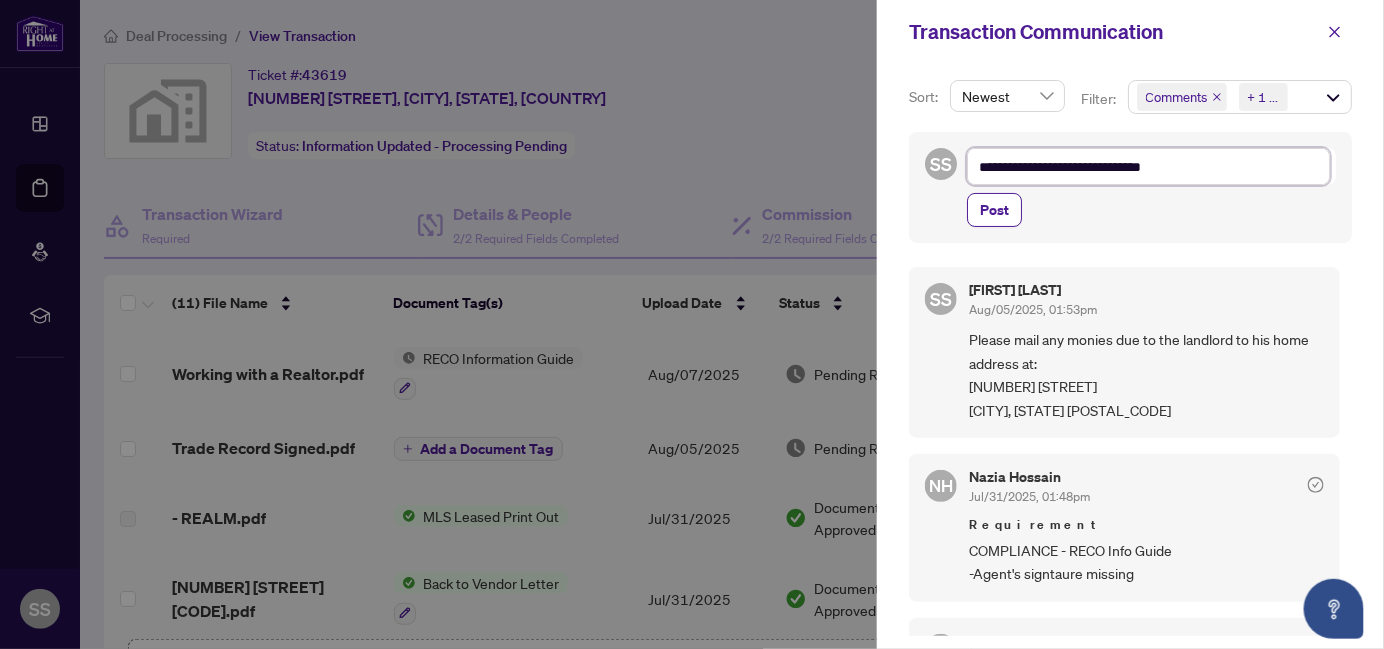 type on "**********" 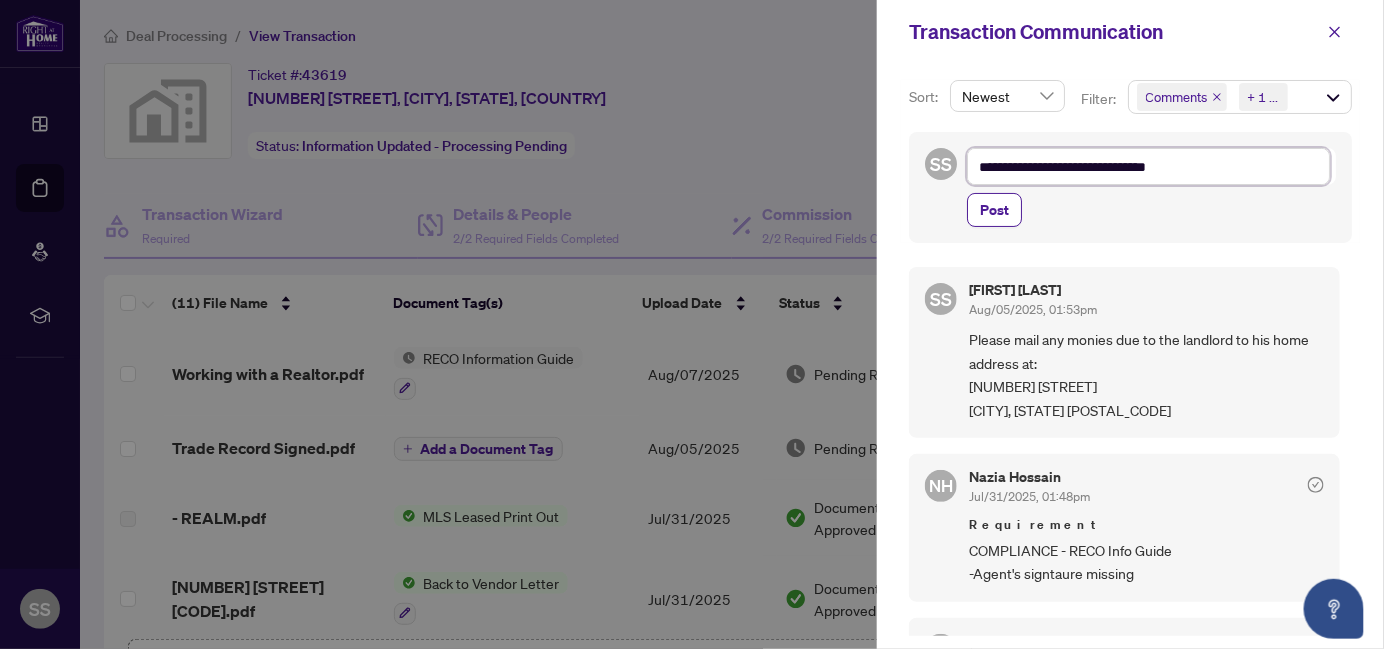 type on "**********" 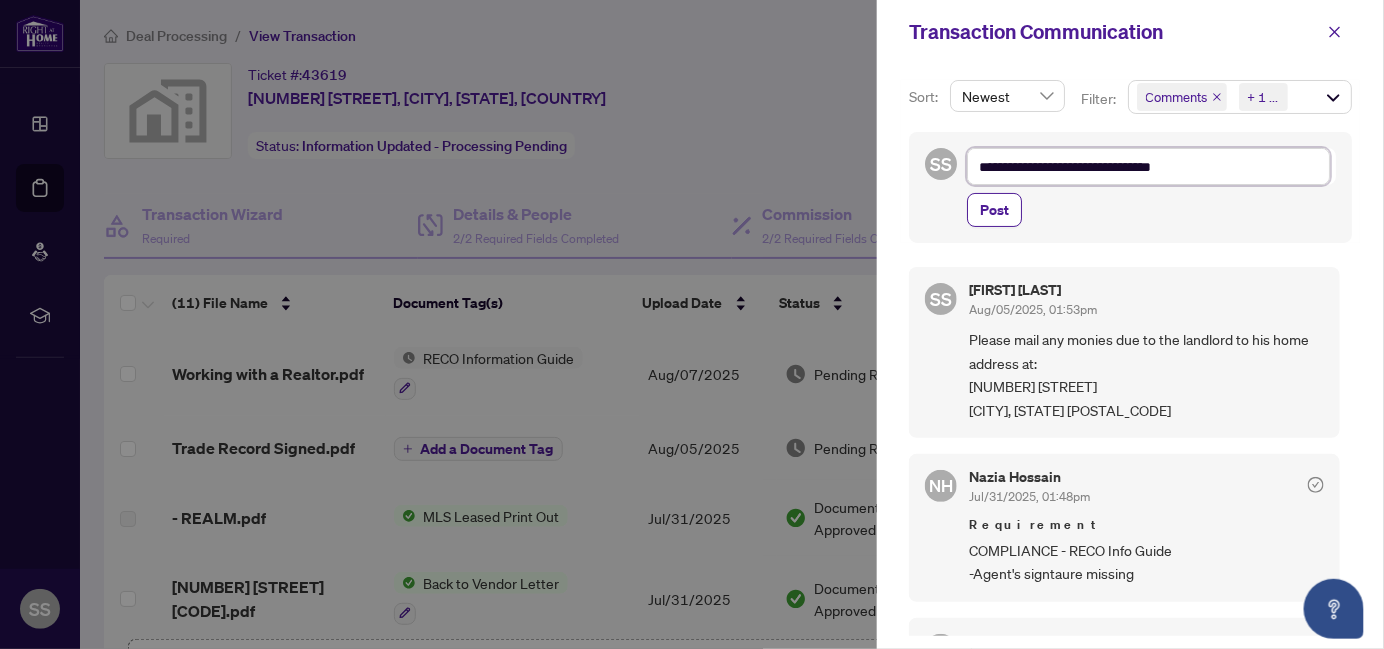 type on "**********" 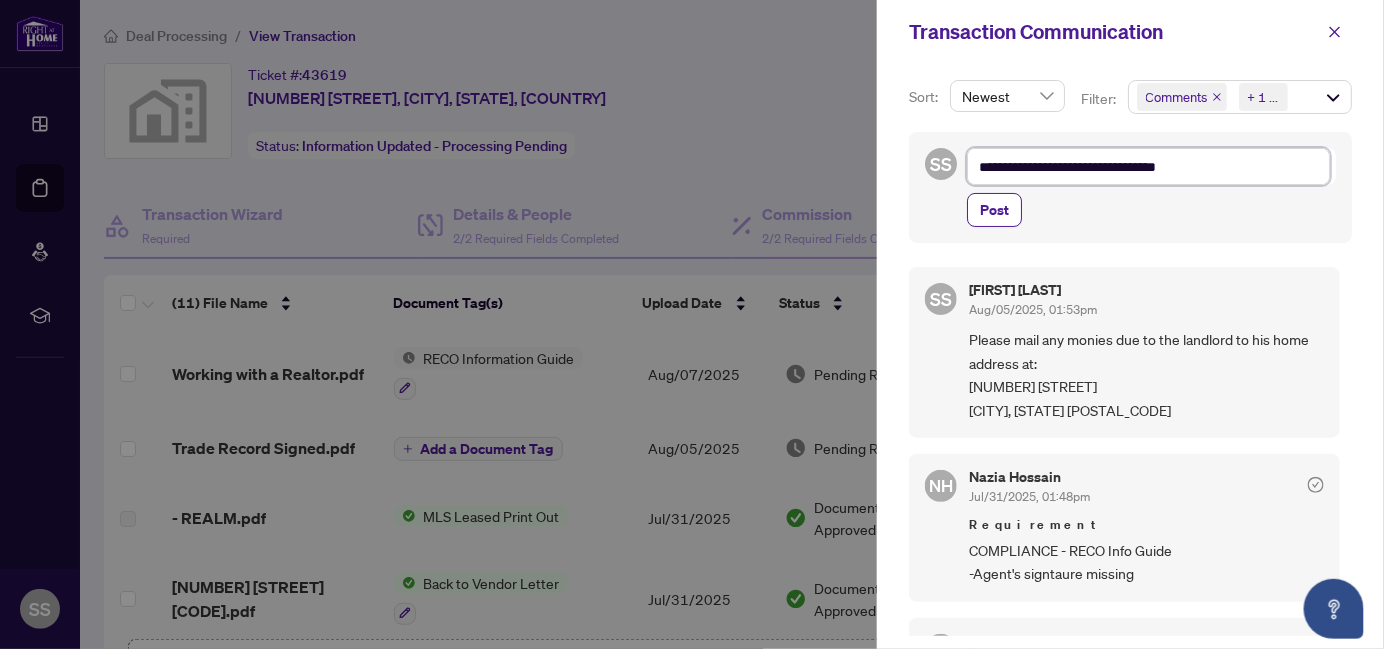 type on "**********" 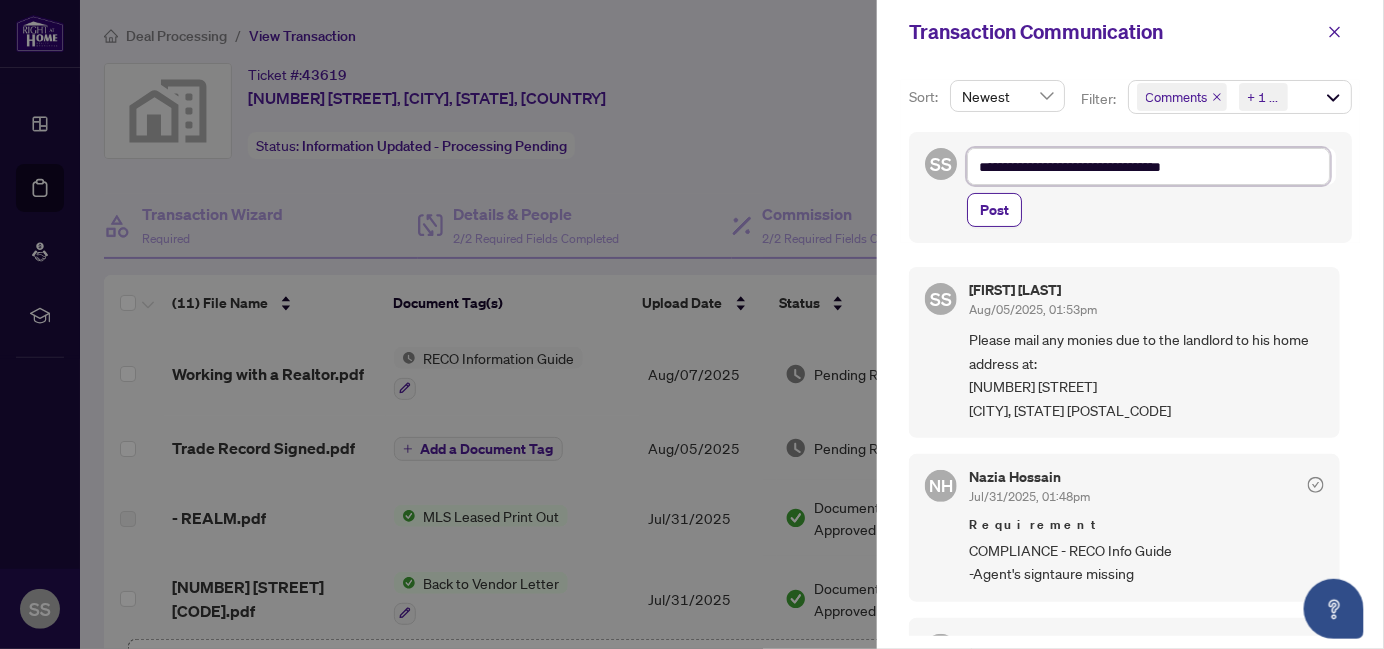 type on "**********" 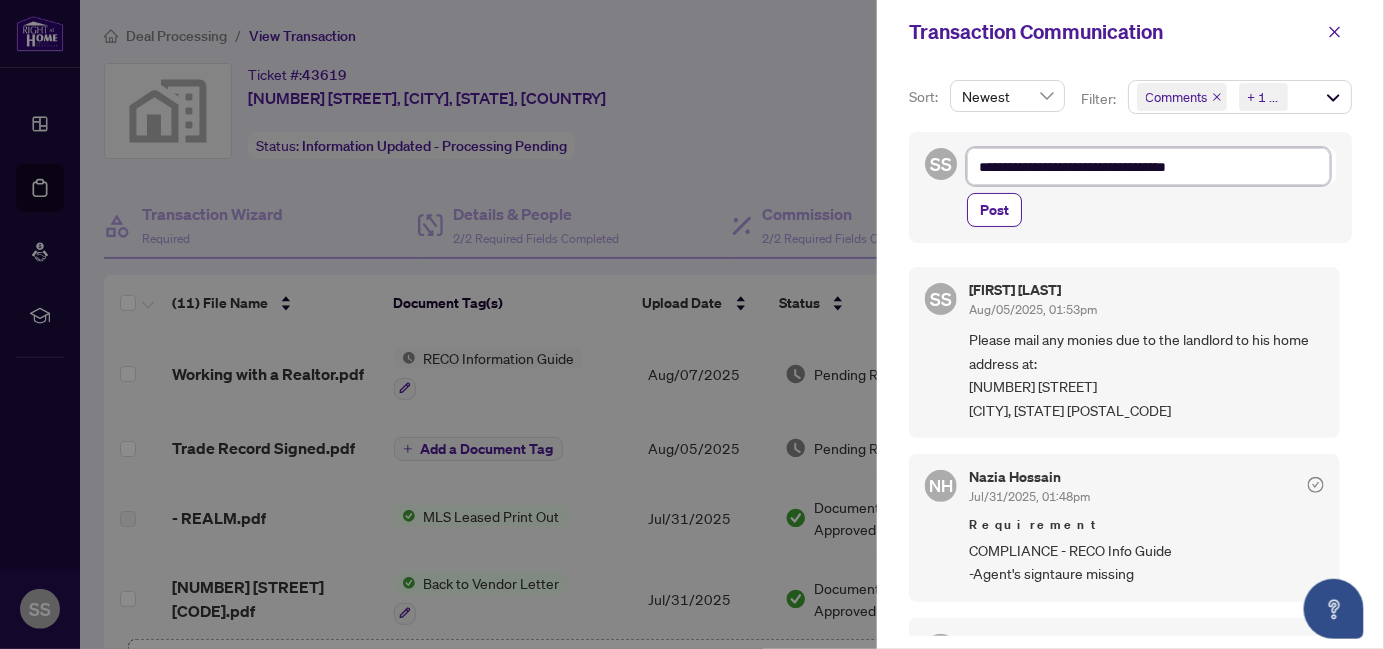 type on "**********" 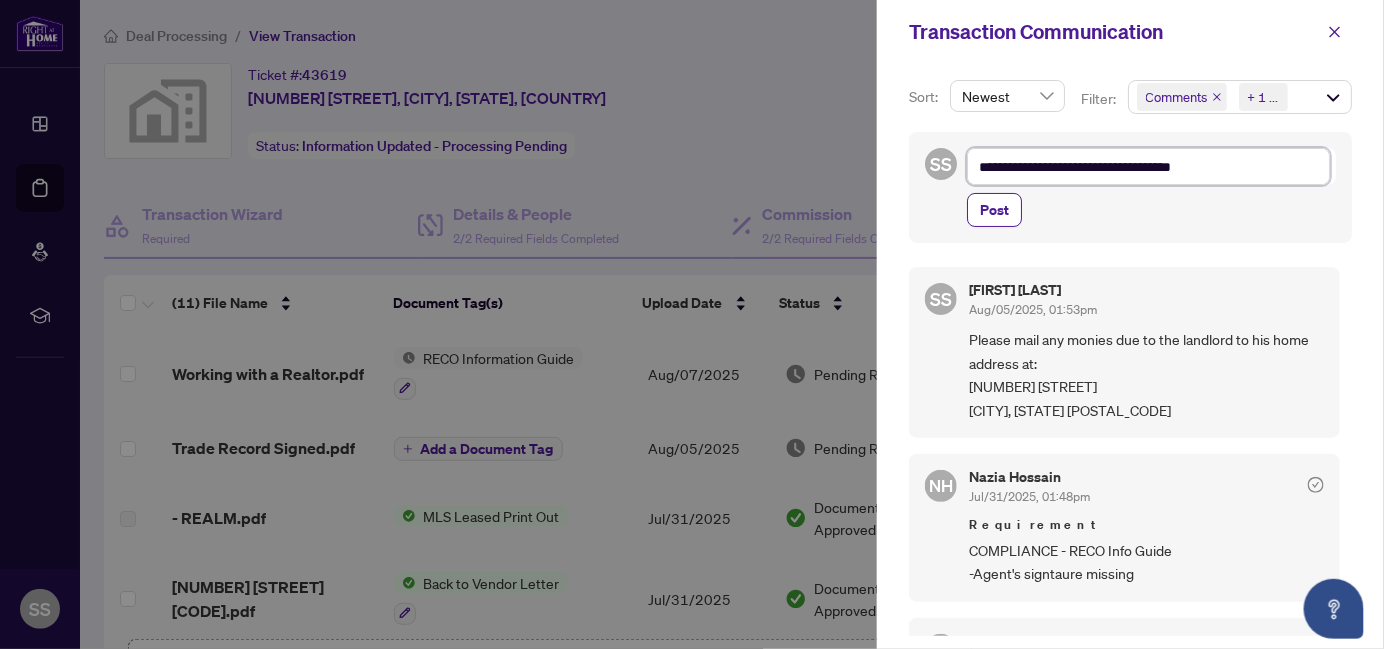 type on "**********" 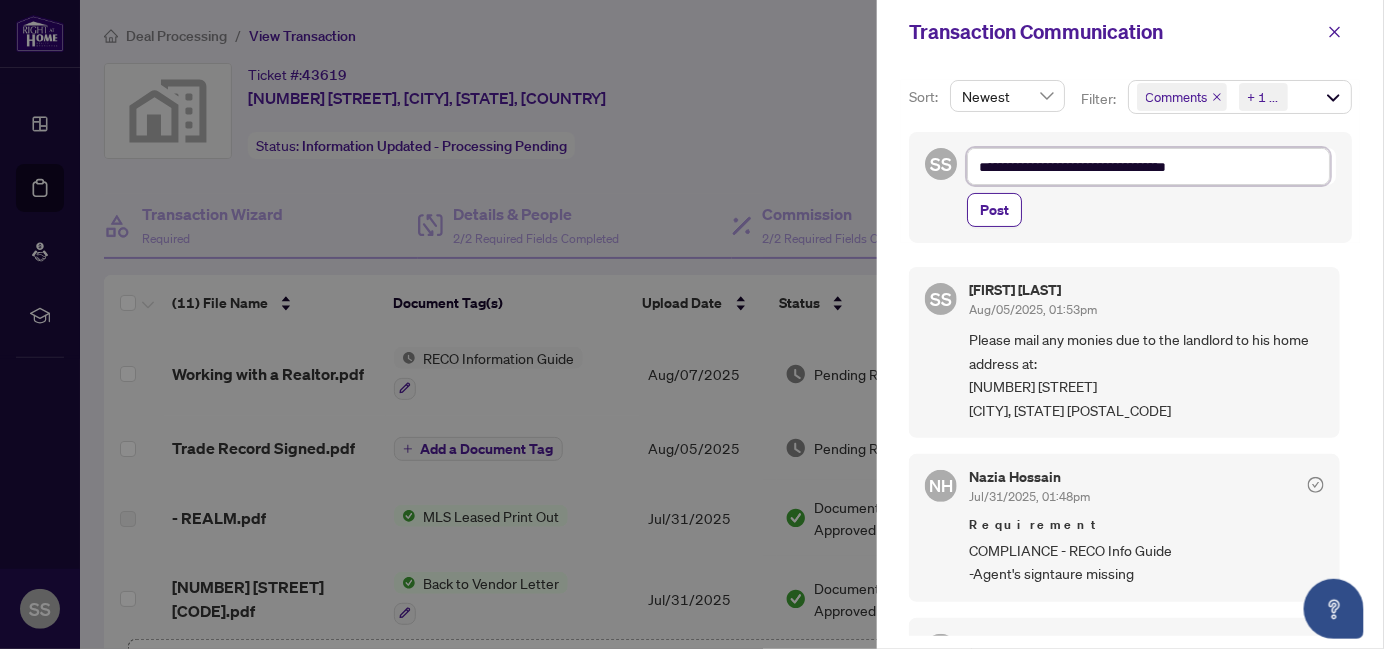 type on "**********" 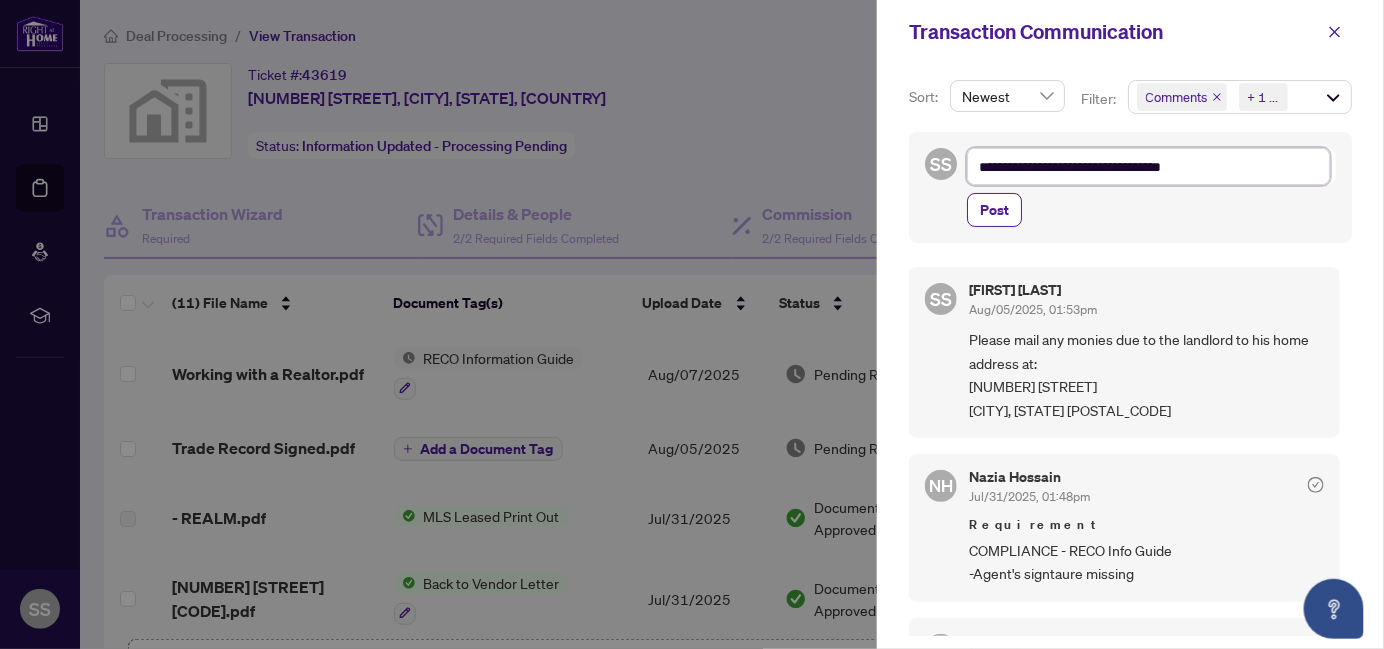 type on "**********" 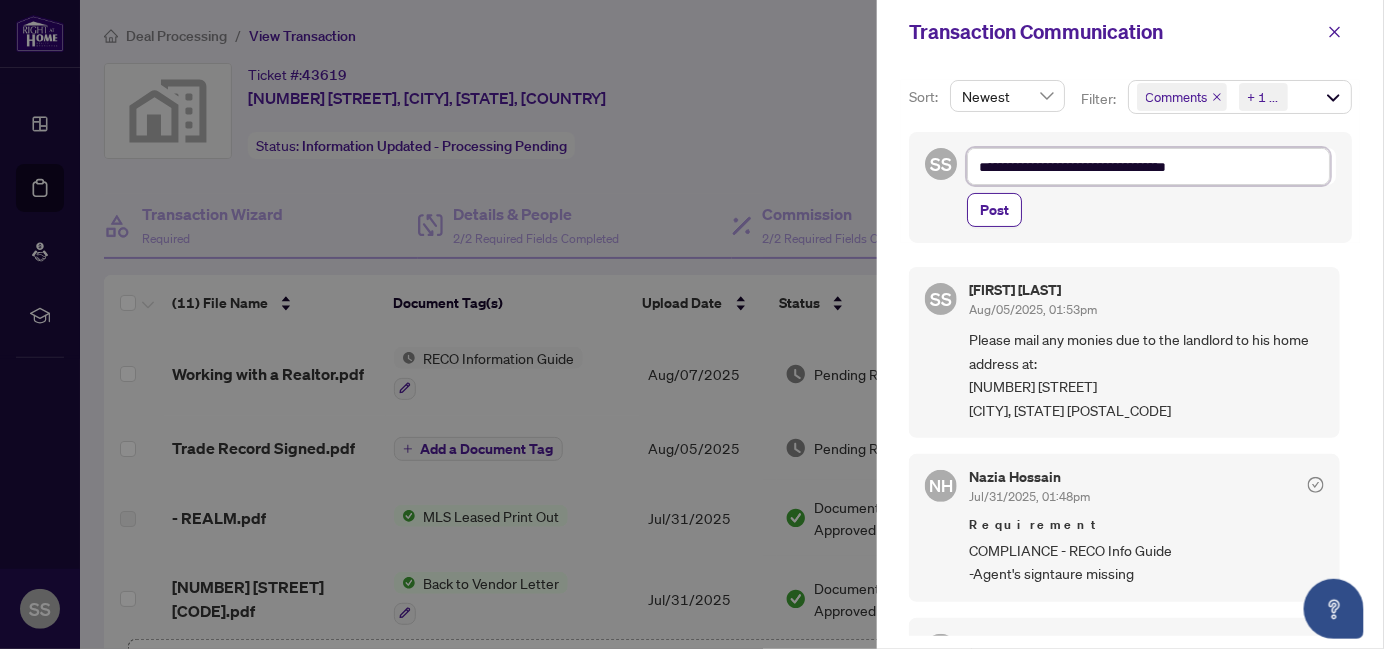 type on "**********" 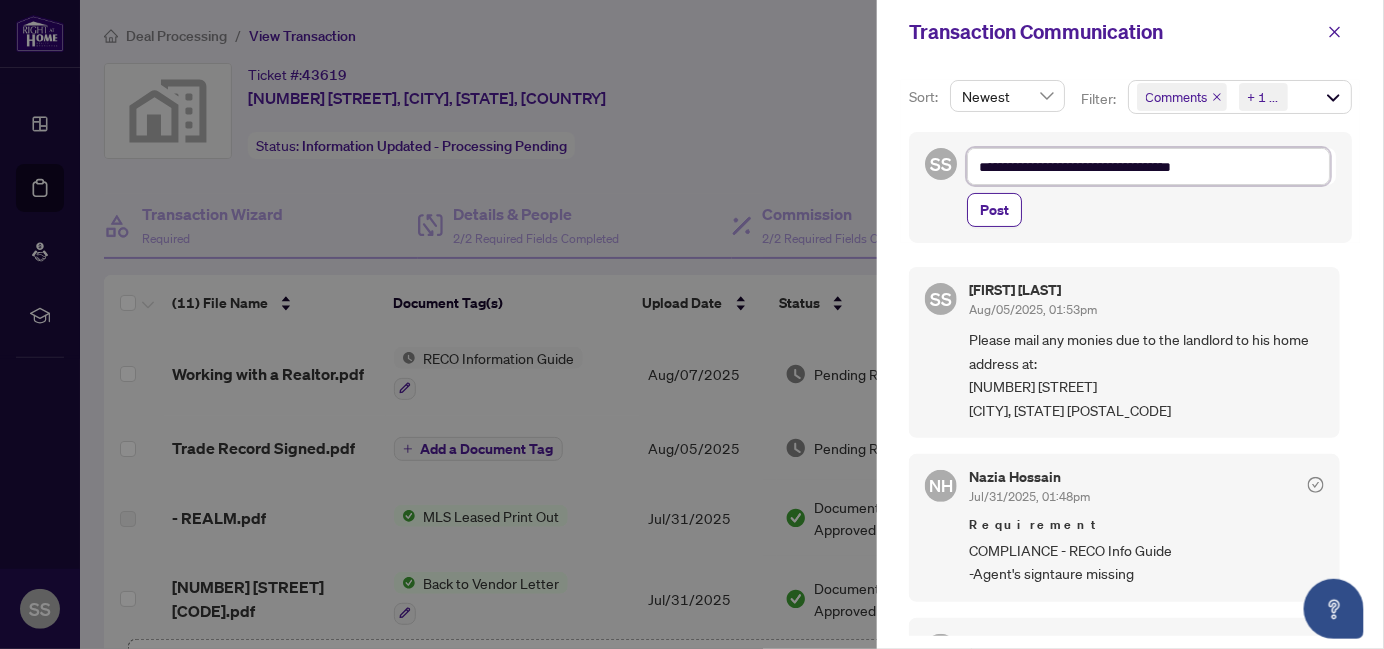 type on "**********" 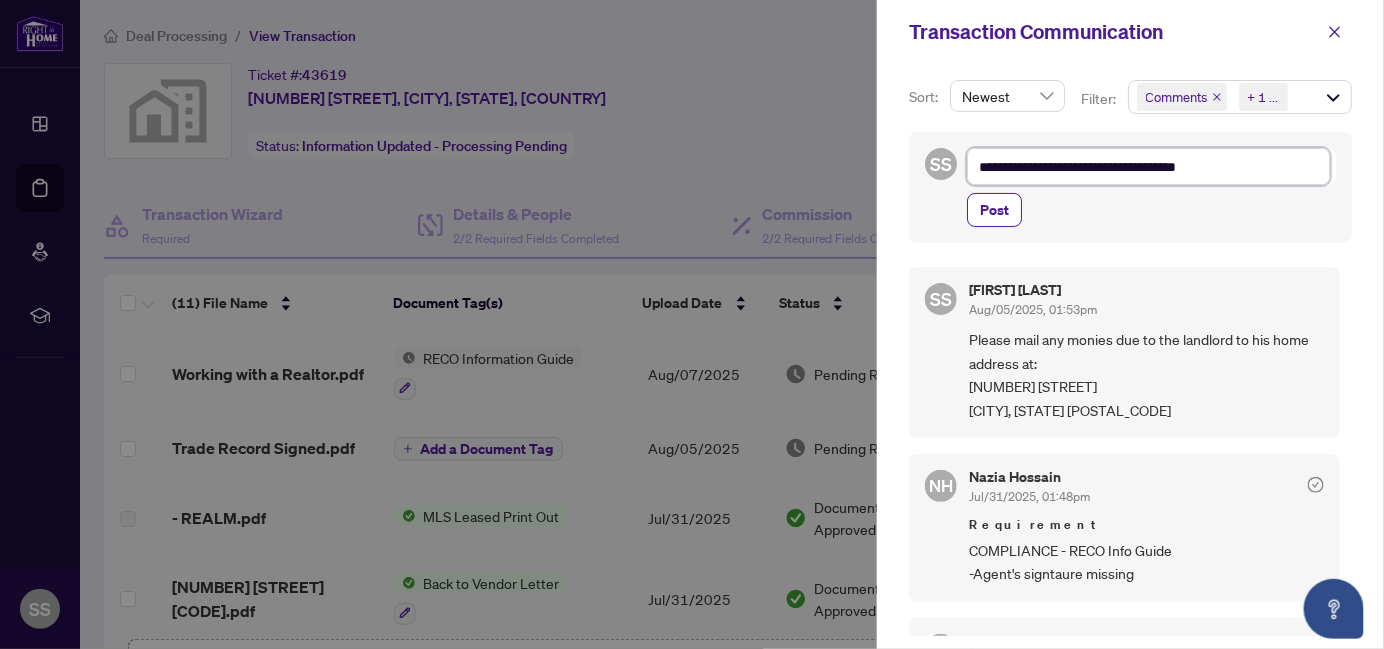 type on "**********" 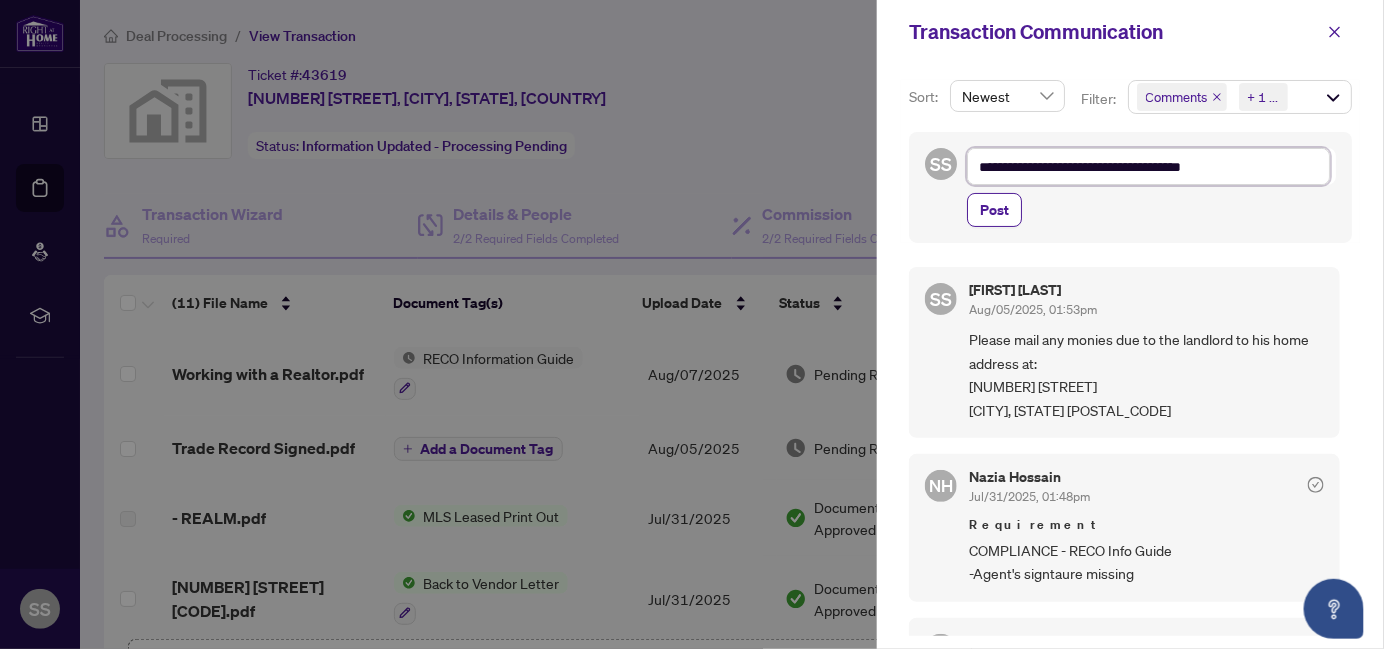 type on "**********" 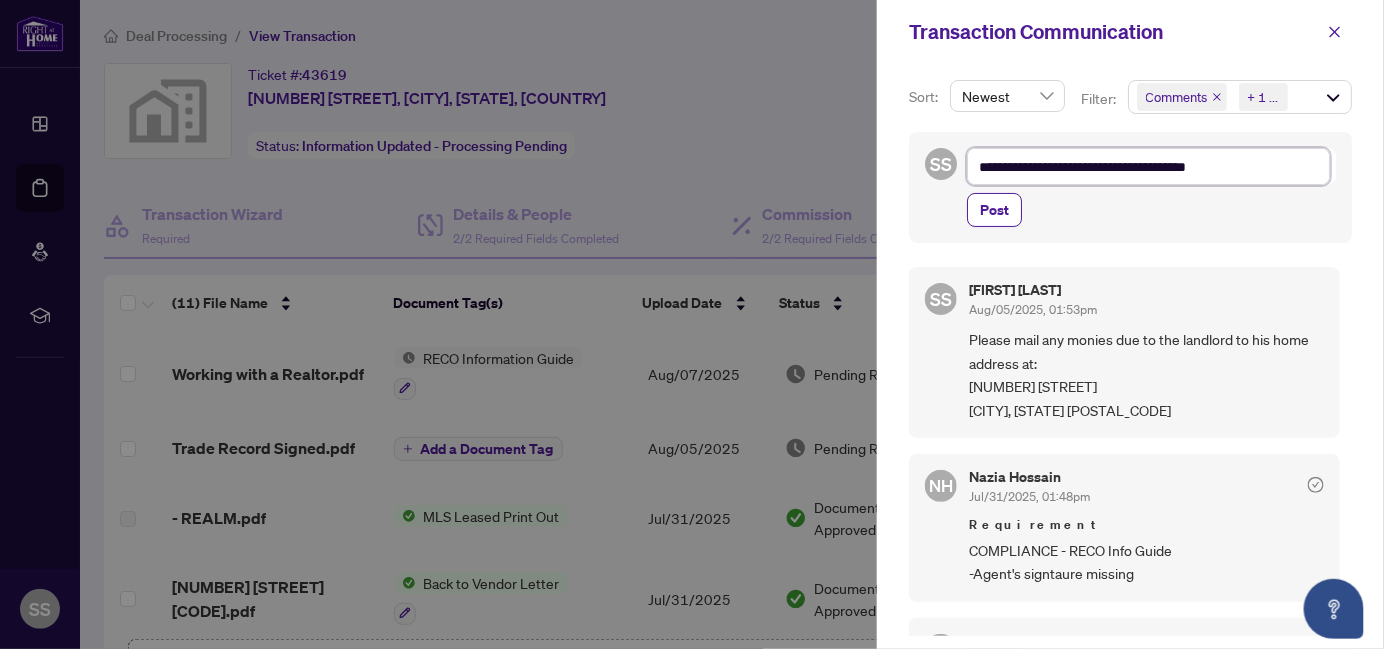 type on "**********" 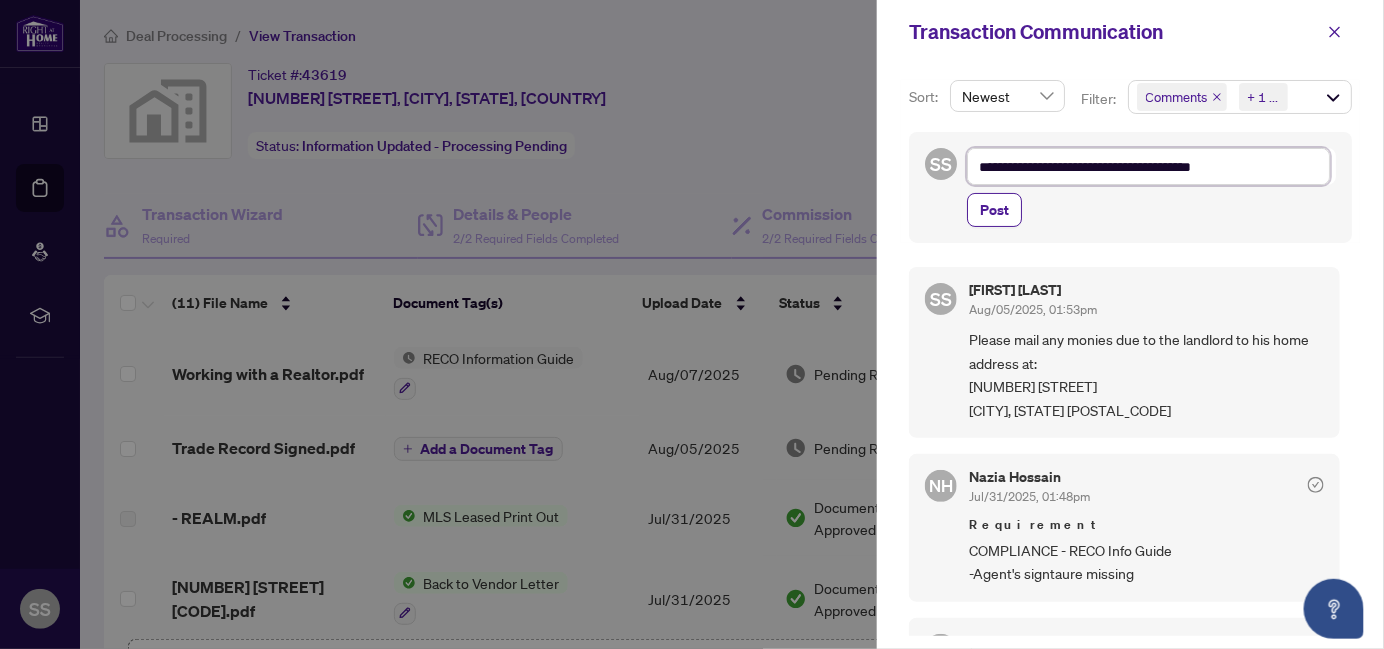type on "**********" 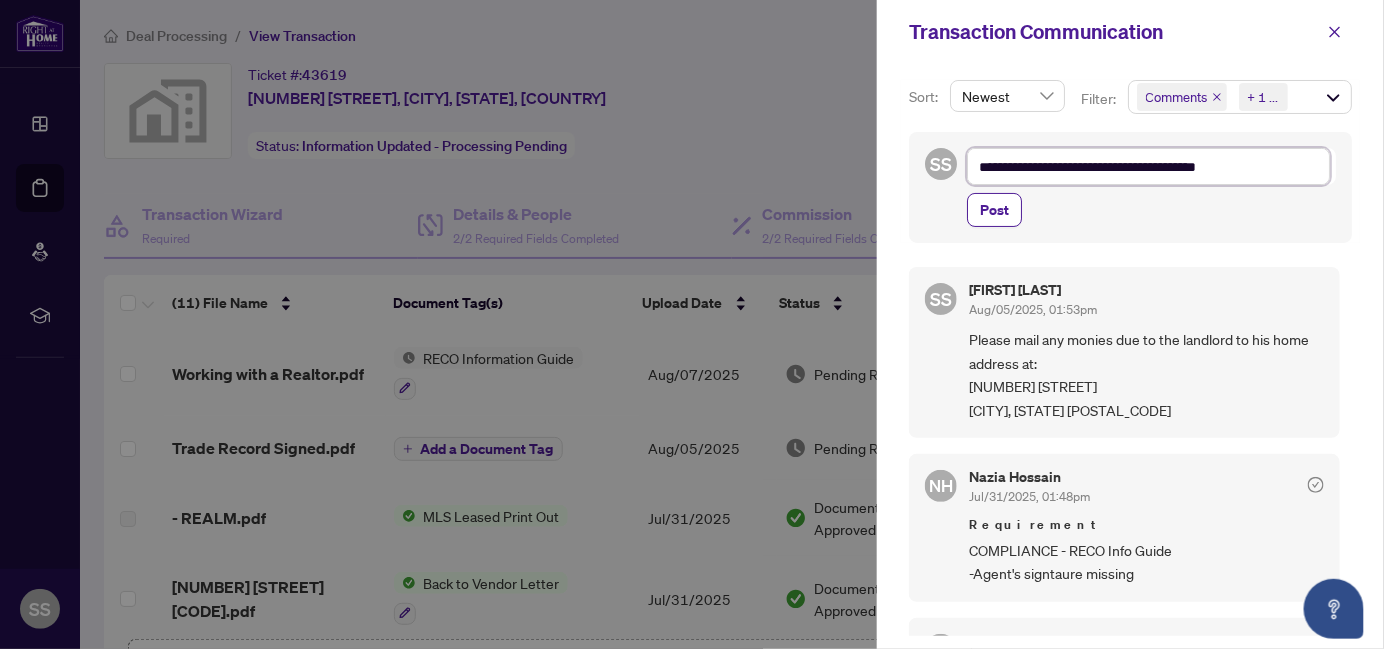 type on "**********" 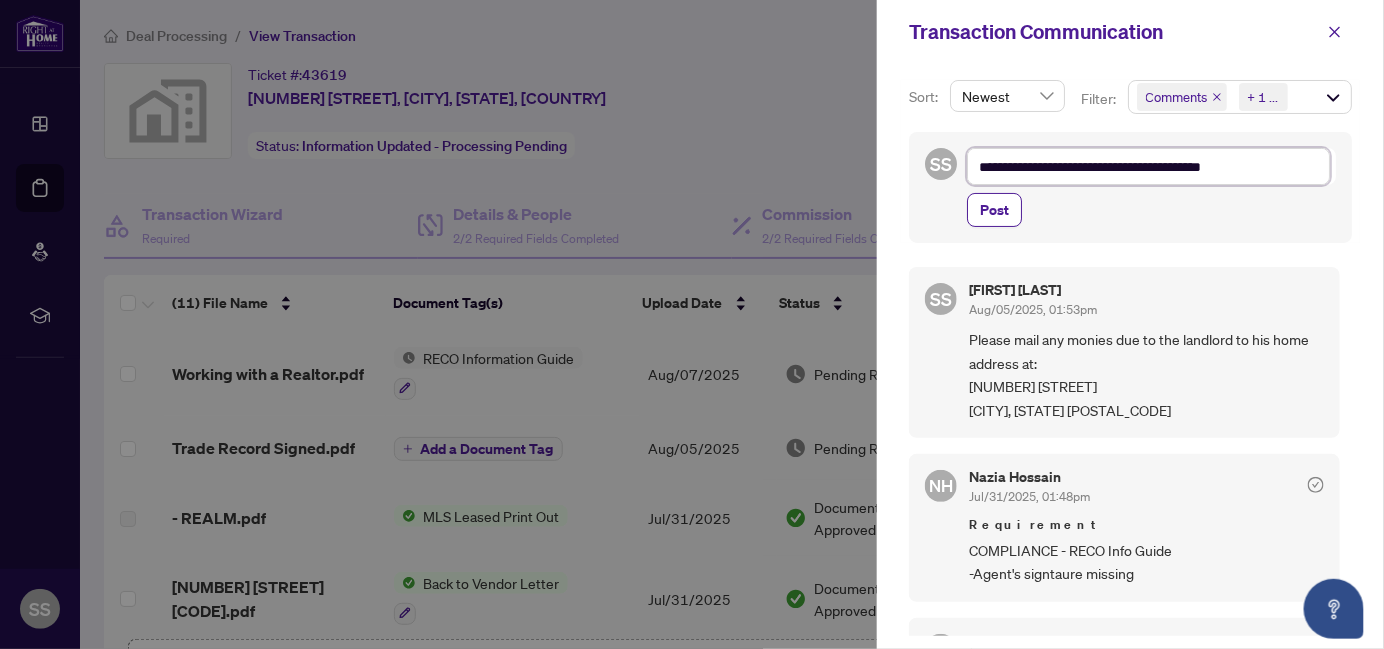 type on "**********" 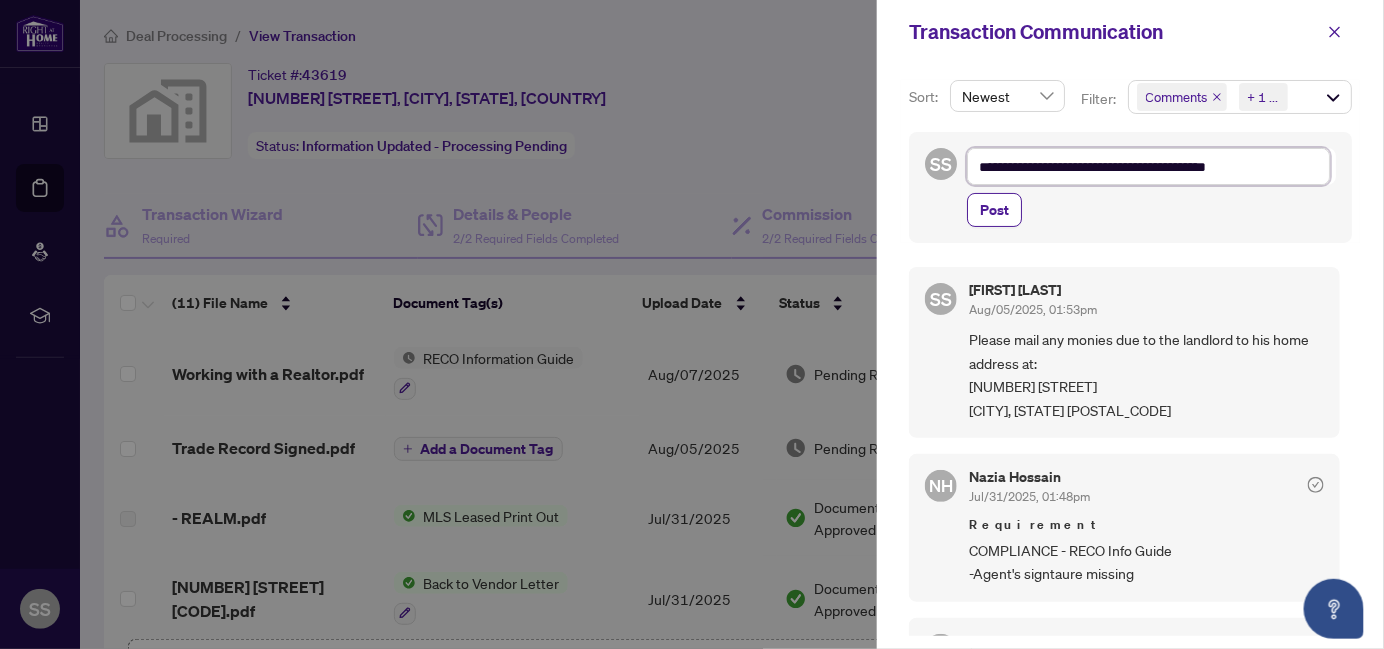 type on "**********" 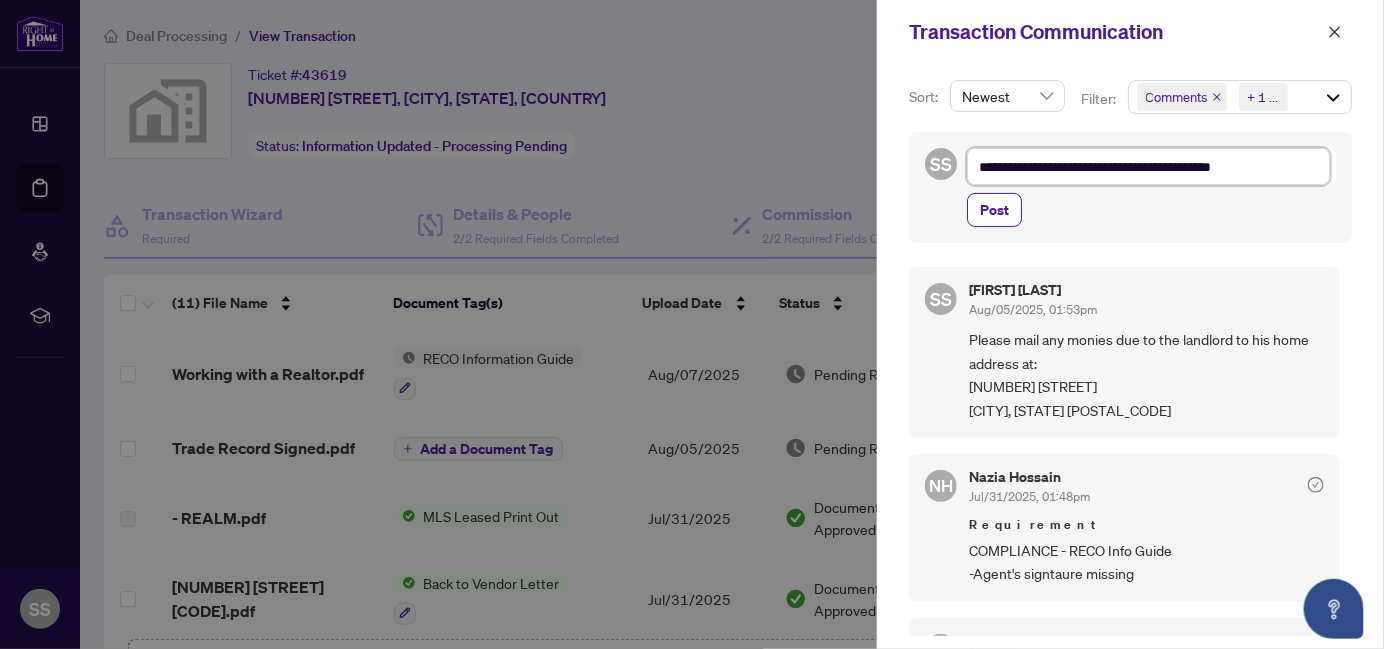 type on "**********" 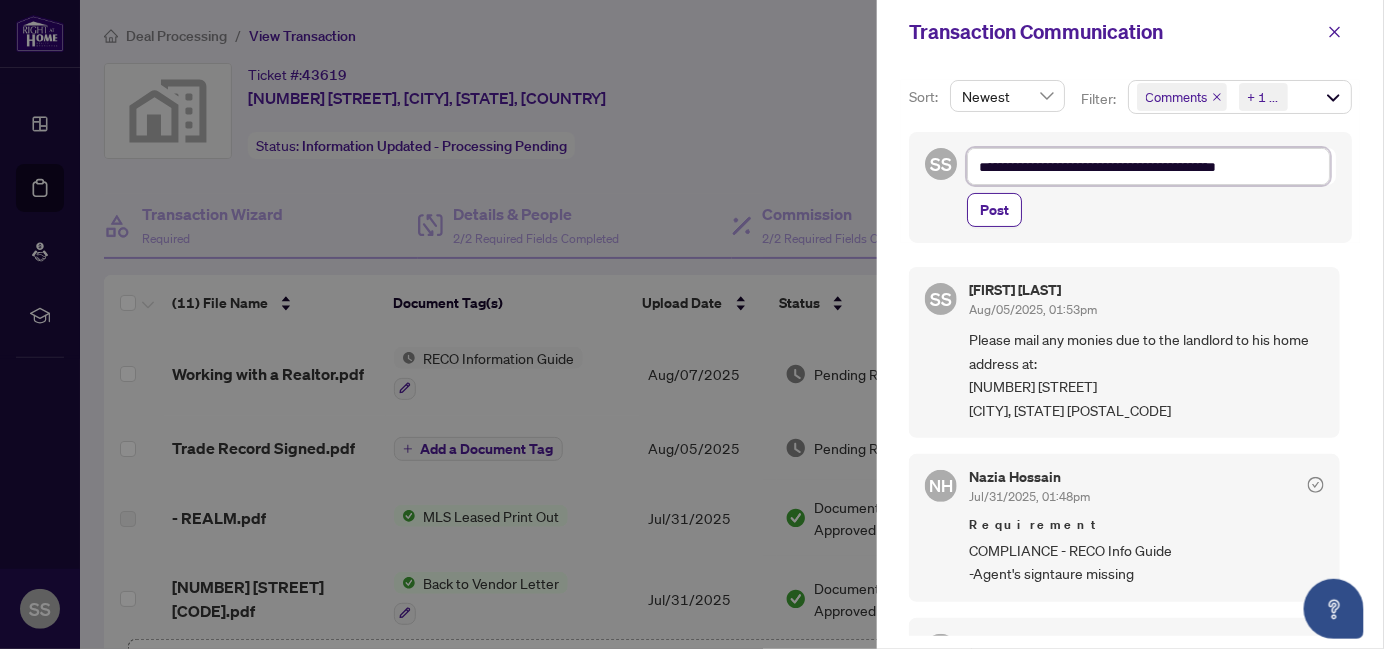 type on "**********" 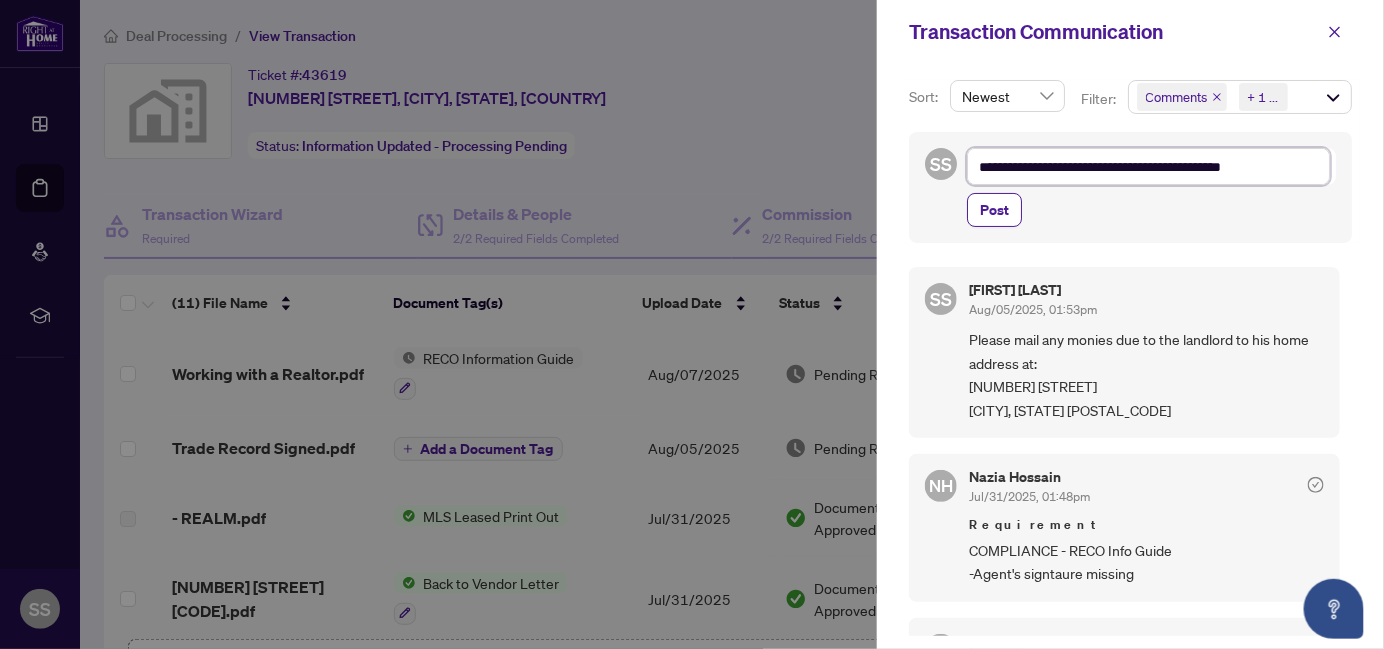 type on "**********" 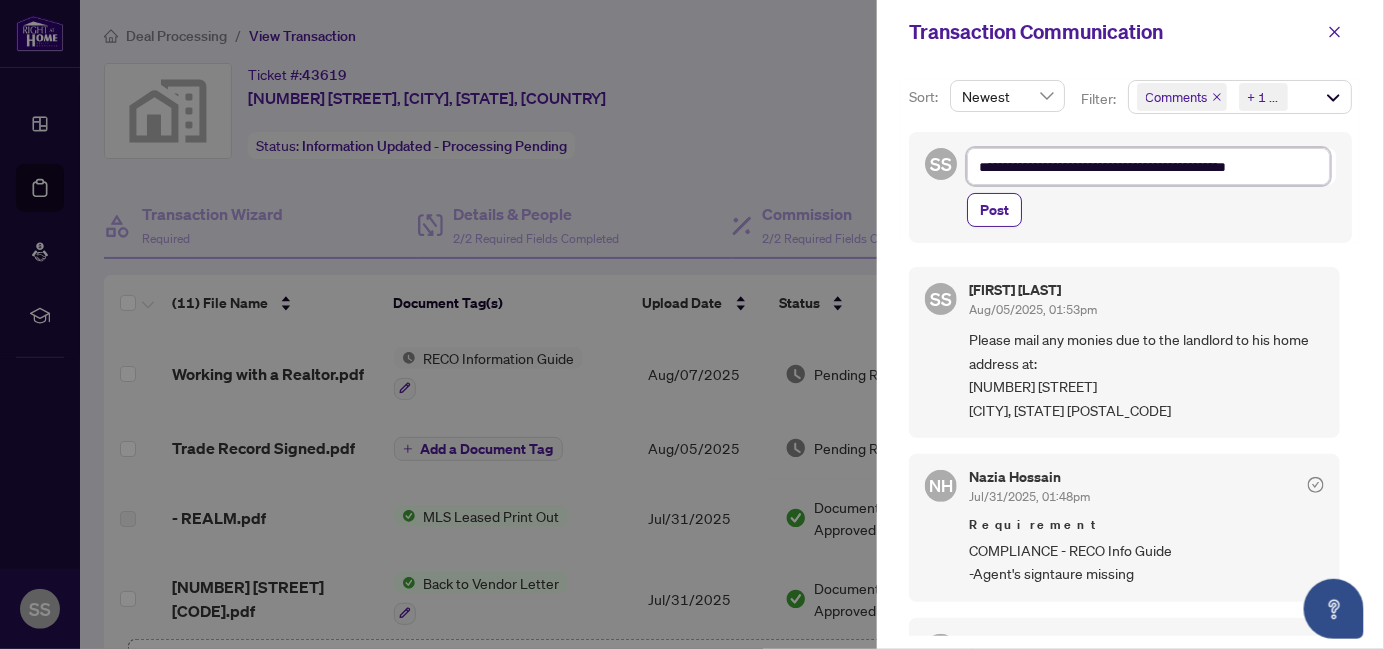 type on "**********" 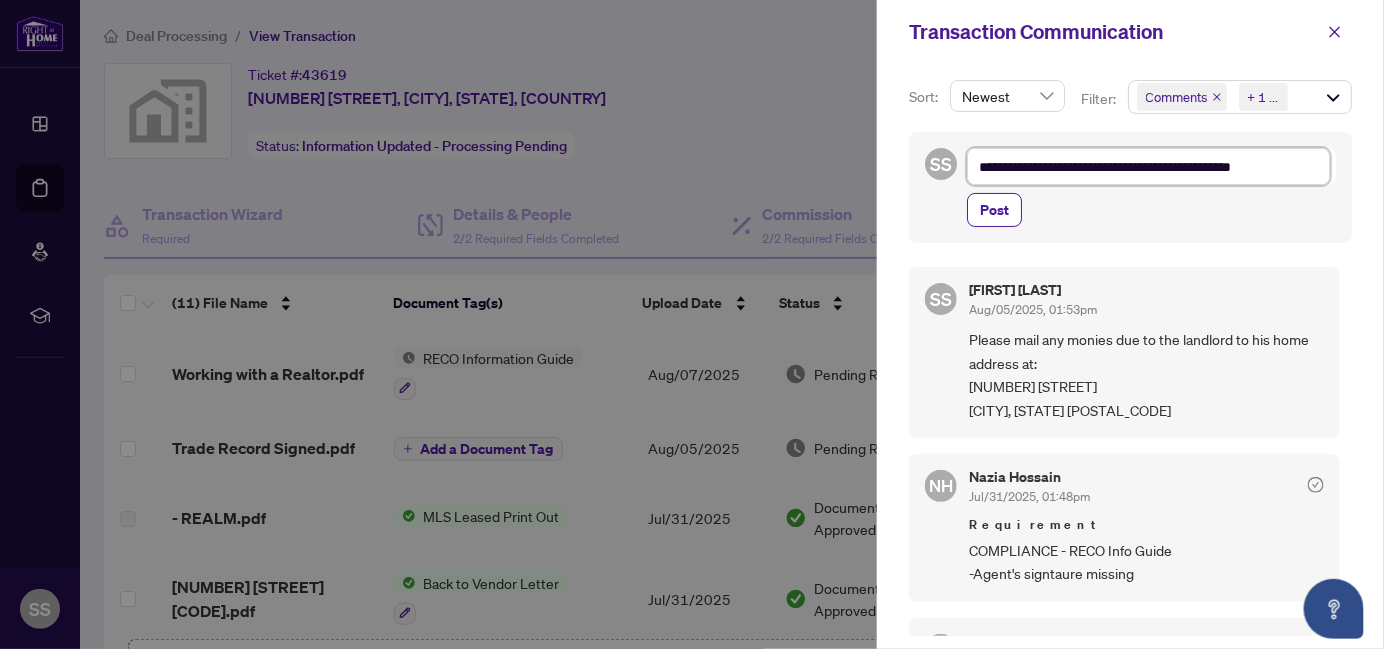 type on "**********" 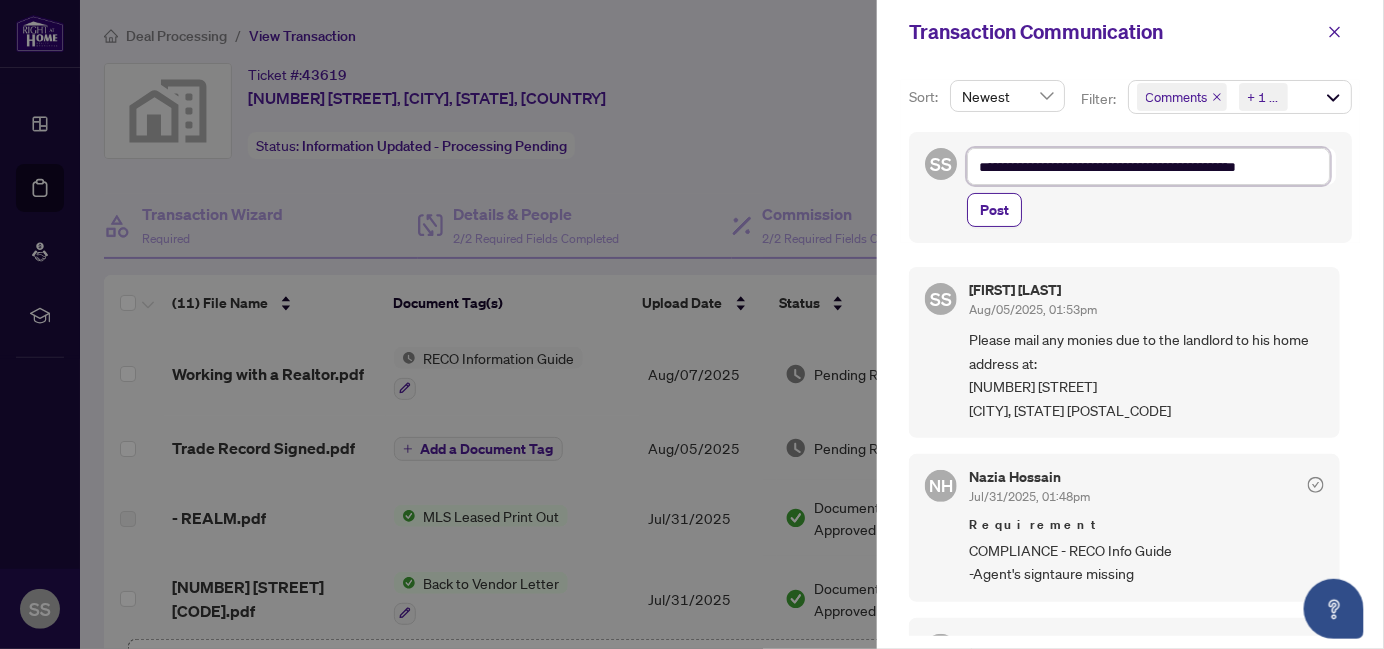 type on "**********" 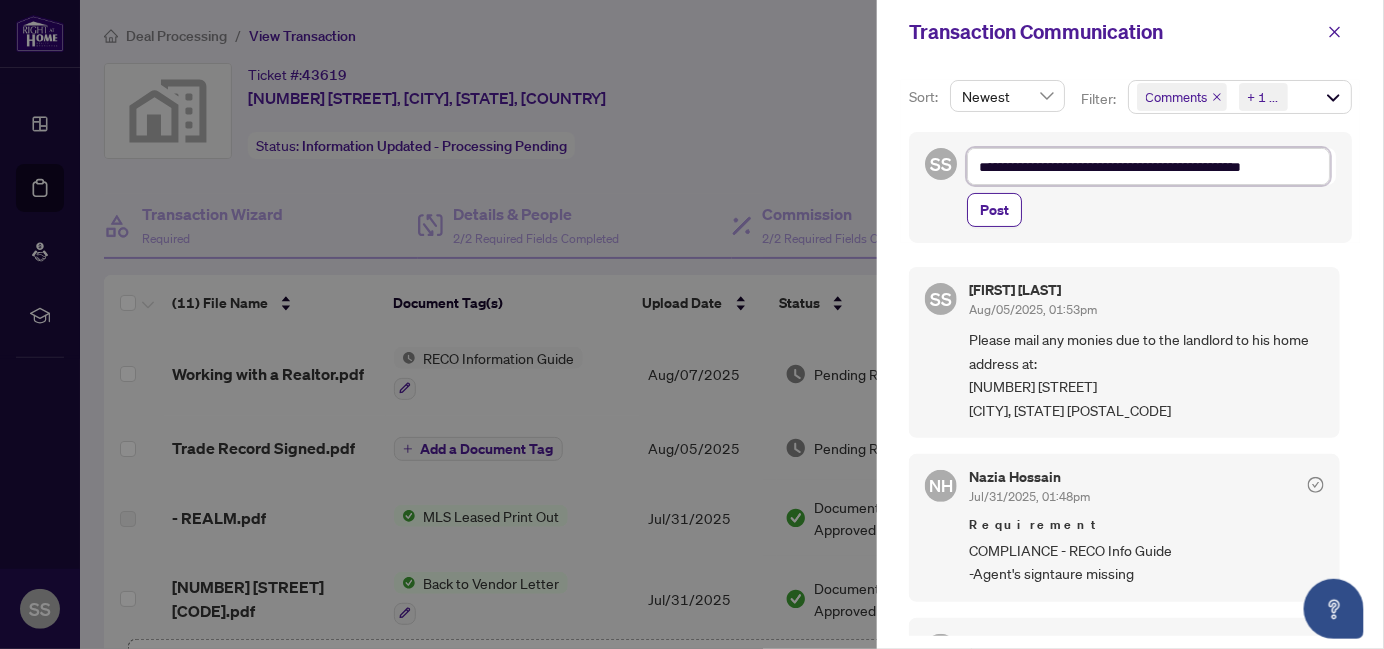 type on "**********" 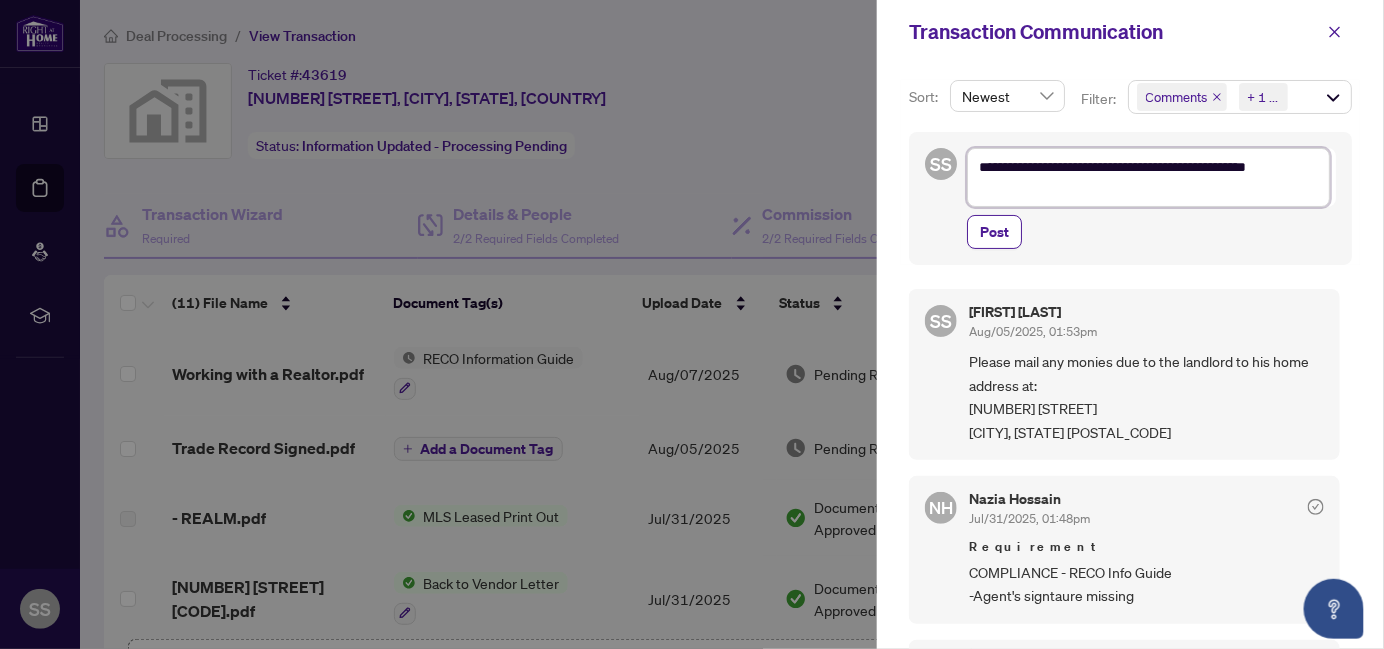 type on "**********" 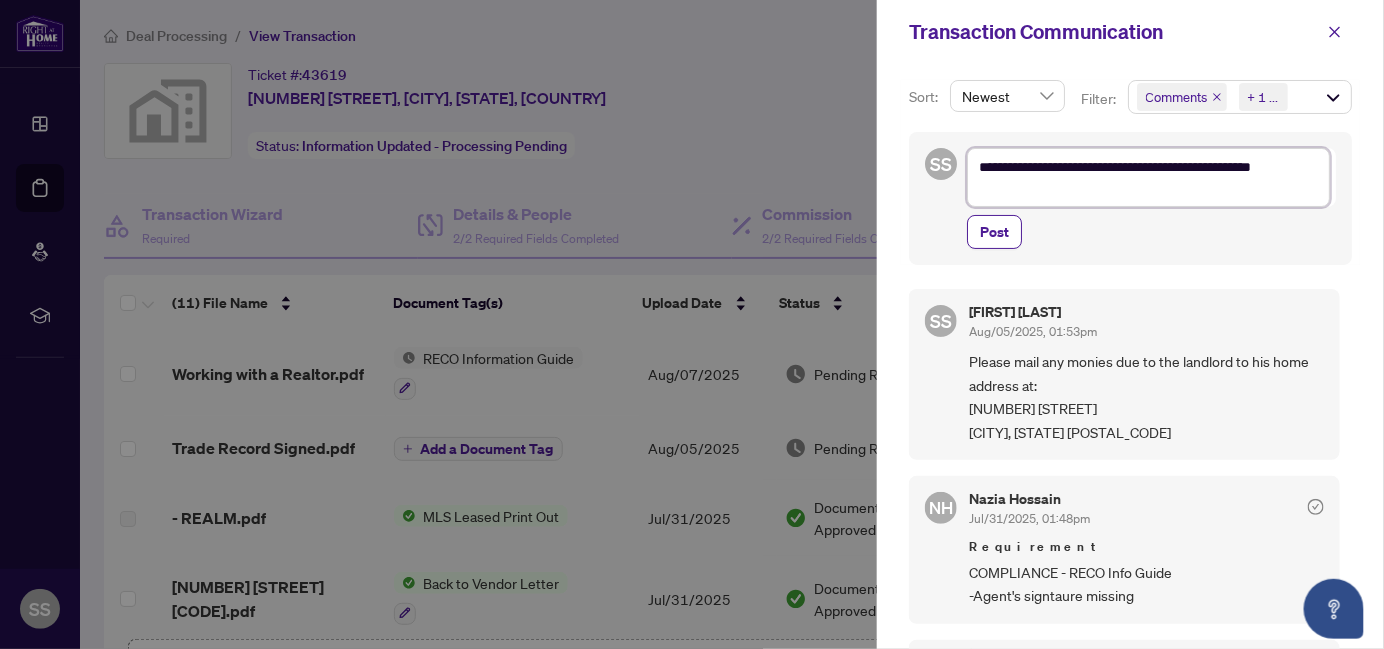 type on "**********" 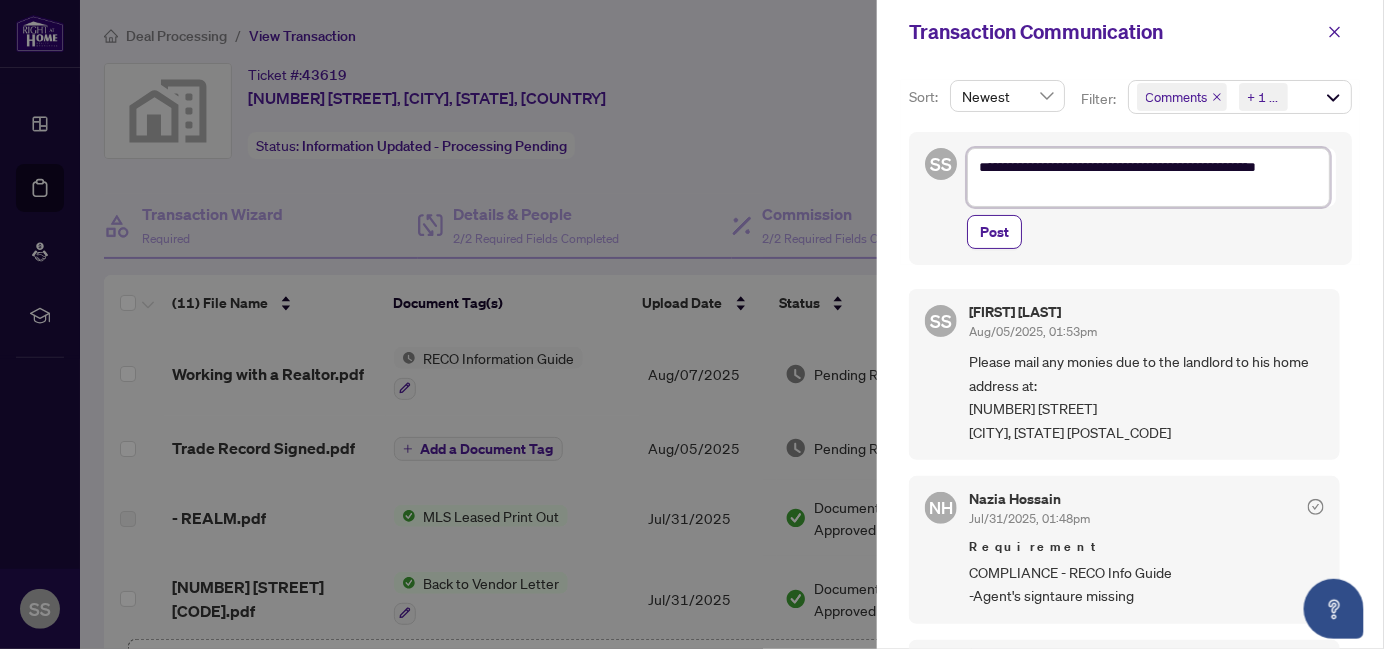 type on "**********" 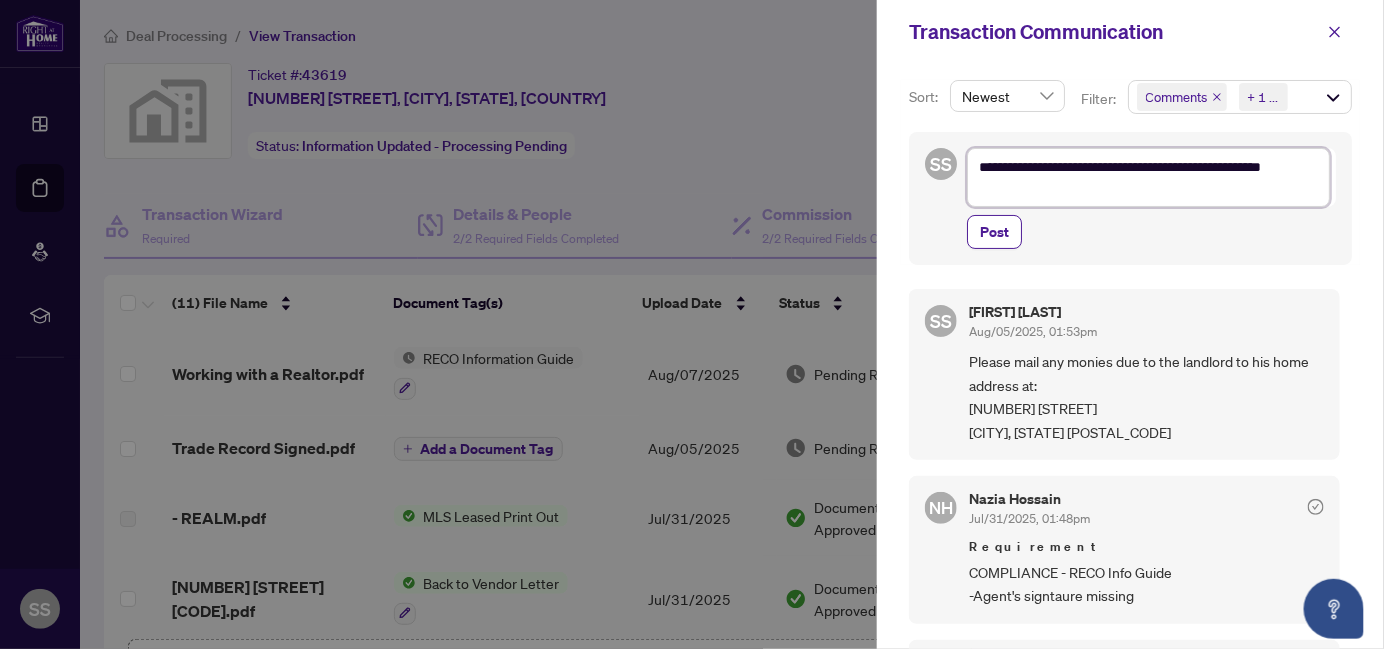 type on "**********" 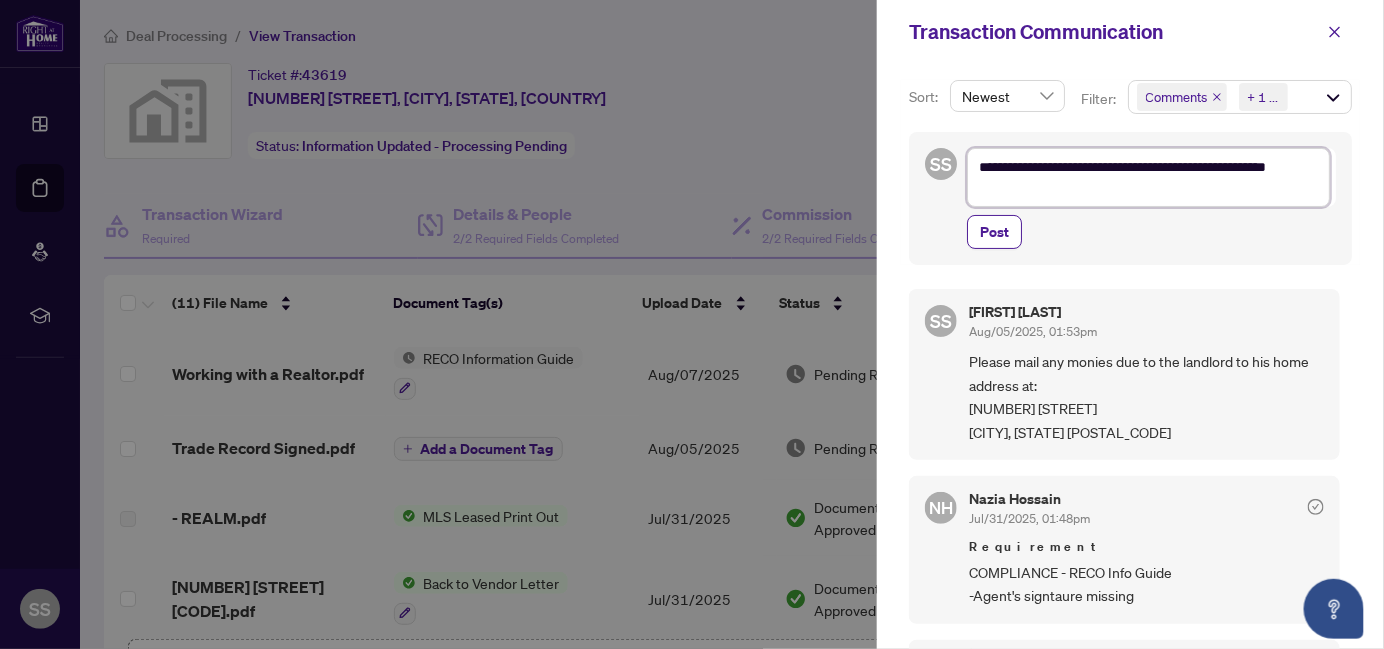 type on "**********" 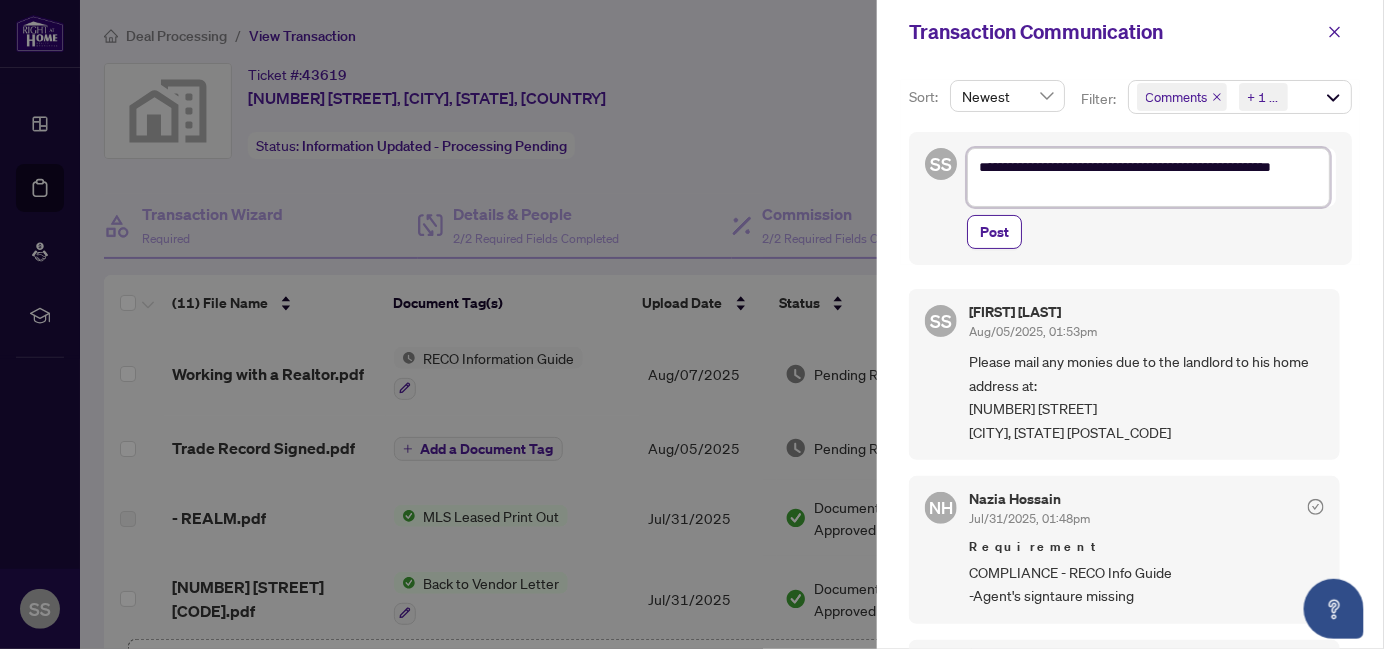 type on "**********" 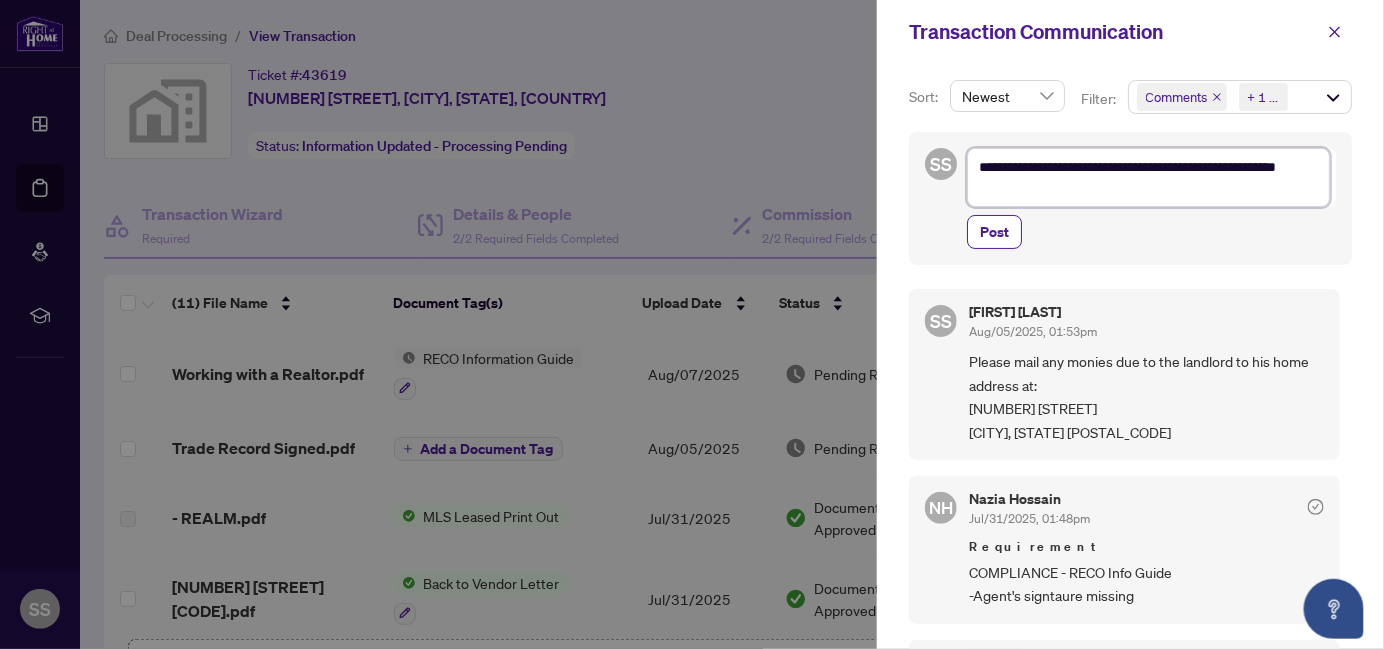 type on "**********" 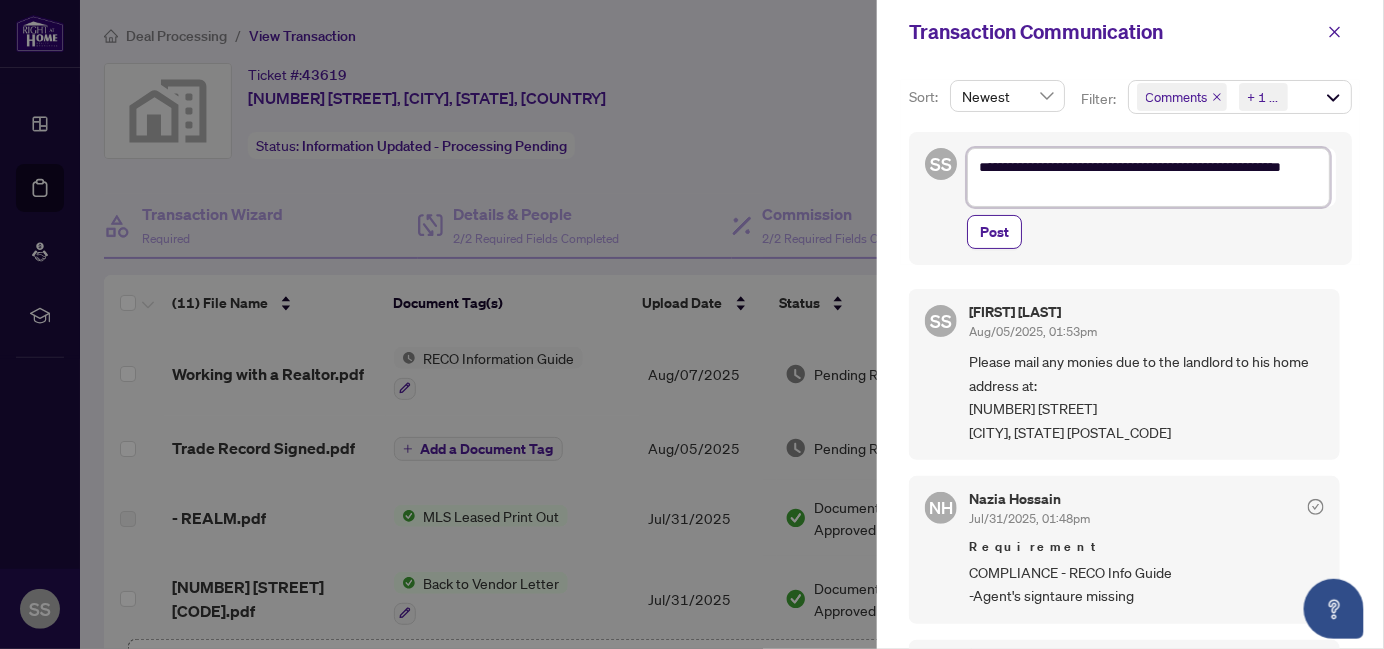 type on "**********" 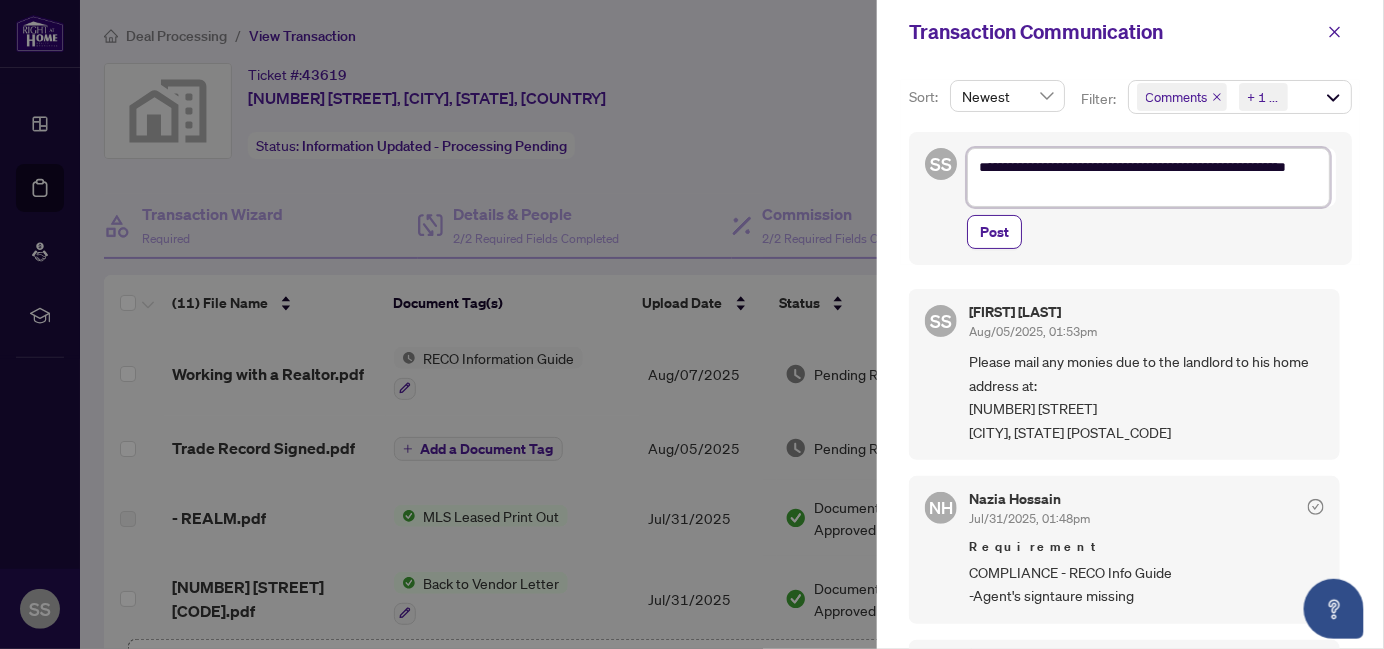 type on "**********" 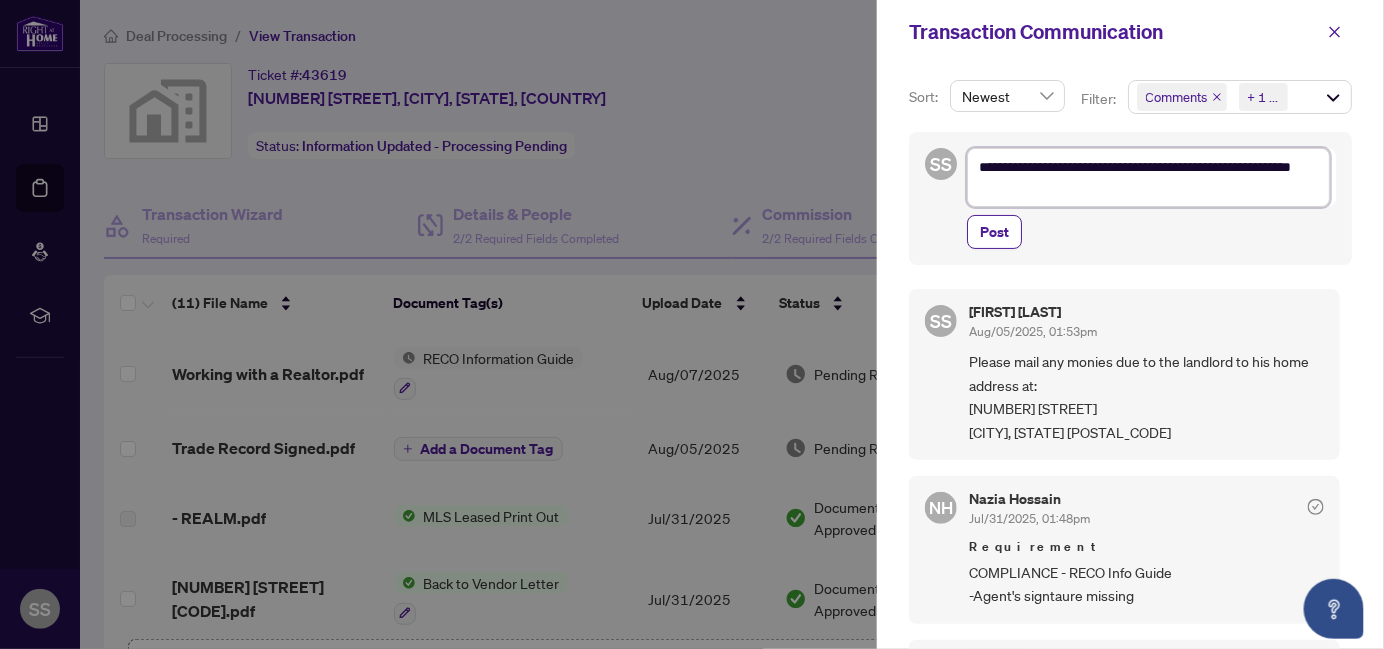 type on "**********" 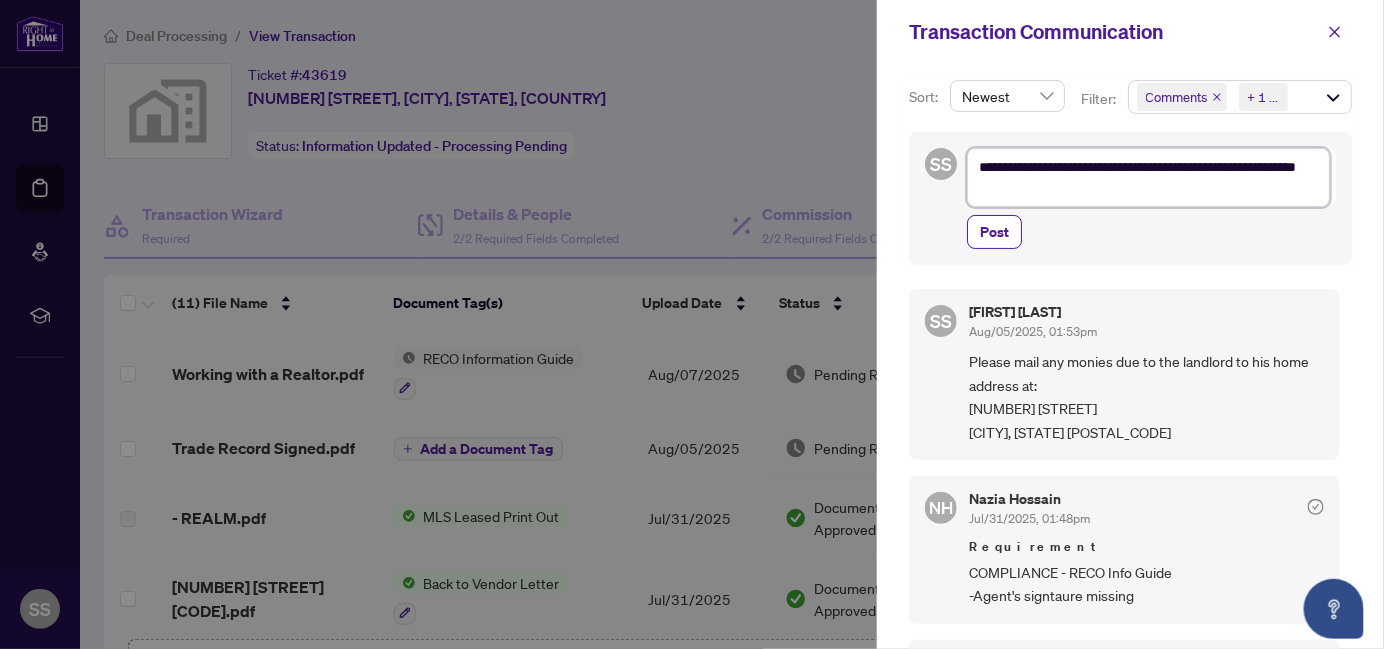 type on "**********" 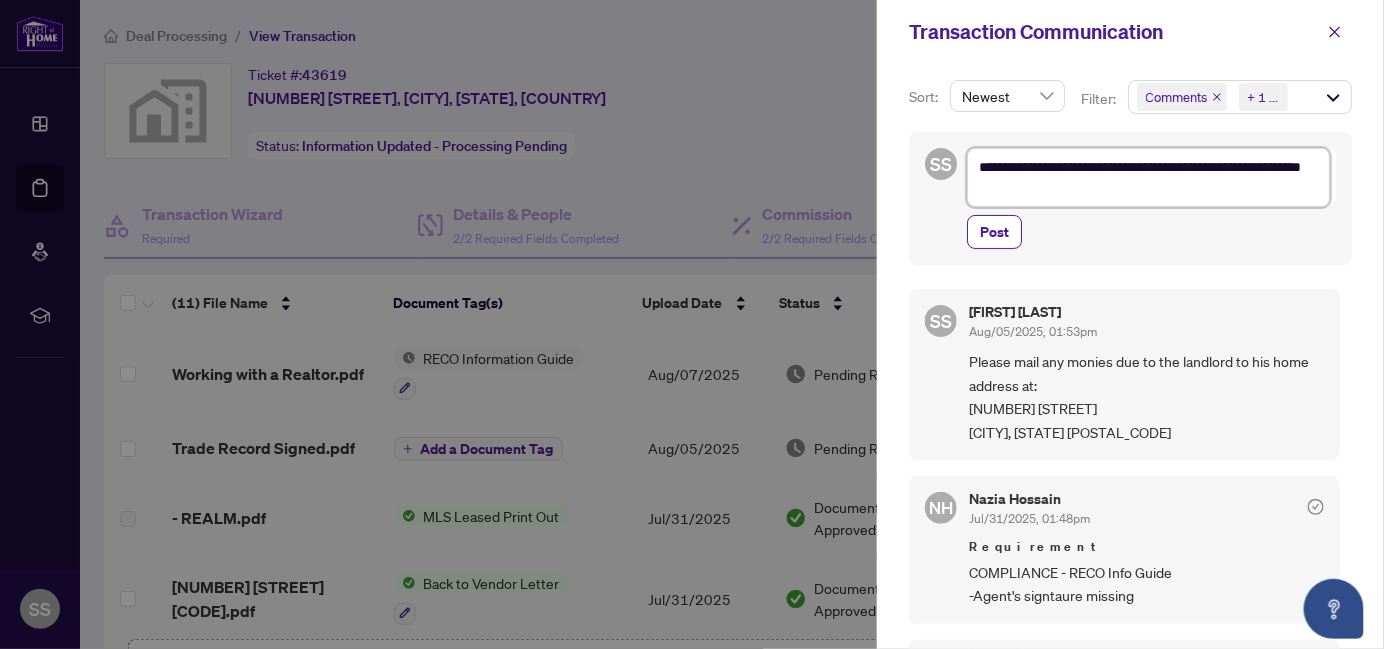 type on "**********" 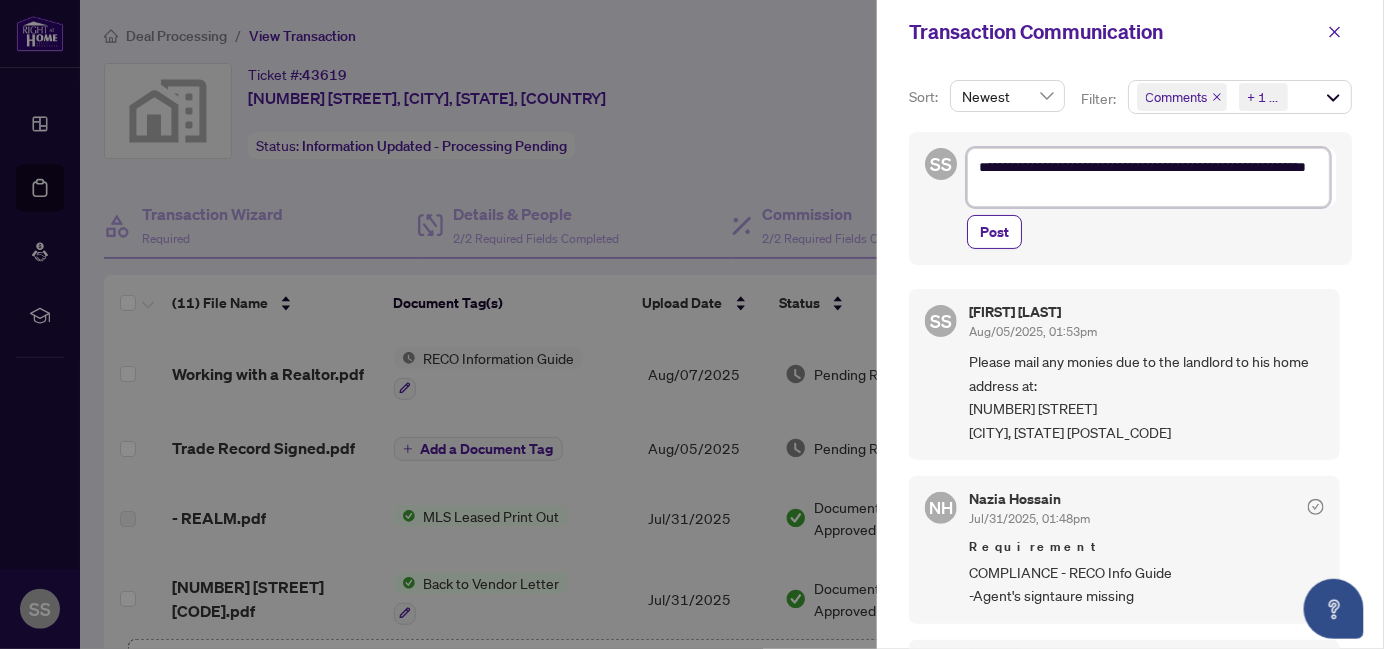 type on "**********" 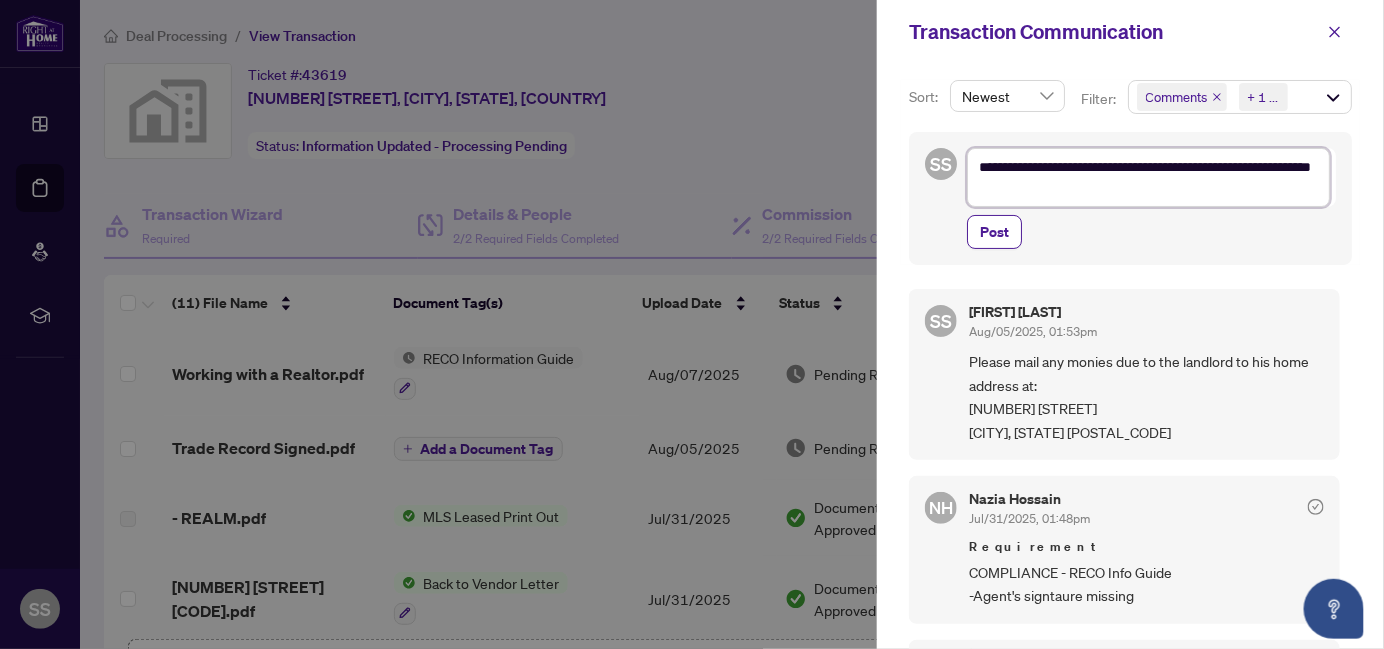 type on "**********" 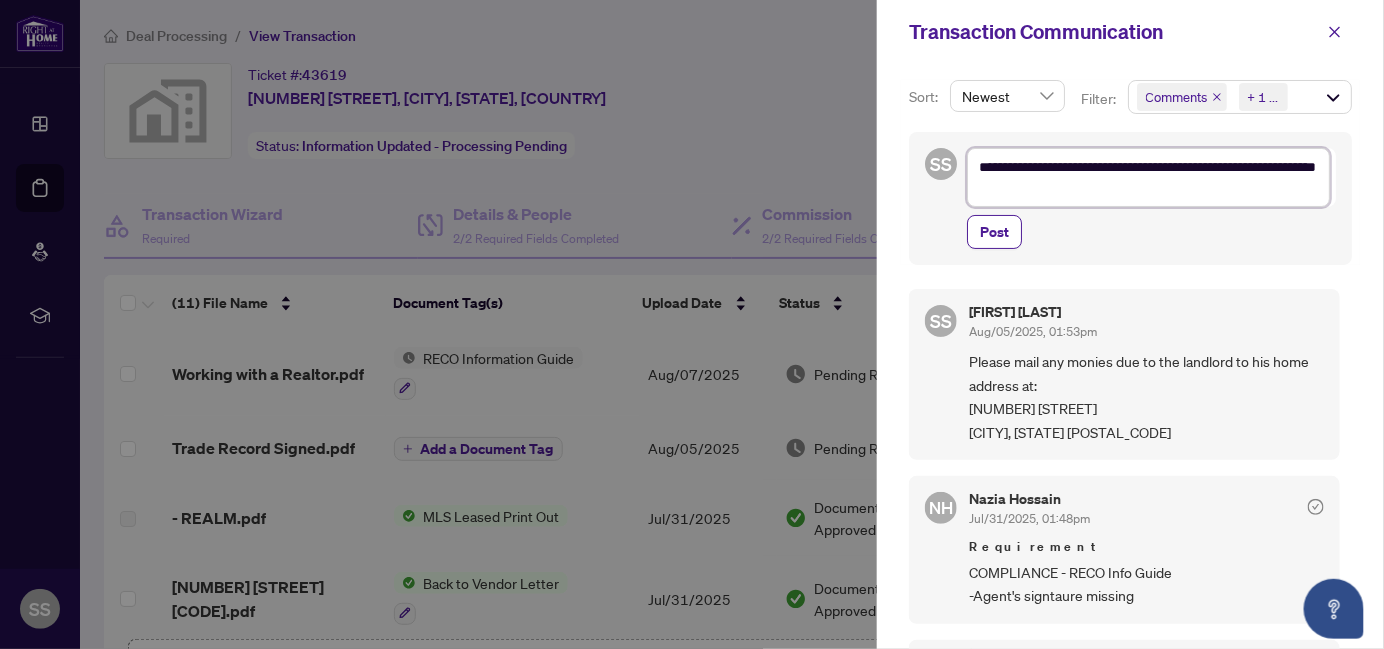type on "**********" 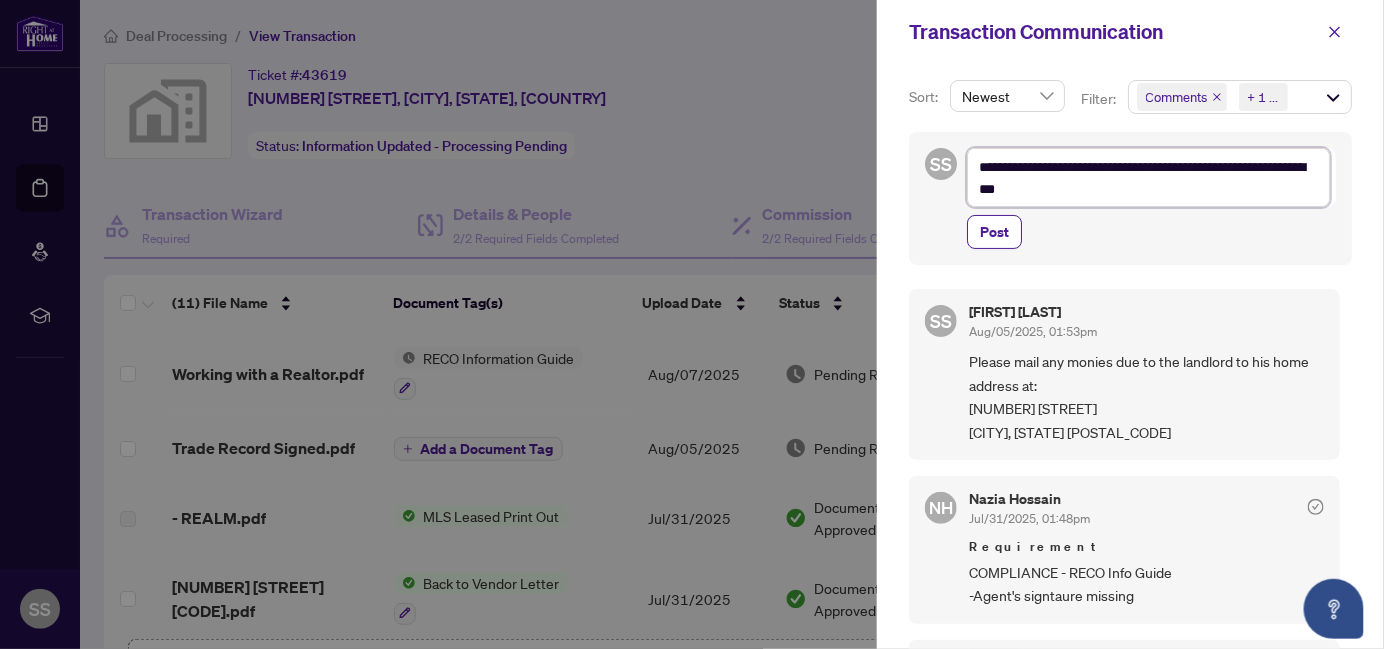type on "**********" 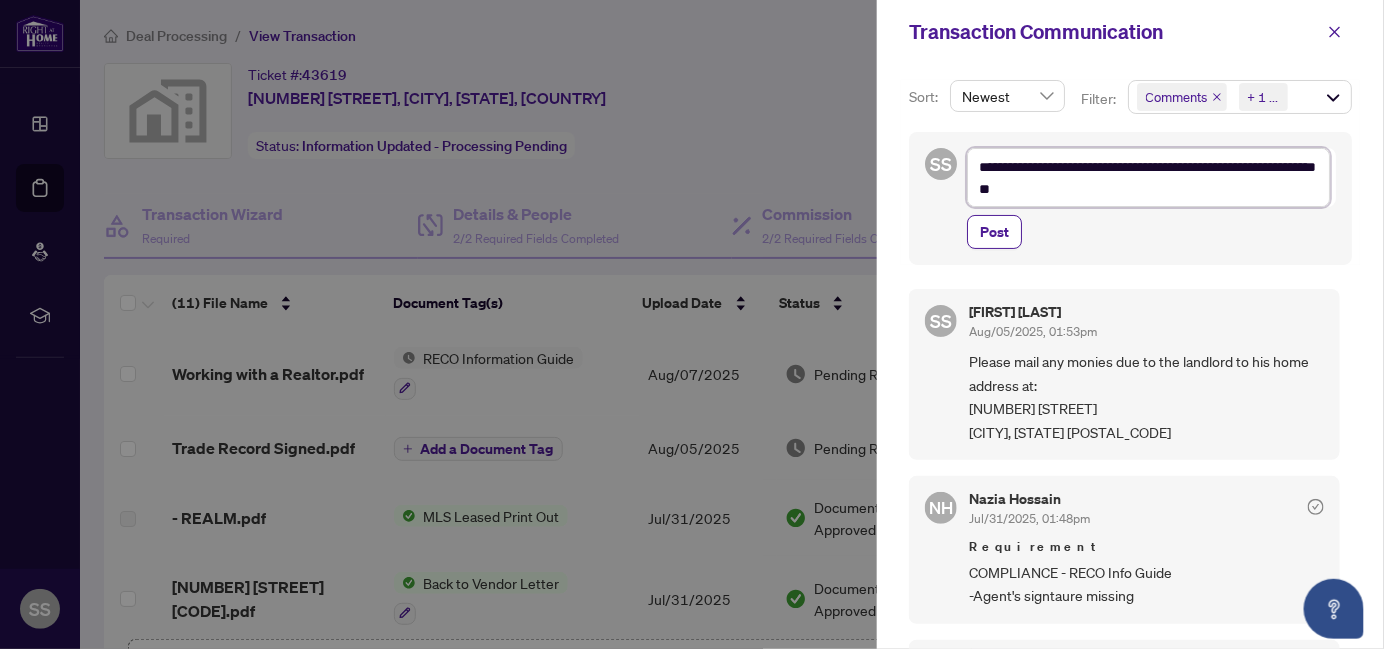 type on "**********" 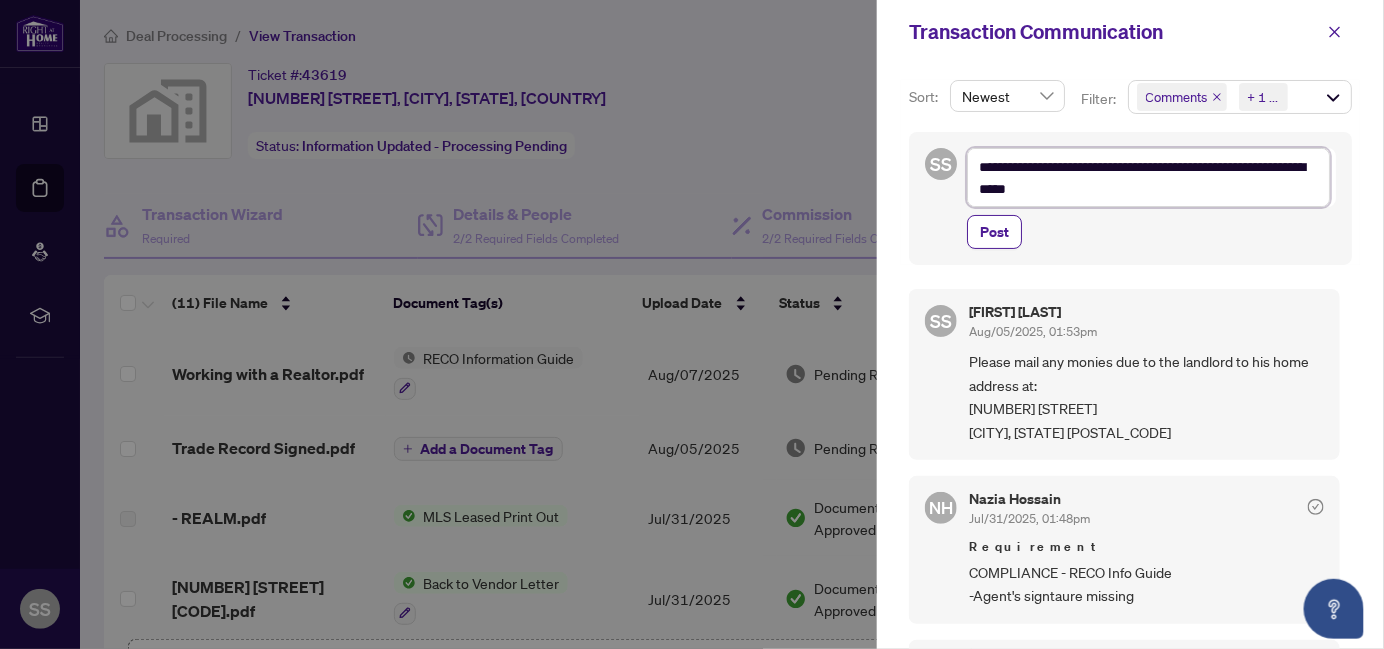type on "**********" 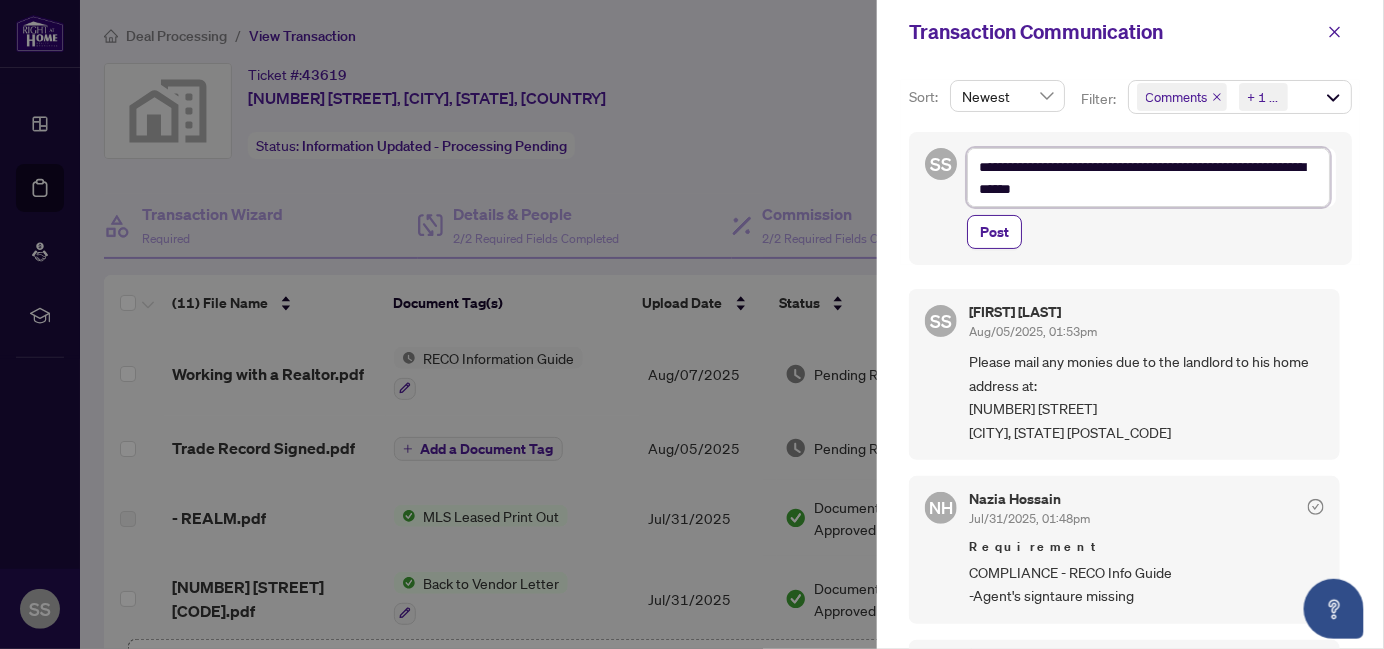 type on "**********" 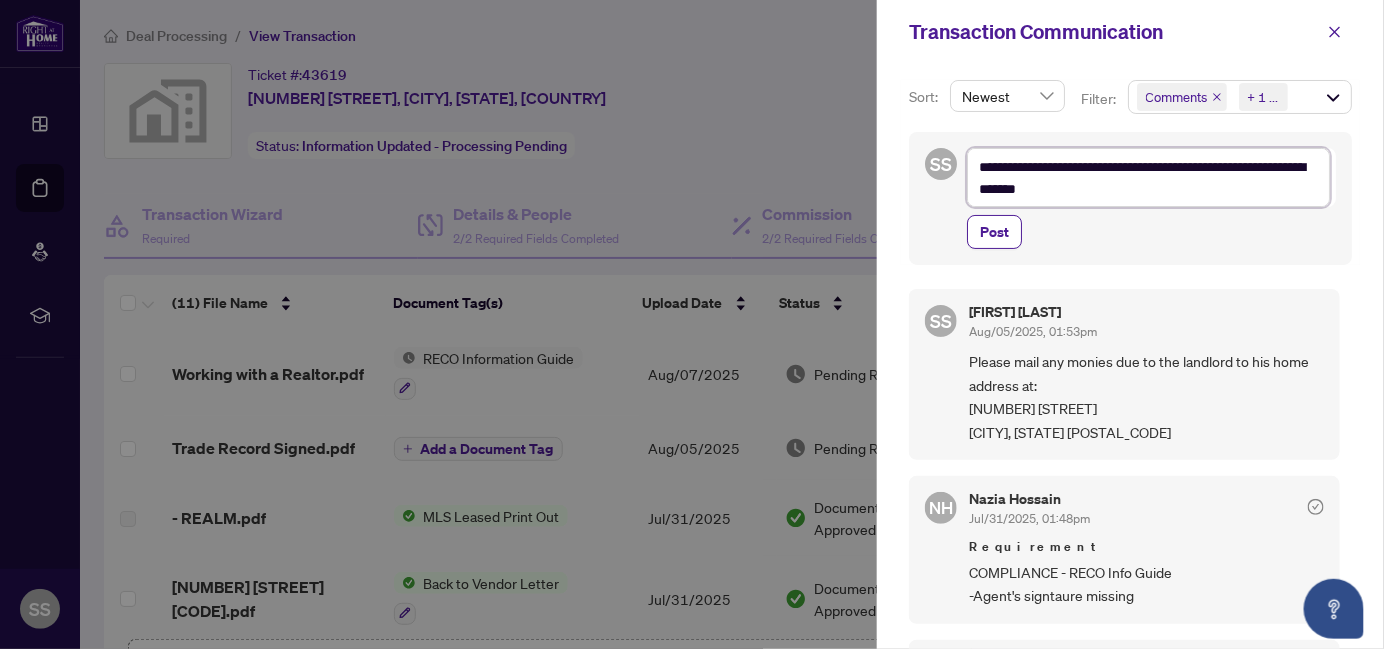 type on "**********" 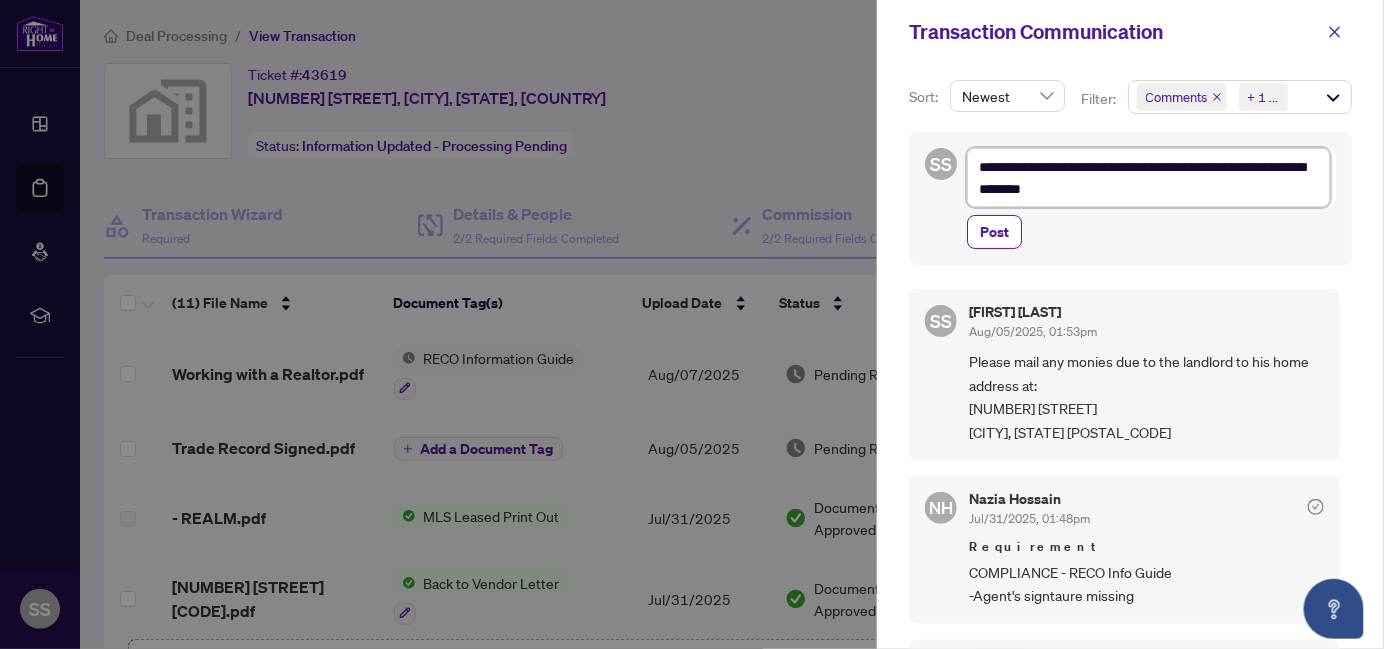 type on "**********" 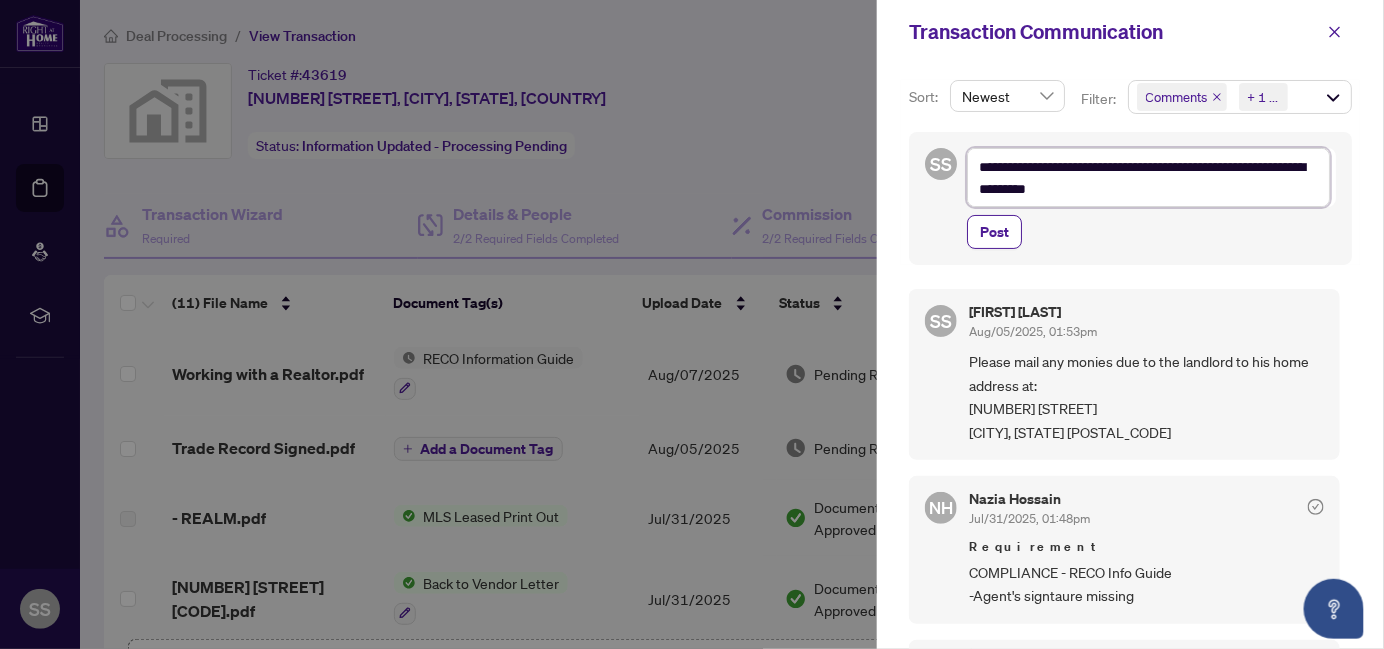 type on "**********" 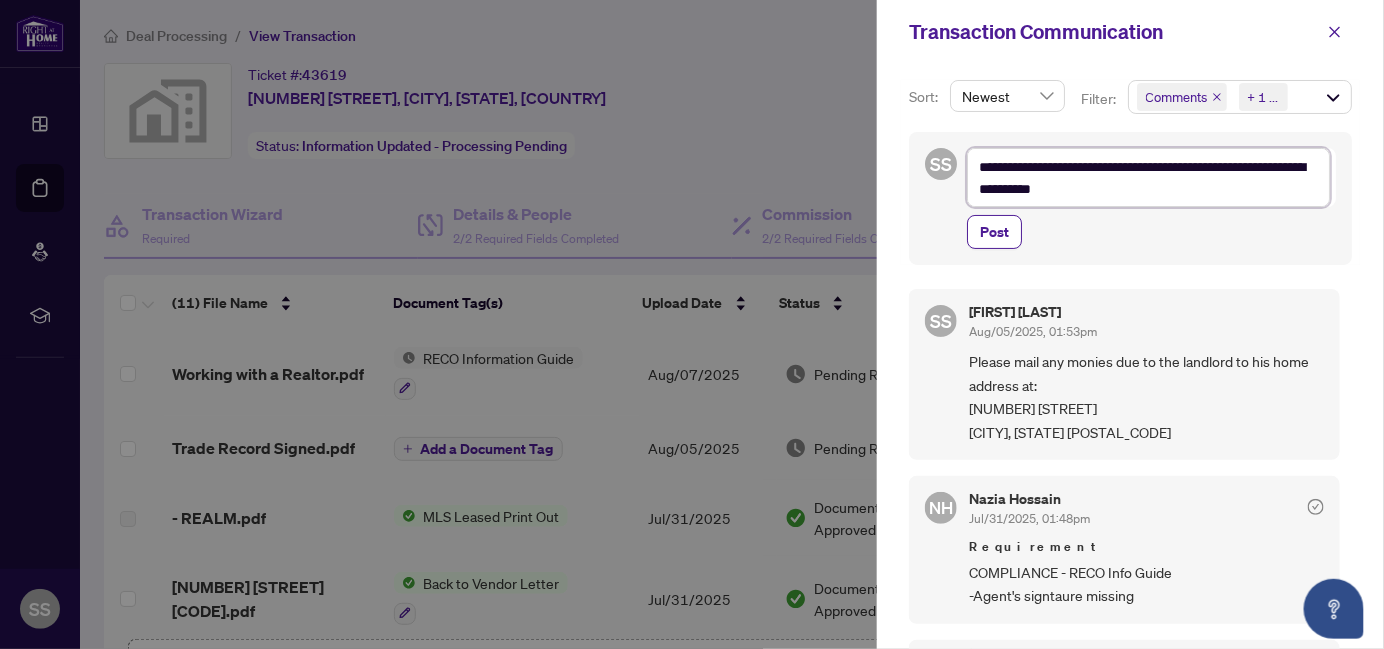 type on "**********" 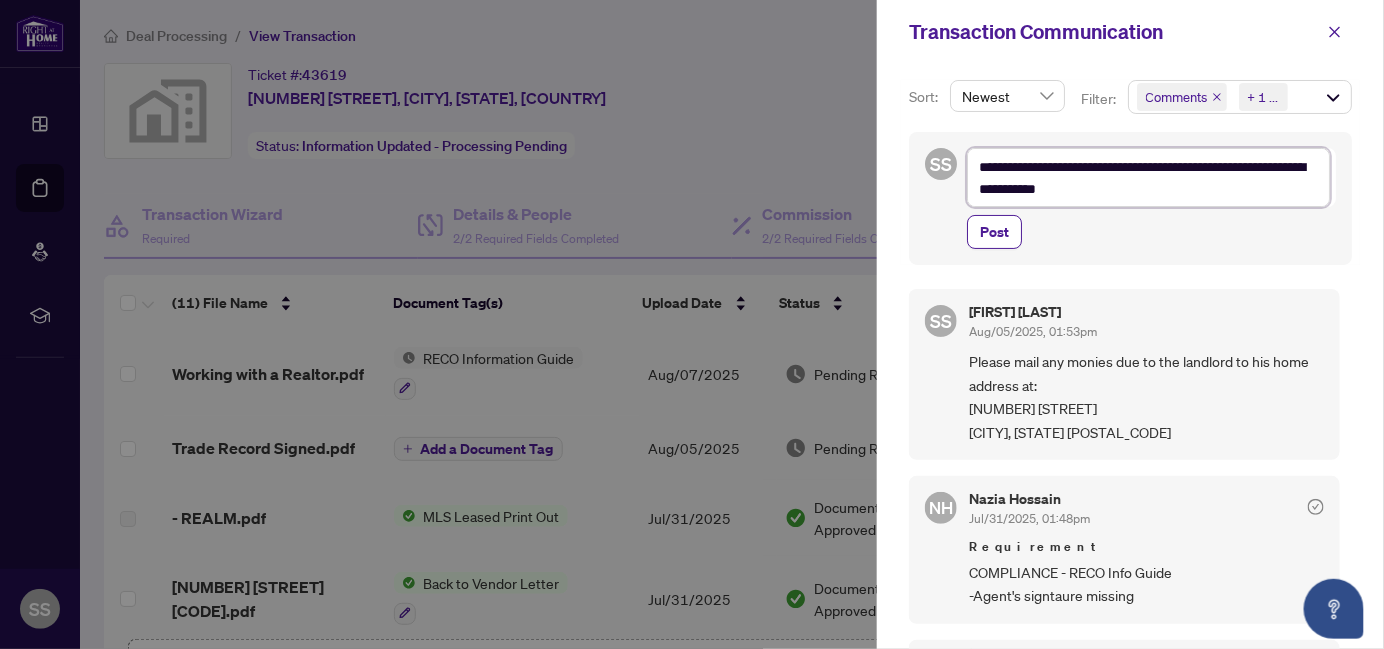 type on "**********" 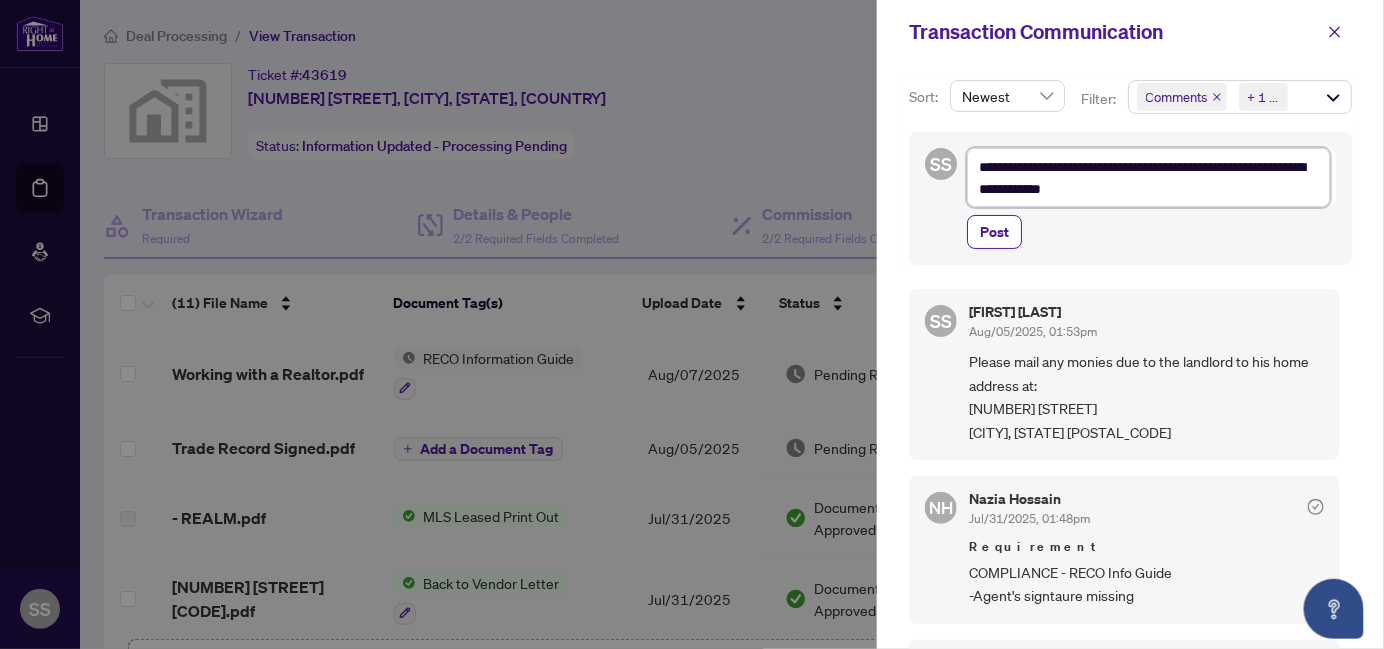 type on "**********" 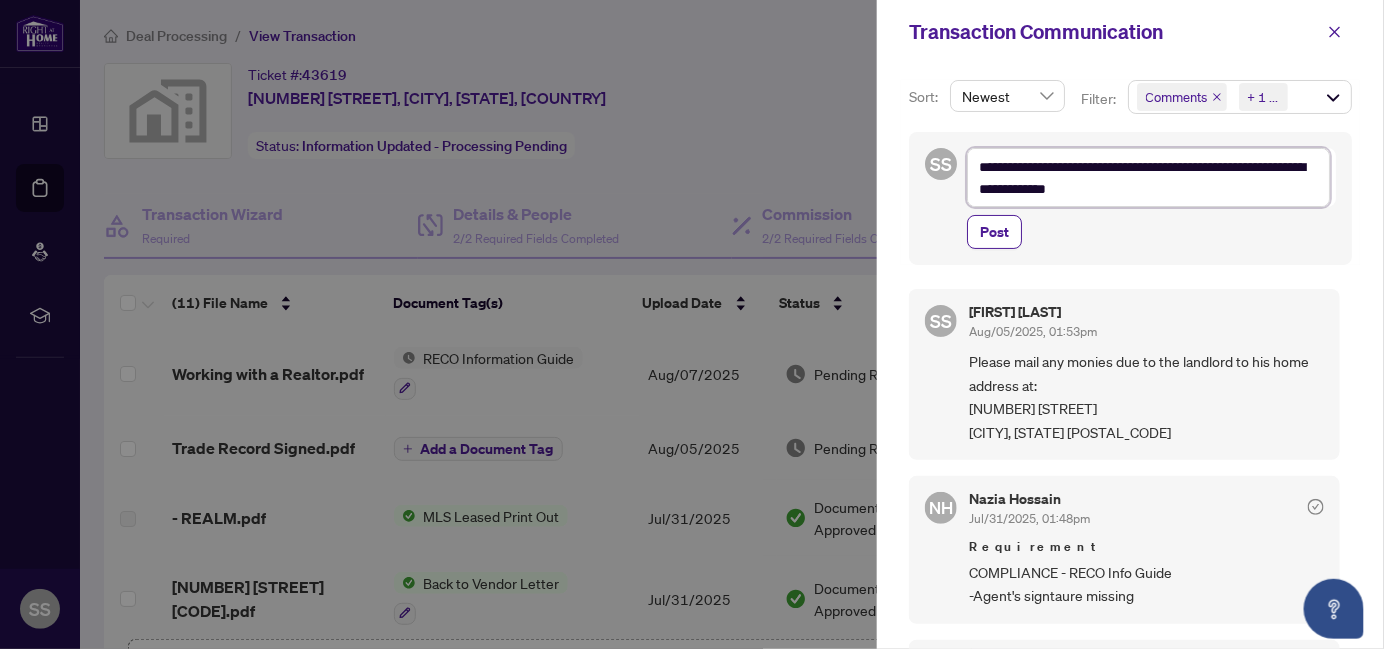 type on "**********" 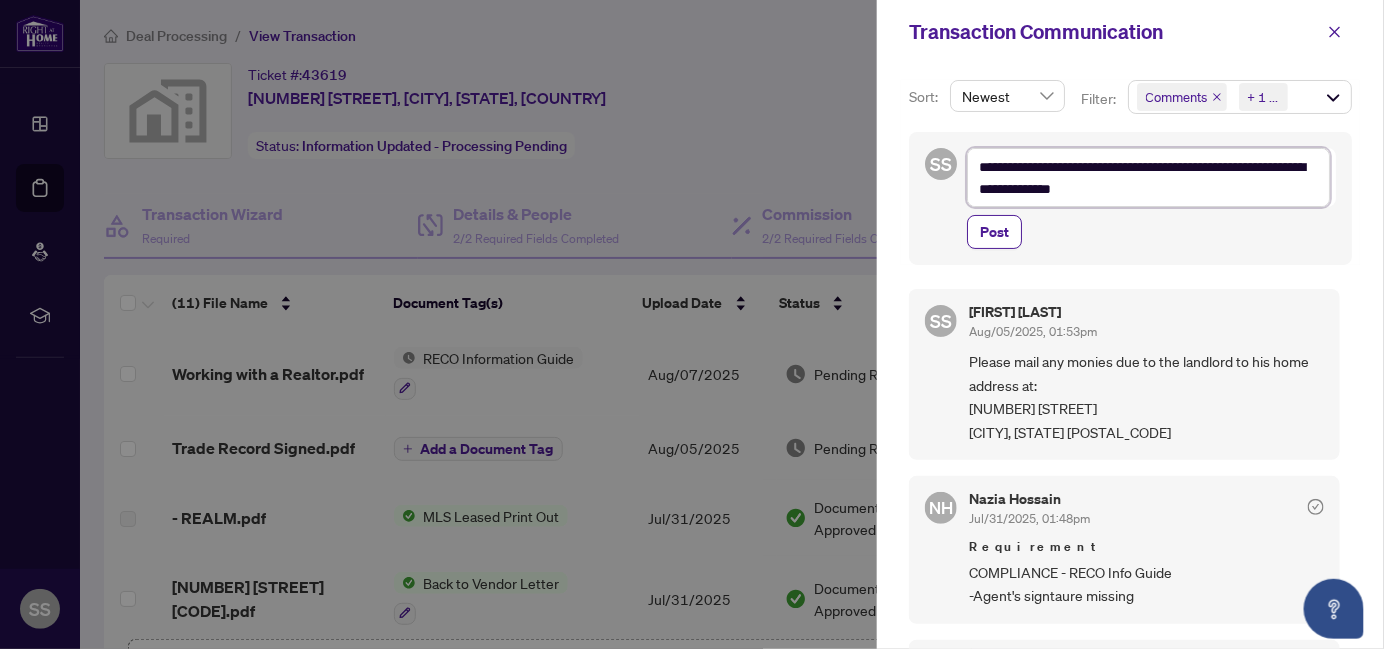 type on "**********" 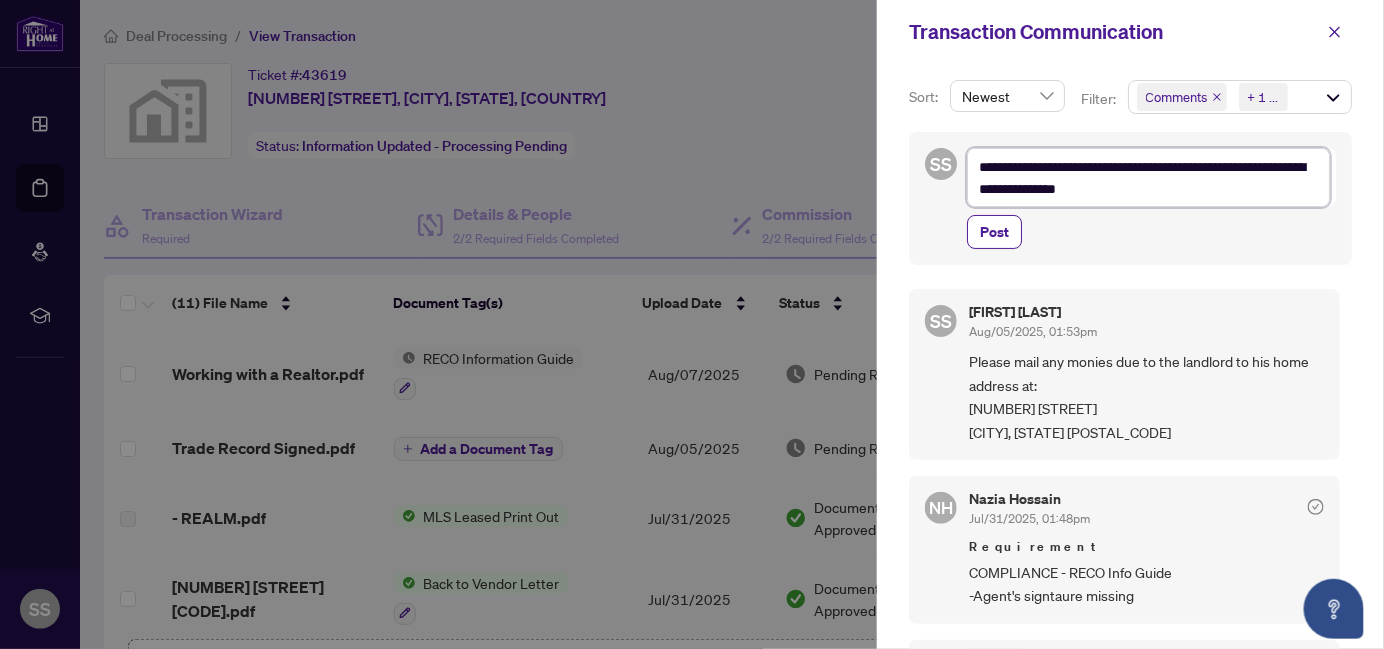 type on "**********" 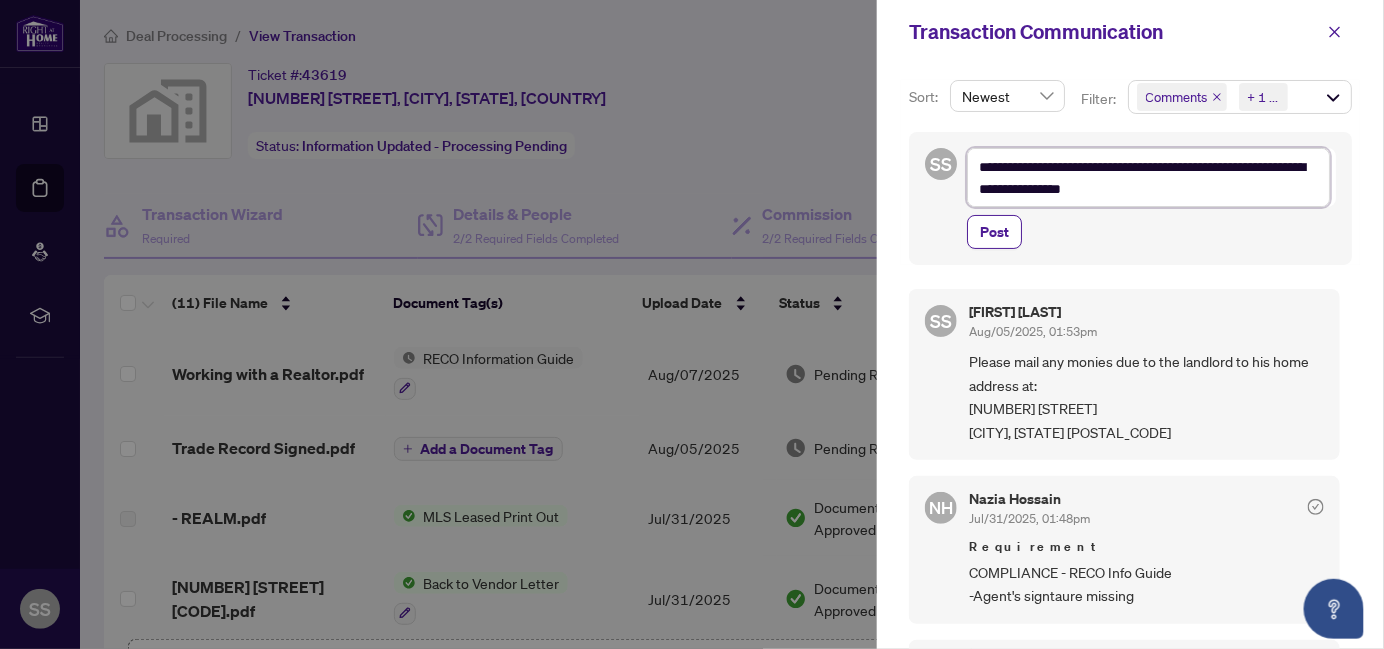 type on "**********" 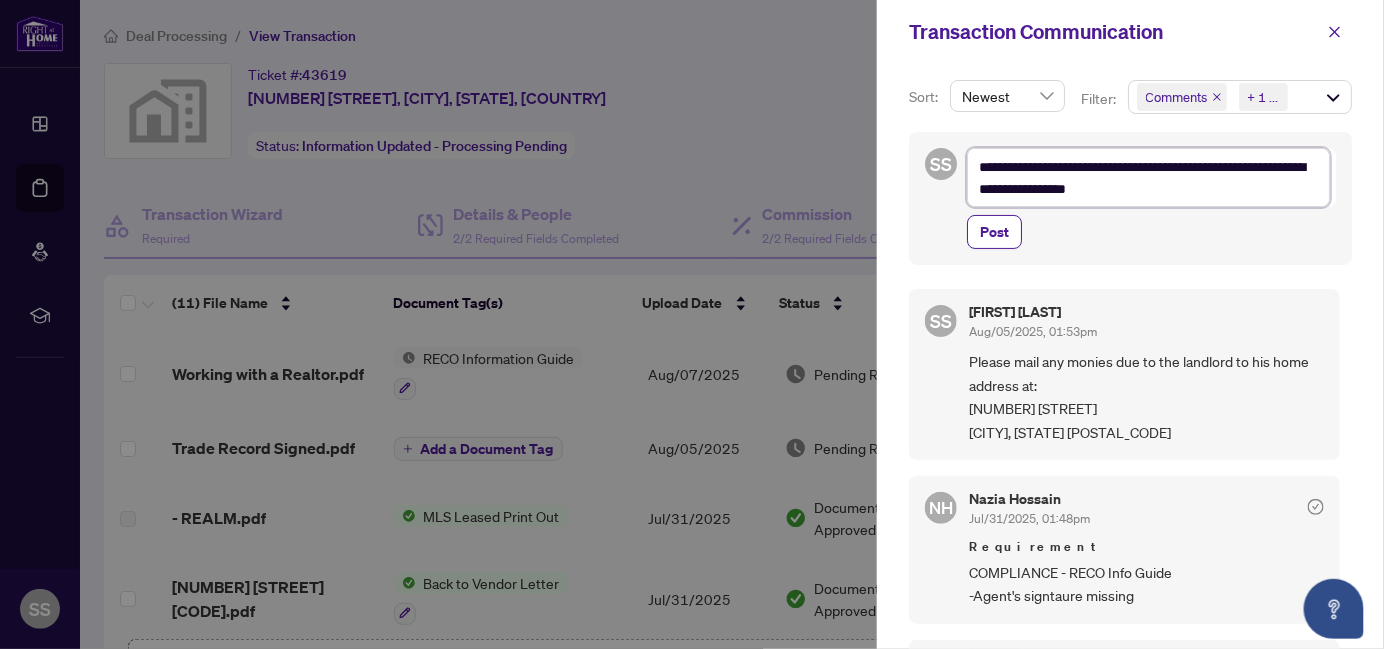 type on "**********" 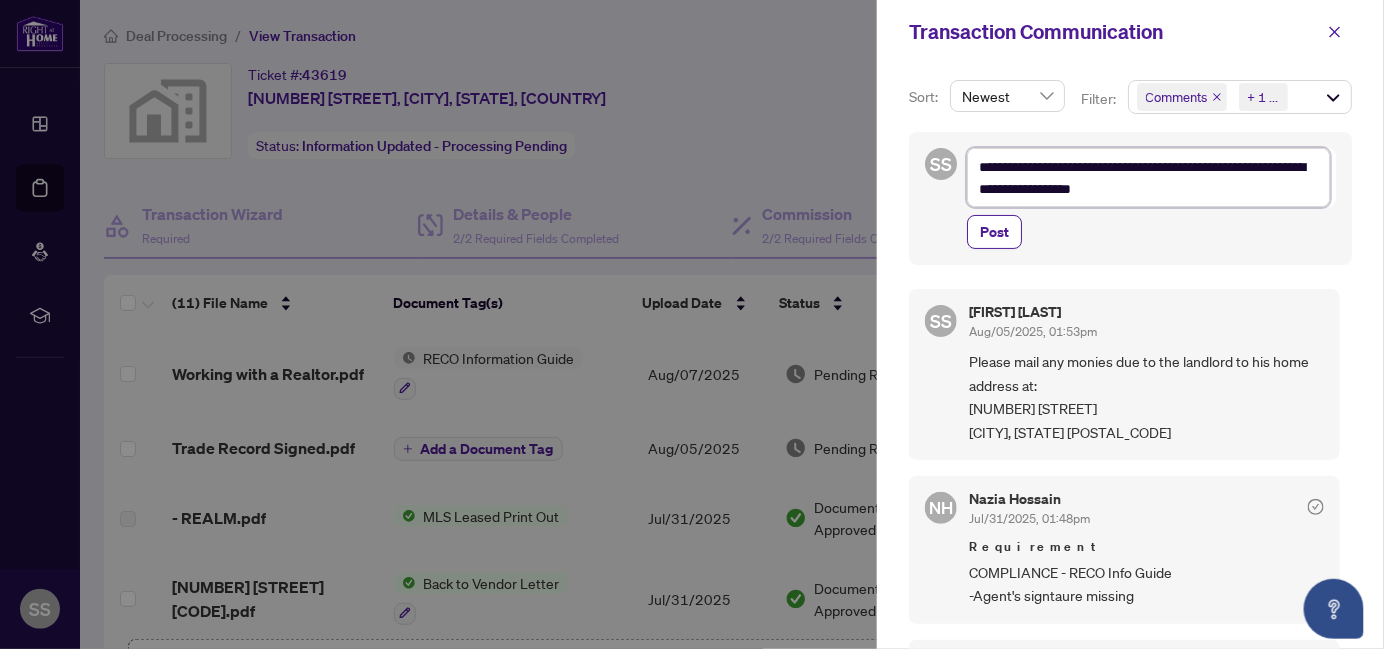 type on "**********" 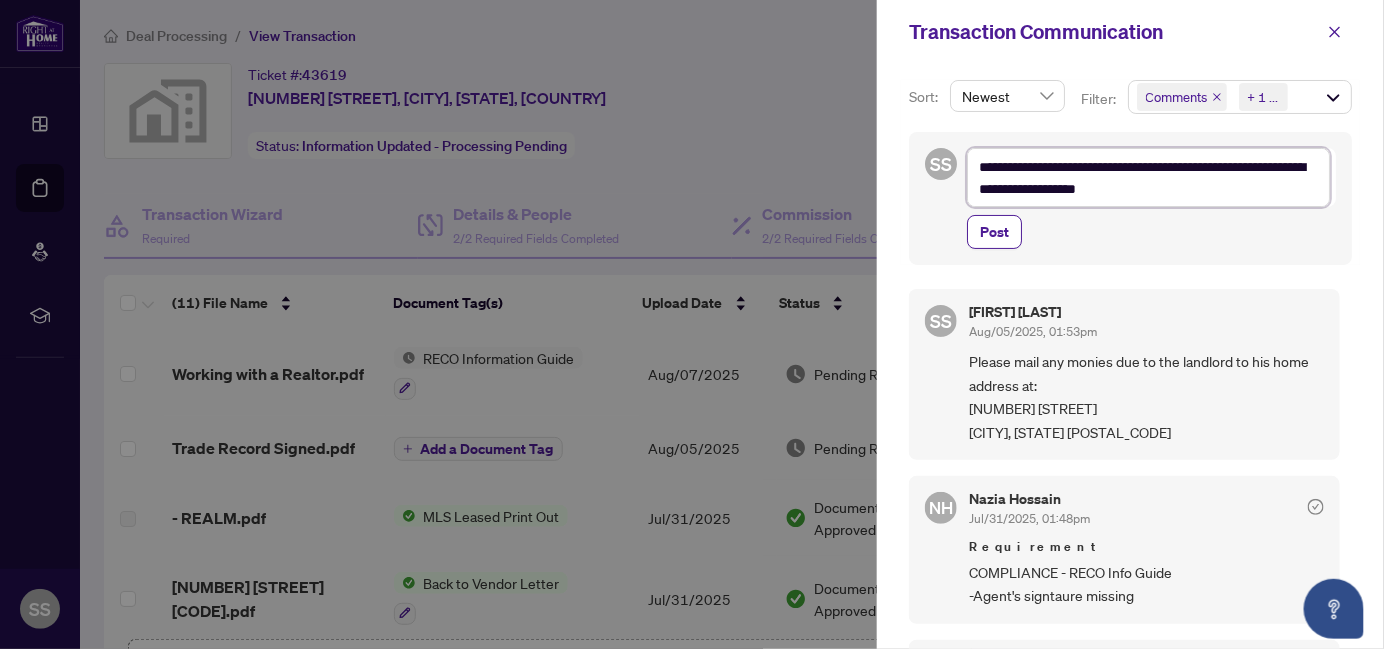 type on "**********" 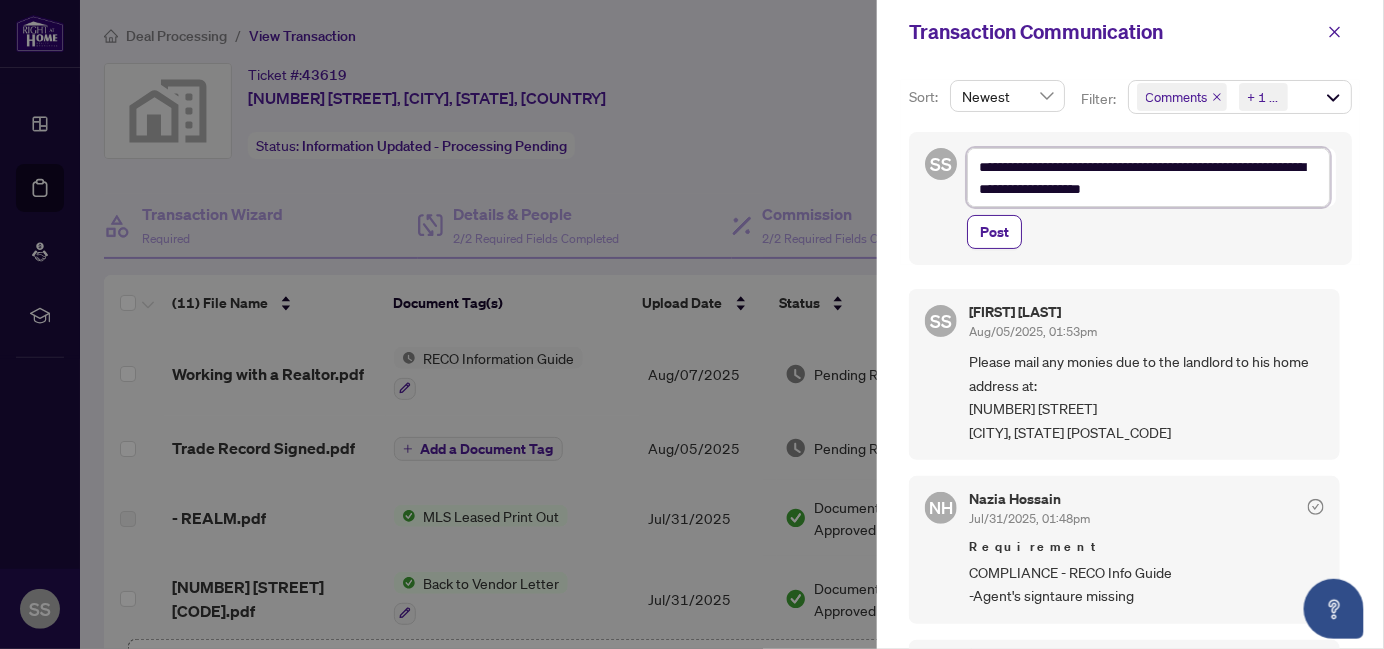 type on "**********" 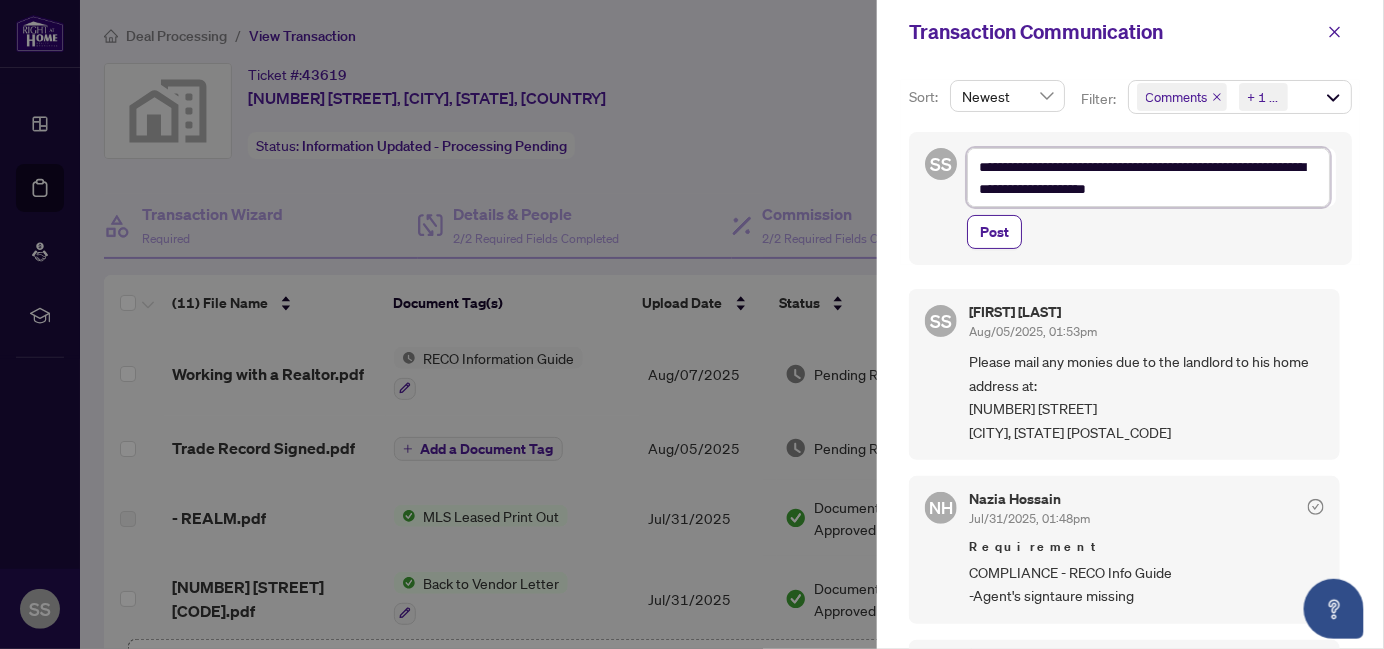 type on "**********" 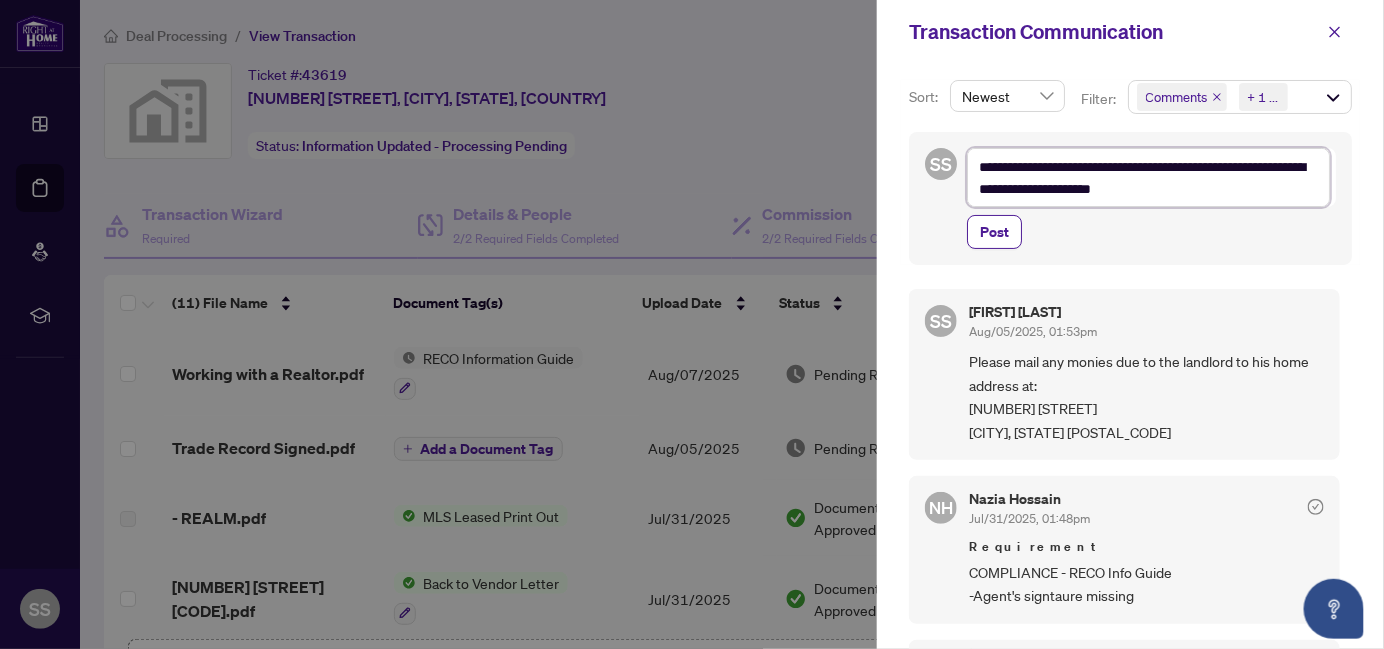 type on "**********" 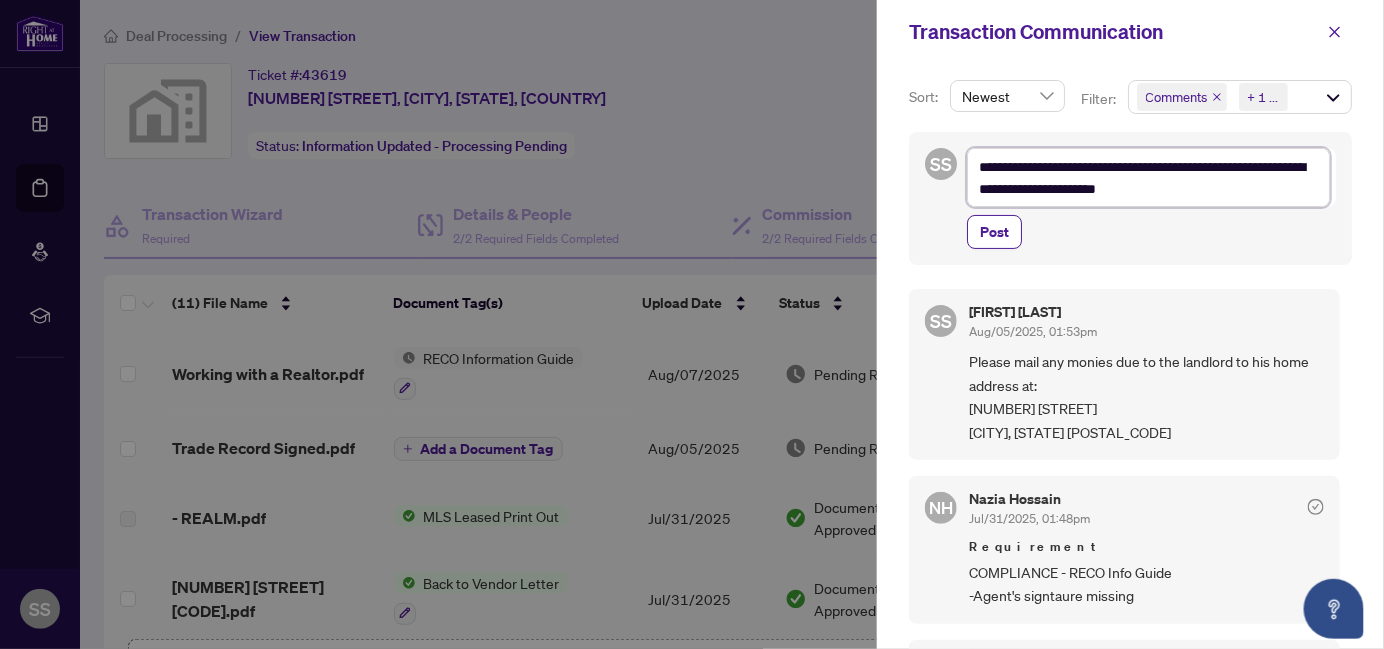 type on "**********" 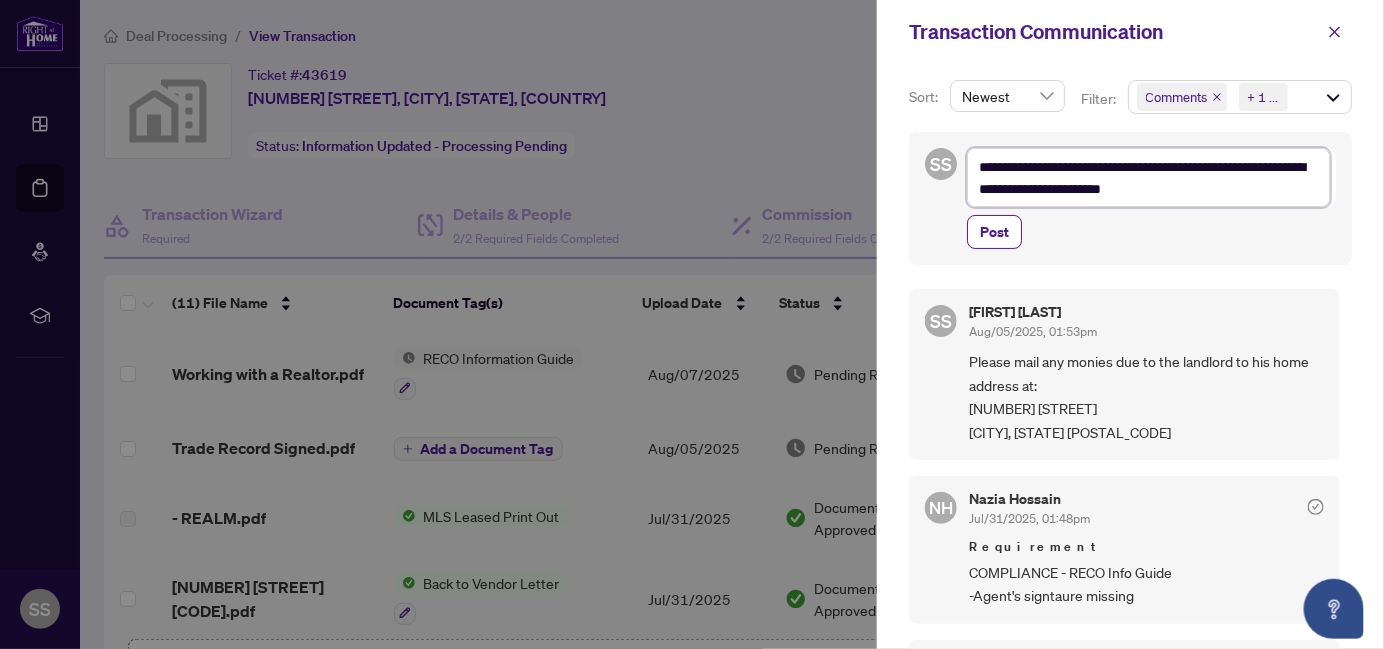 type on "**********" 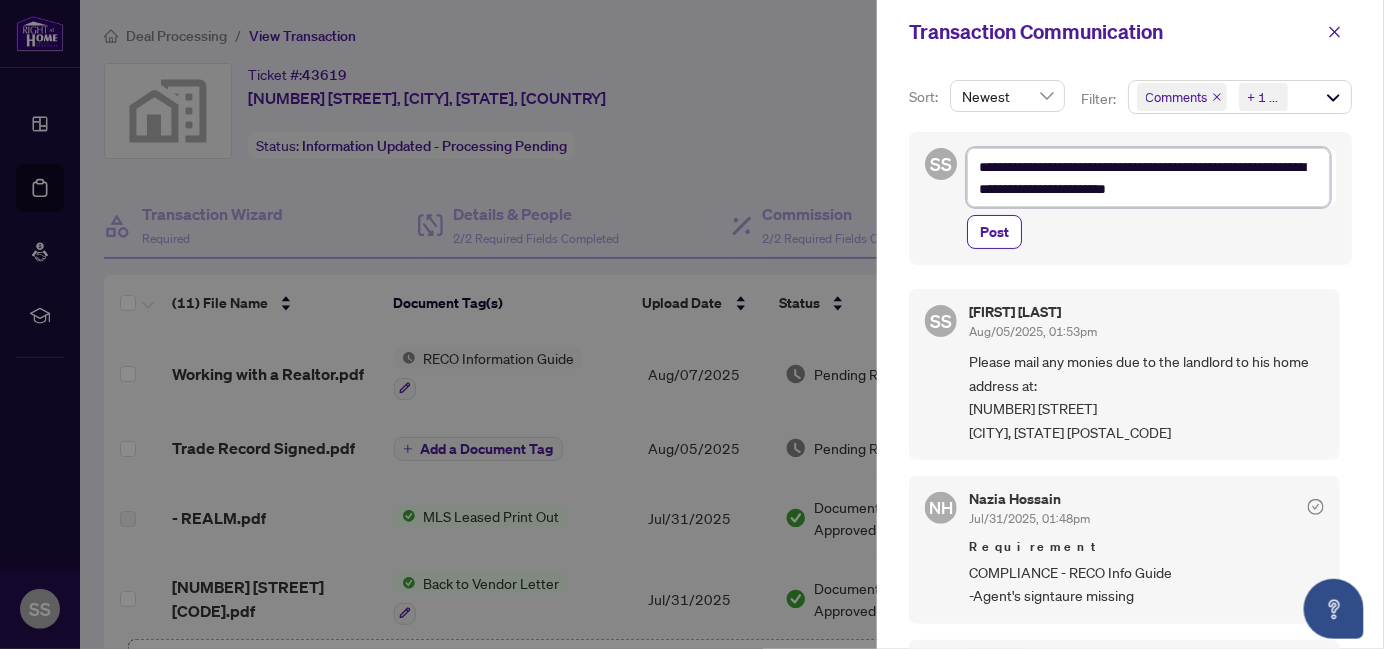 type on "**********" 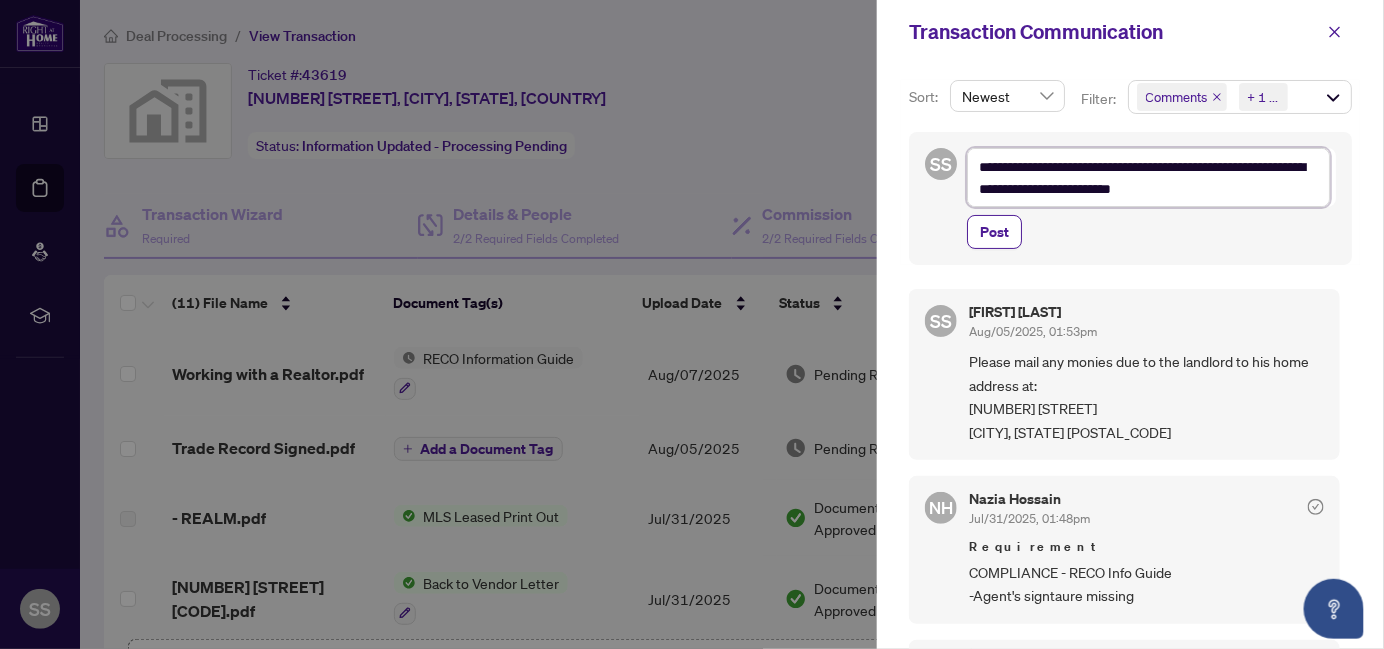 type on "**********" 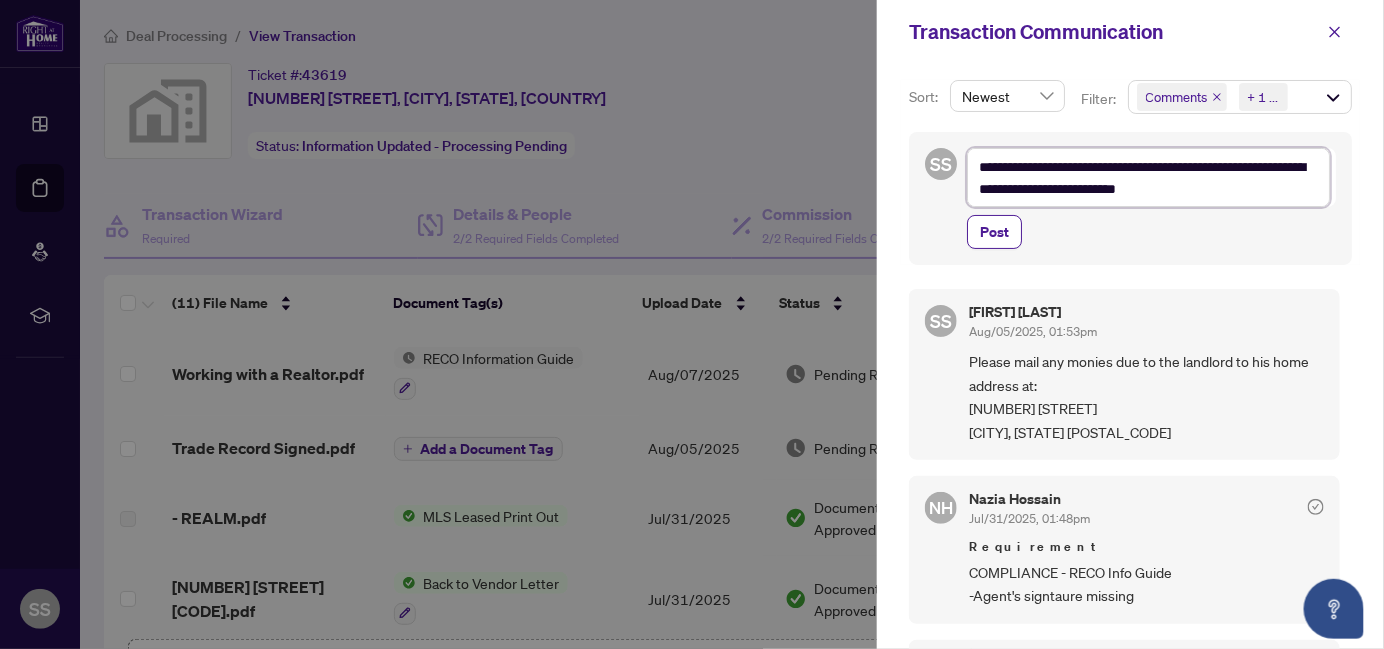 type 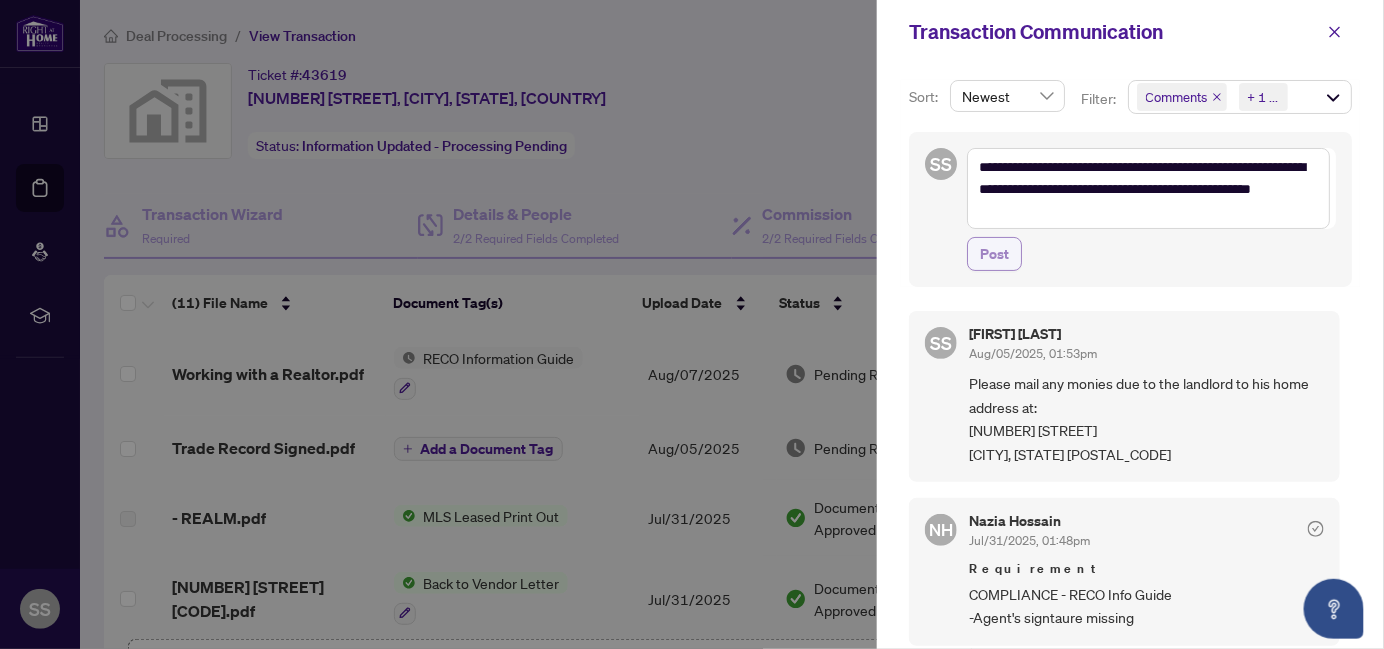 click on "Post" at bounding box center [994, 254] 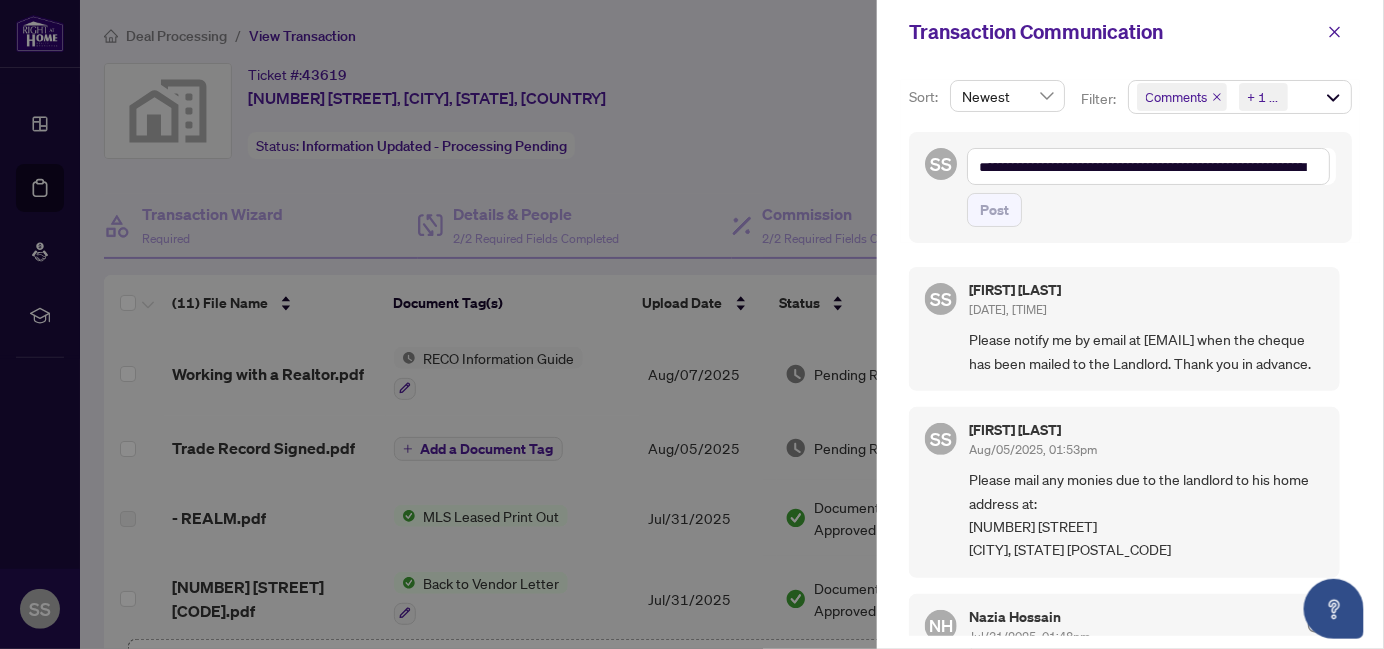 click at bounding box center [692, 324] 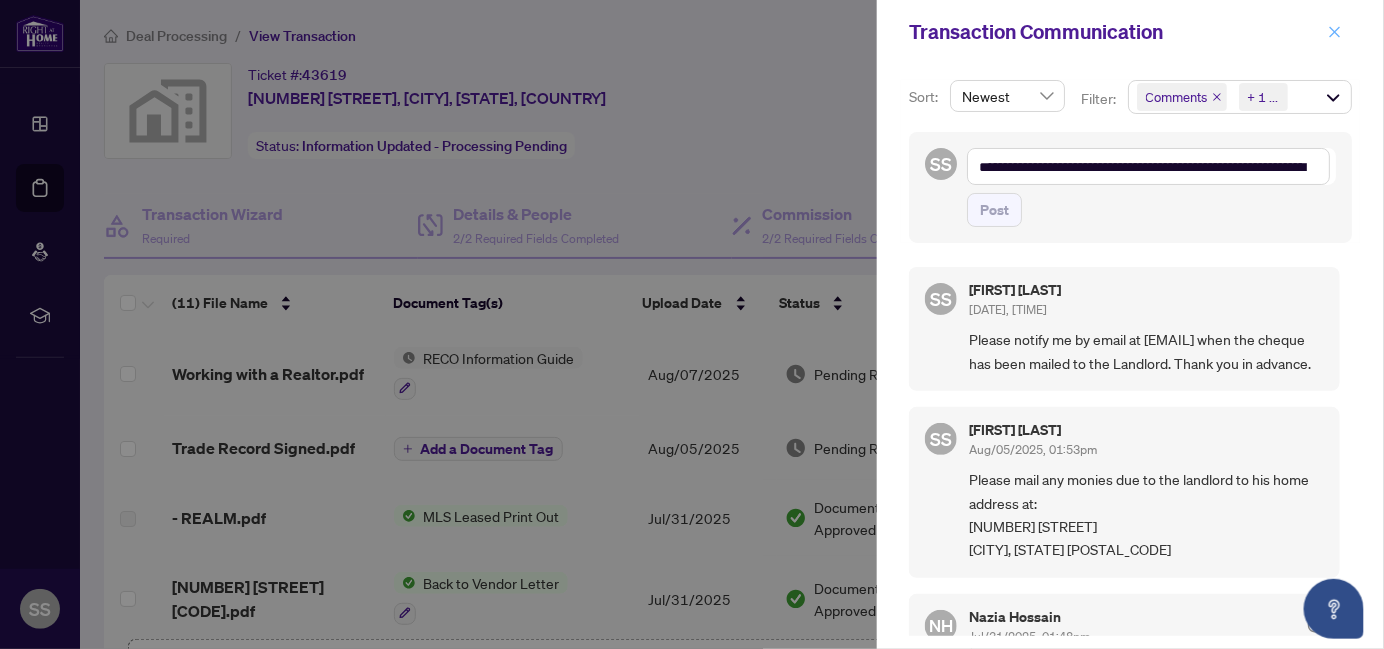 click 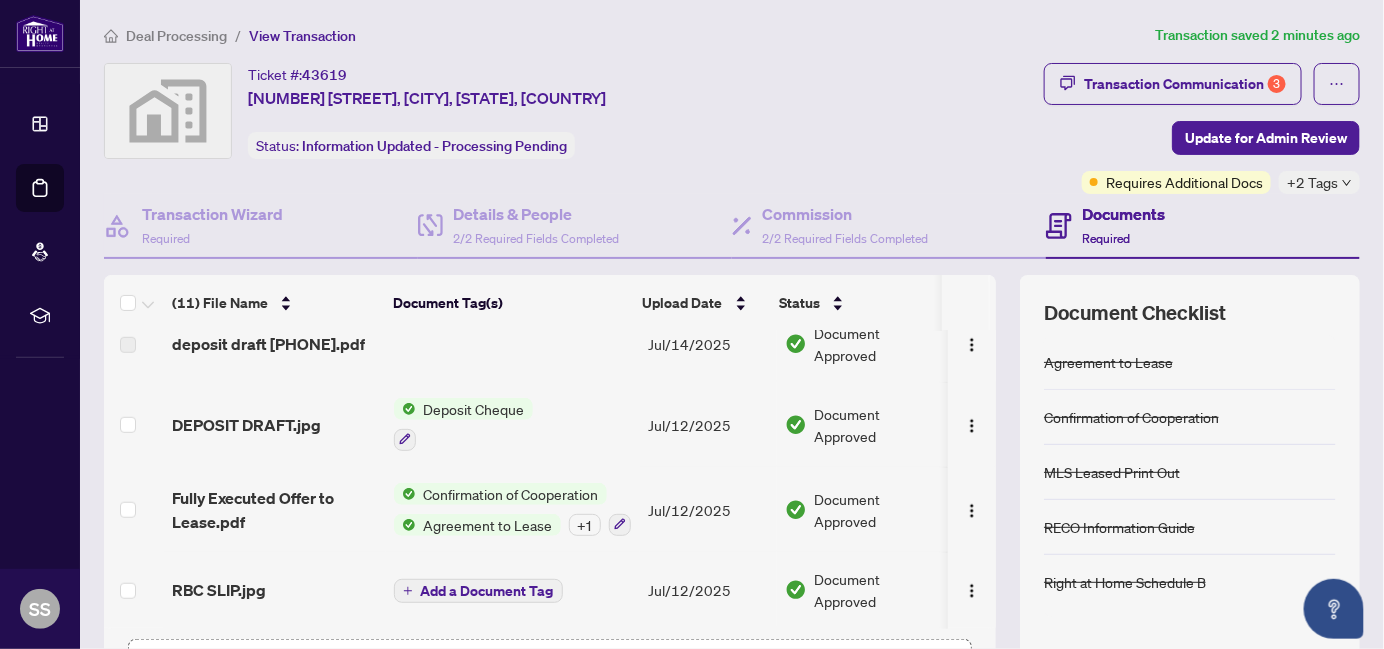 scroll, scrollTop: 0, scrollLeft: 0, axis: both 